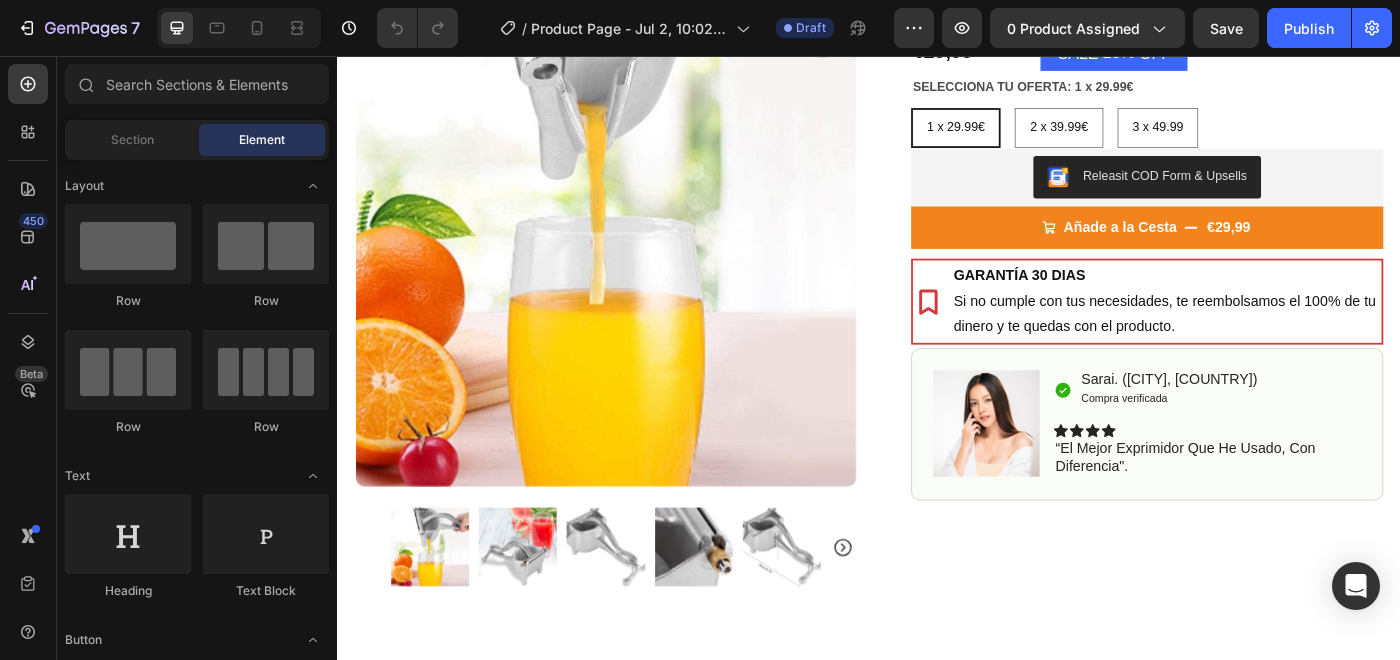 scroll, scrollTop: 0, scrollLeft: 0, axis: both 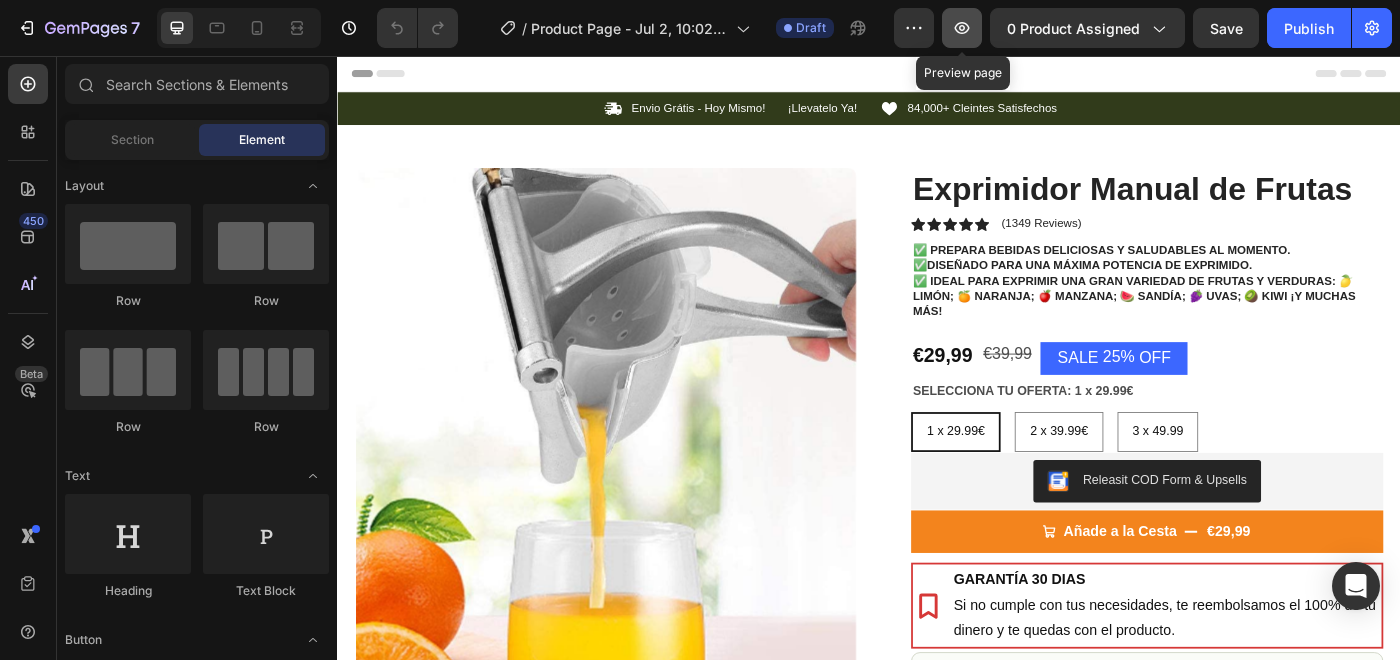 click 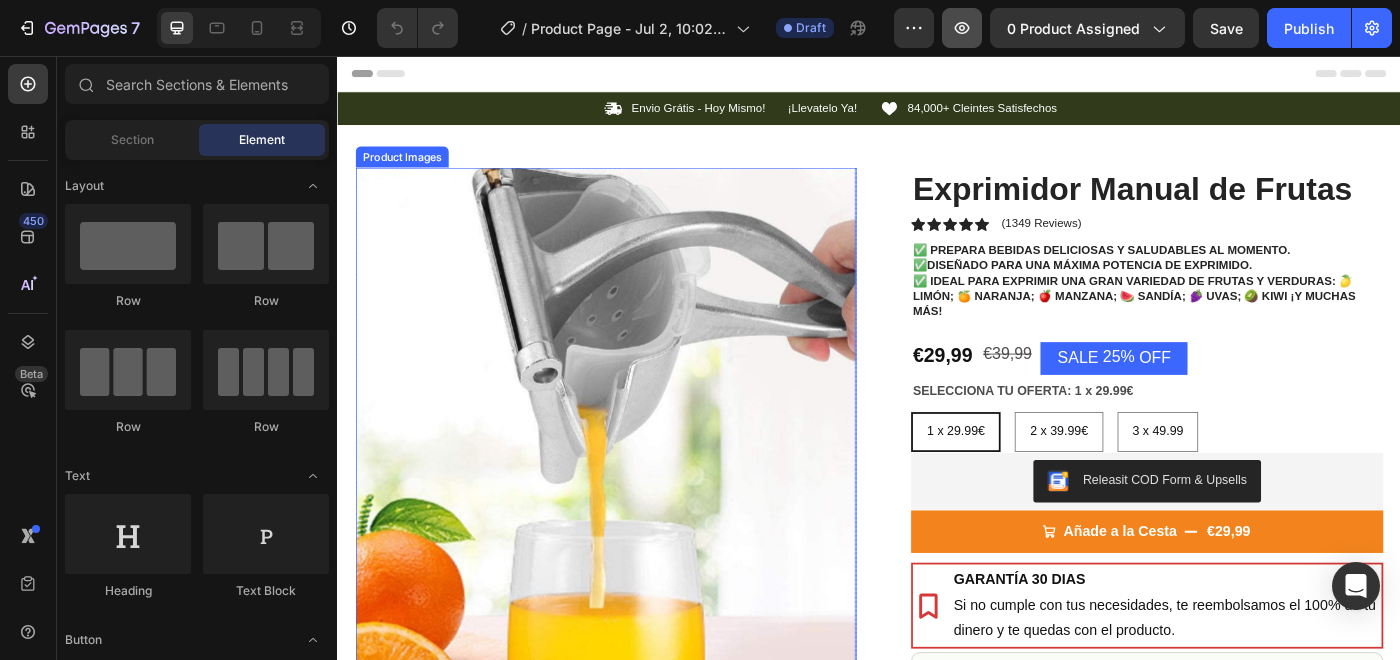 click 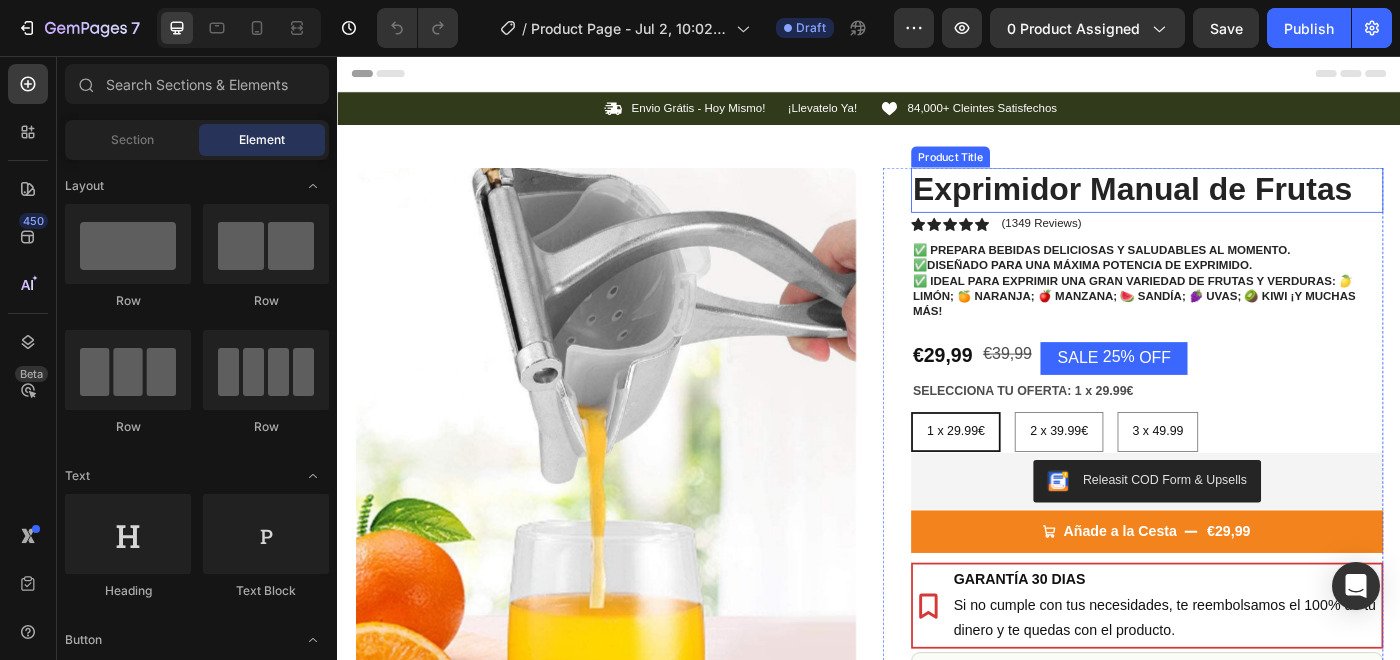 click on "Exprimidor Manual de Frutas Product Title Icon Icon Icon Icon Icon Icon List (1349 Reviews) Text Block Row ✅ Prepara bebidas deliciosas y saludables al momento. ✅  Diseñado para una máxima potencia de exprimido. ✅ Ideal para exprimir una gran variedad de frutas y verduras: 🍋 limón; 🍊 naranja; 🍎 manzana; 🍉 sandía; 🍇 uvas; 🥝 kiwi ¡y muchas más! Text Block €29,99 Product Price Product Price €39,99 Product Price Product Price SALE 25% OFF Discount Tag Row SELECCIONA TU OFERTA: 1 x 29.99€ 1 x 29.99€ 1 x 29.99€ 1 x 29.99€ 2 x 39.99€ 2 x 39.99€ 2 x 39.99€ 3 x 49.99 3 x 49.99 3 x 49.99 Product Variants & Swatches Releasit COD Form & Upsells Releasit COD Form & Upsells
Añade a la Cesta
€29,99 Add to Cart
GARANTÍA 30 DIAS   Si no cumple con tus necesidades, te reembolsamos el 100% de tu dinero y te quedas con el producto. Item List Row Row Image
Icon [NAME]. ([CITY], [STATE]) Compra verificada" at bounding box center (1250, 557) 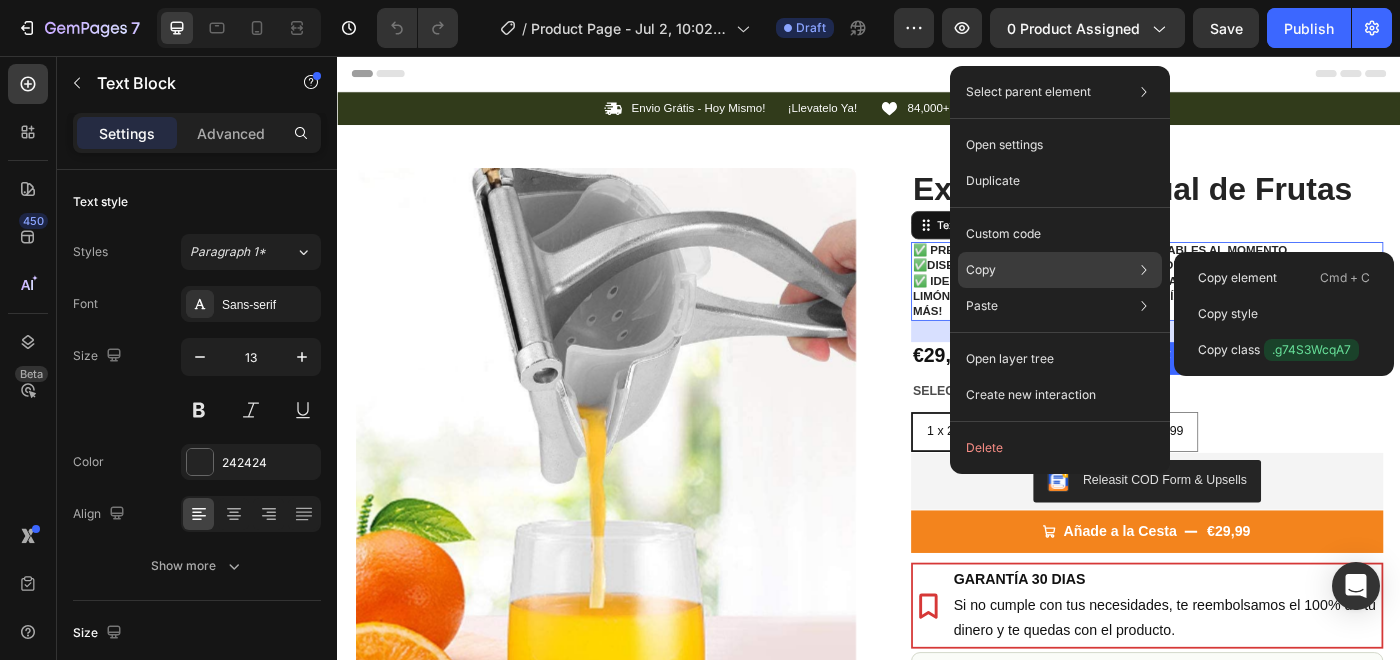 click on "Copy" at bounding box center (981, 270) 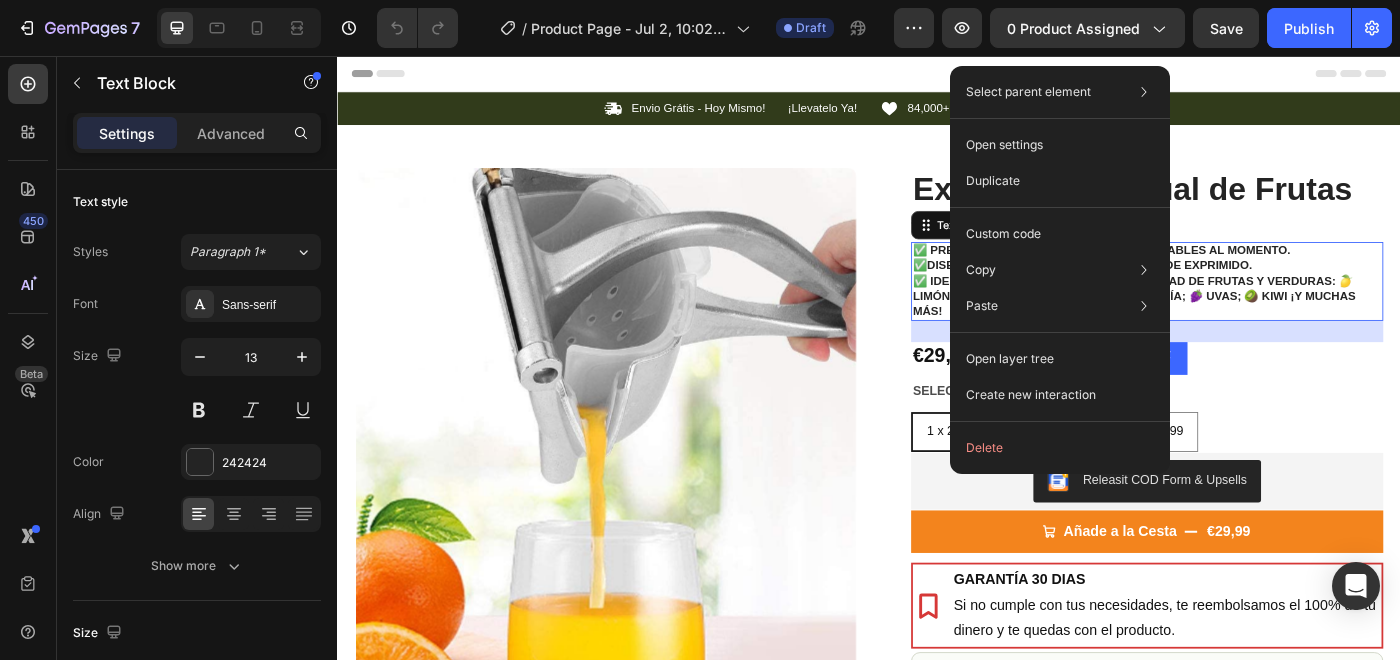 click on "✅ Prepara bebidas deliciosas y saludables al momento. ✅  Diseñado para una máxima potencia de exprimido. ✅ Ideal para exprimir una gran variedad de frutas y verduras: 🍋 limón; 🍊 naranja; 🍎 manzana; 🍉 sandía; 🍇 uvas; 🥝 kiwi ¡y muchas más!" at bounding box center [1250, 310] 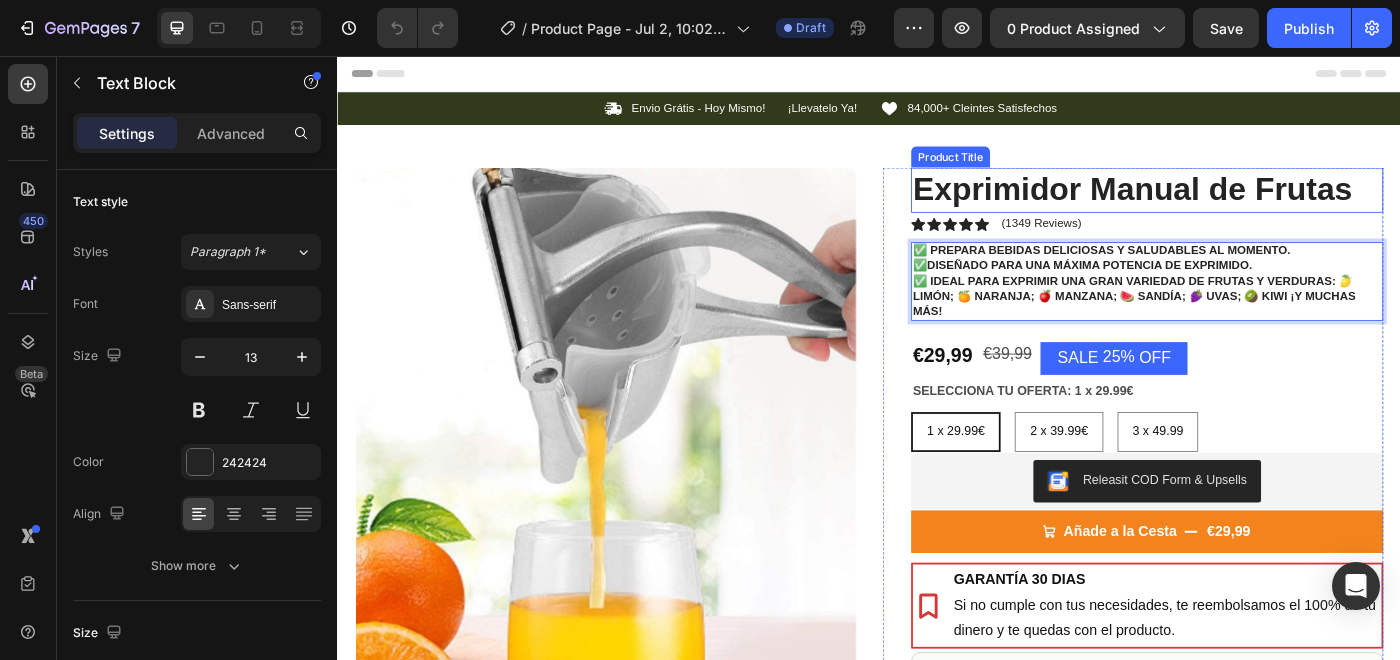 click on "Exprimidor Manual de Frutas" at bounding box center [1250, 207] 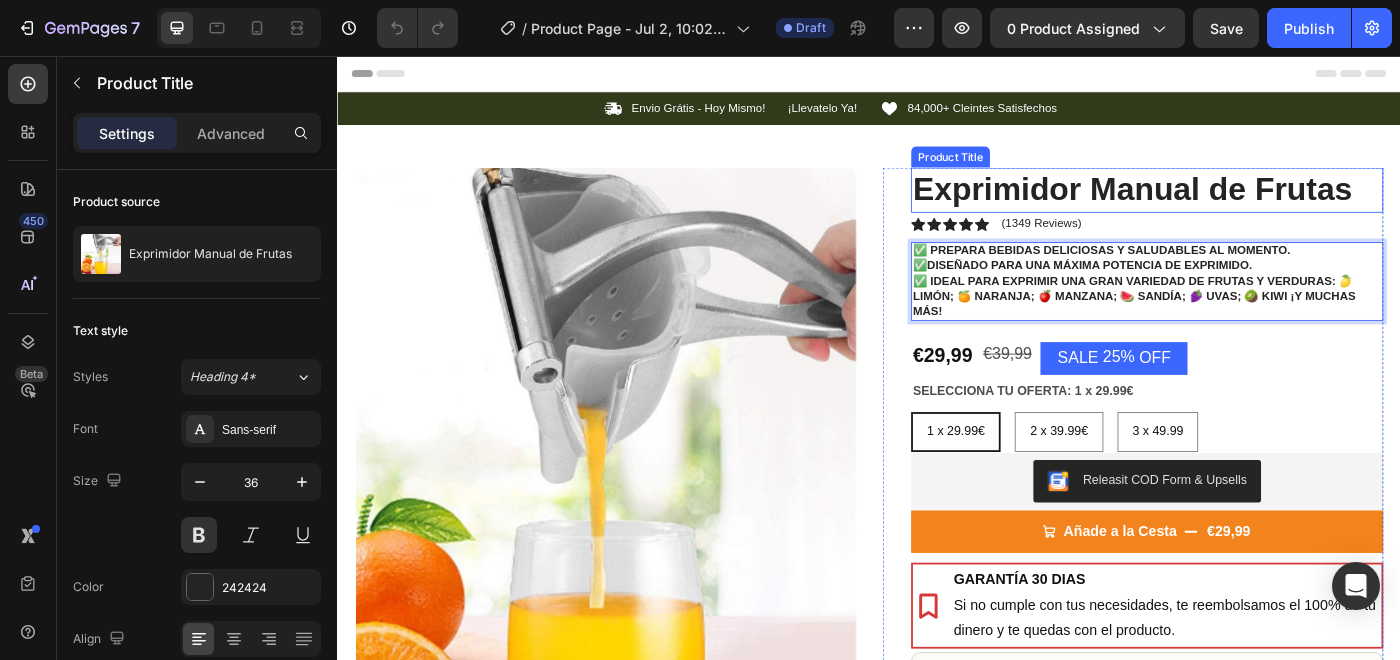 click on "Exprimidor Manual de Frutas" at bounding box center [1250, 207] 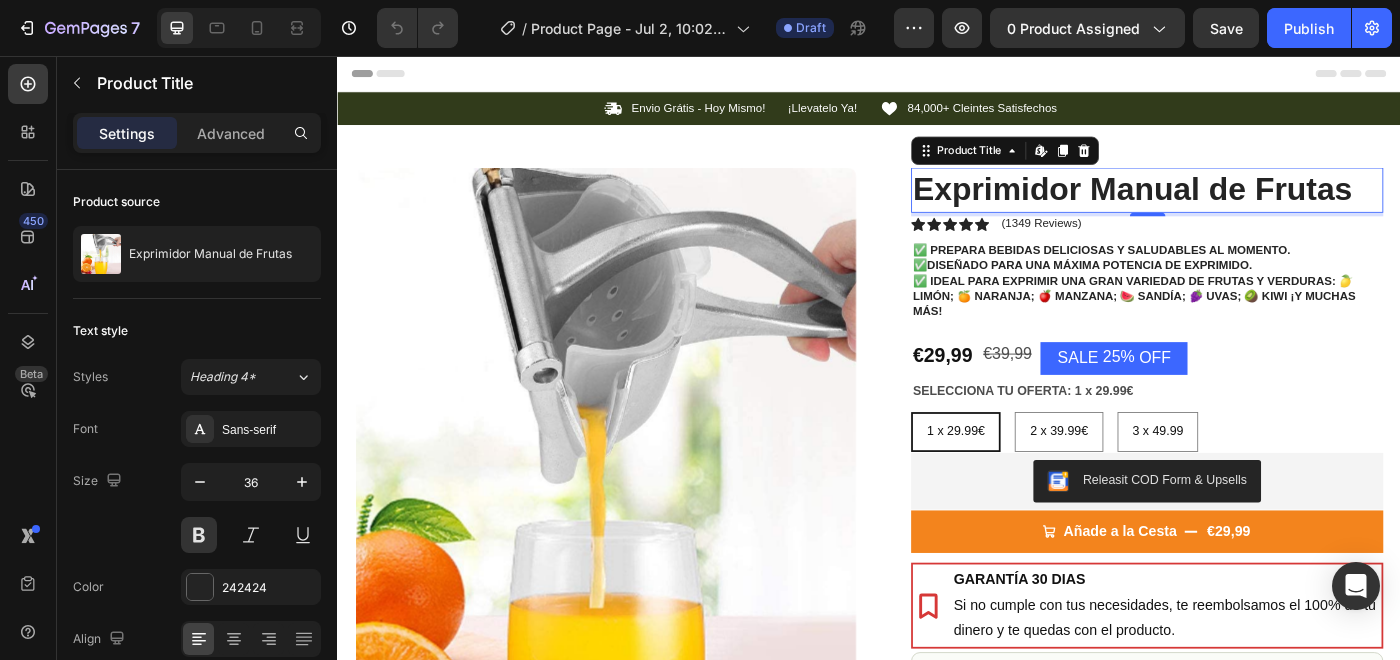 click on "Exprimidor Manual de Frutas" at bounding box center [1250, 207] 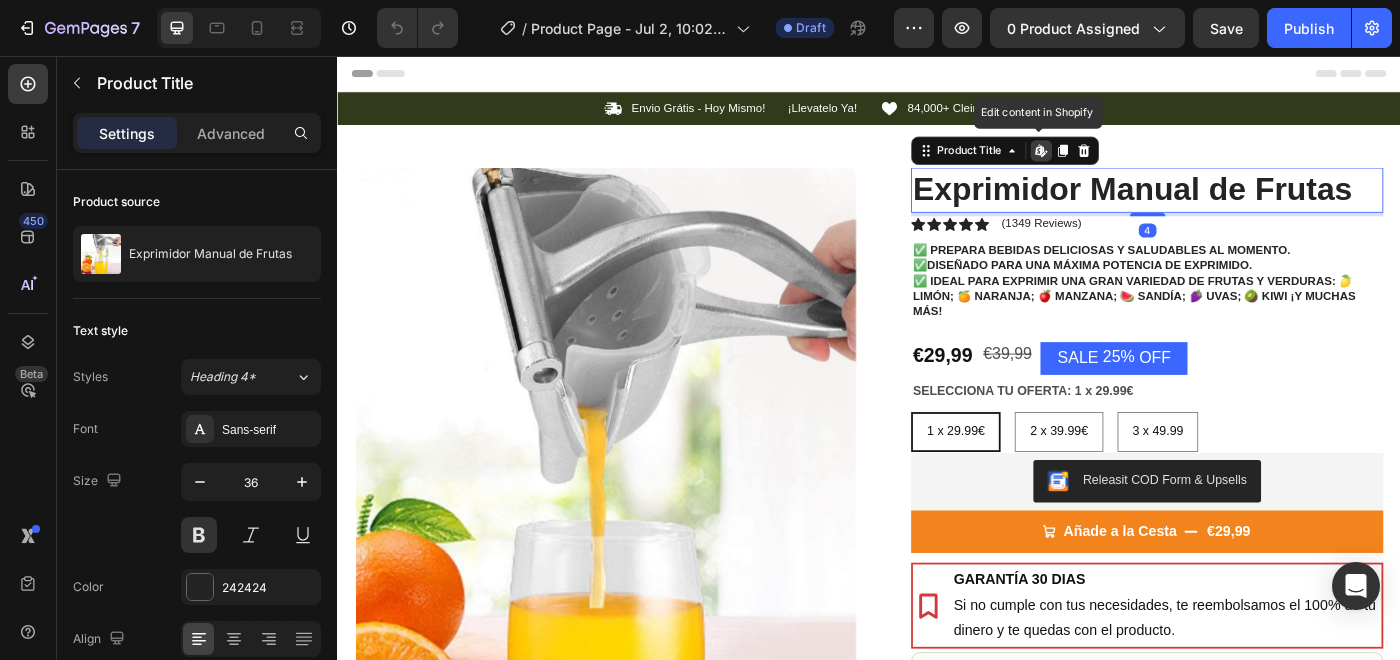 click on "Exprimidor Manual de Frutas" at bounding box center [1250, 207] 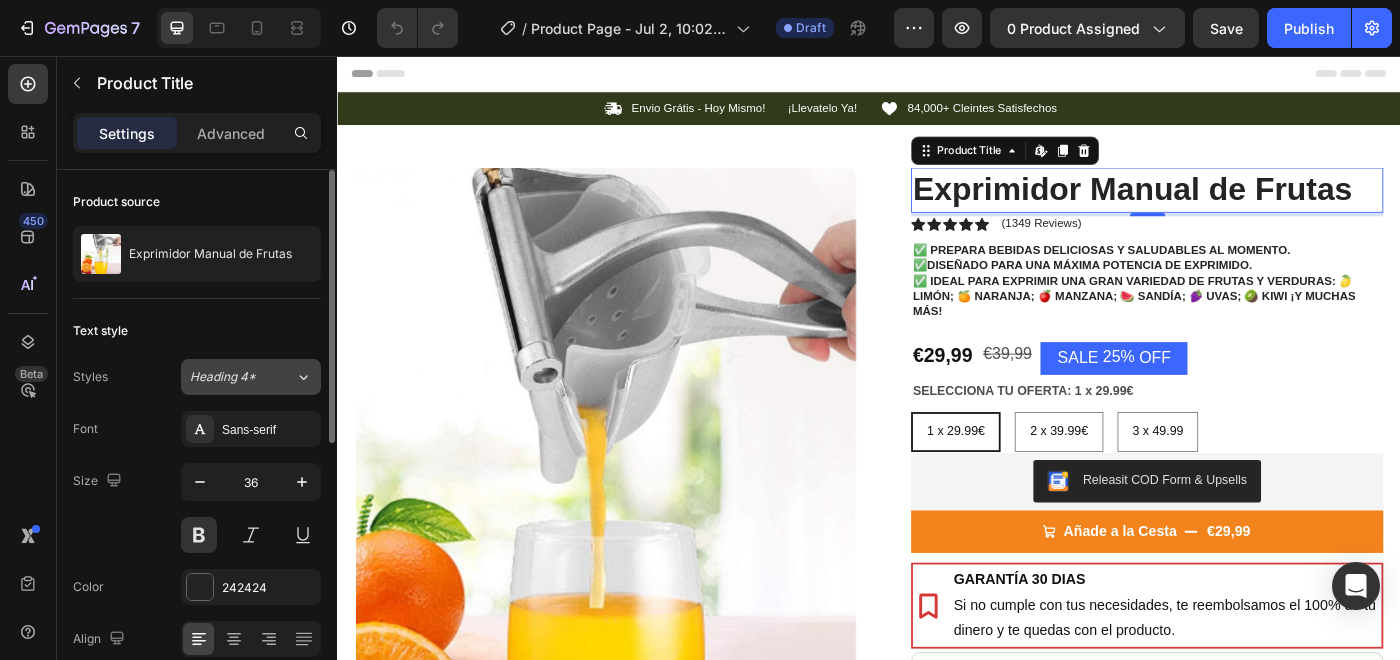 click 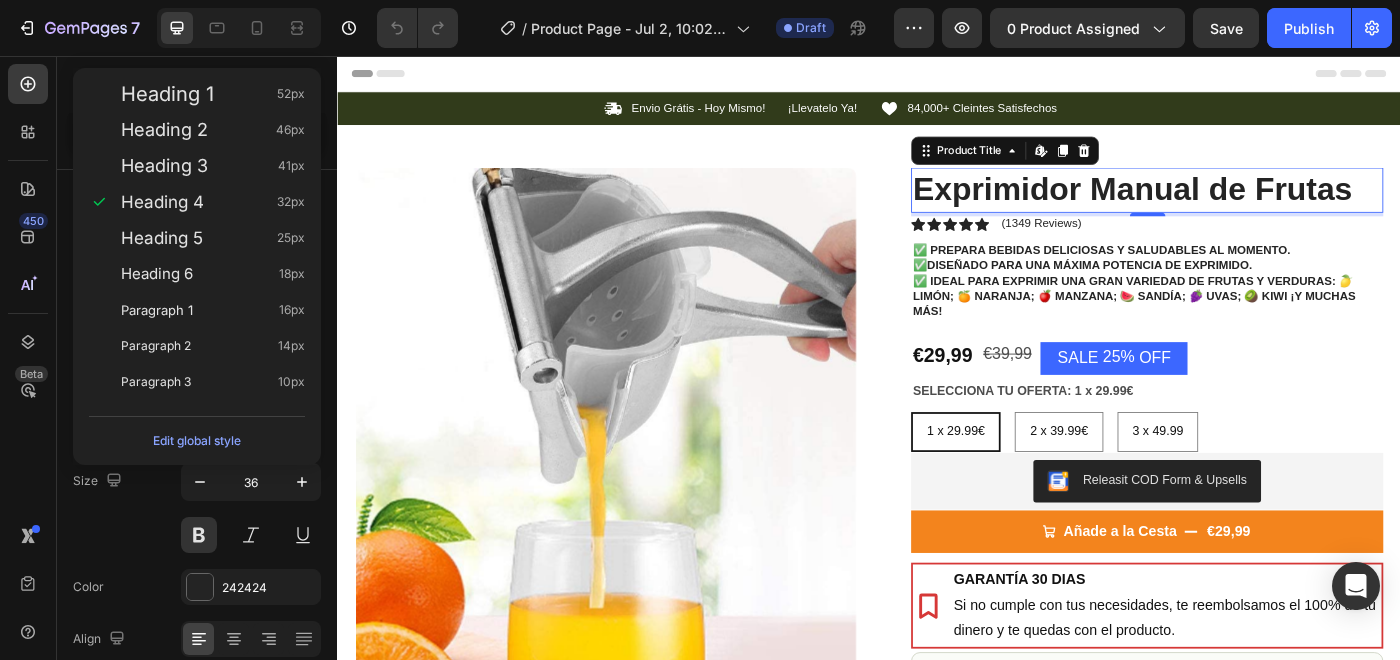 click on "Exprimidor Manual de Frutas" at bounding box center (1250, 207) 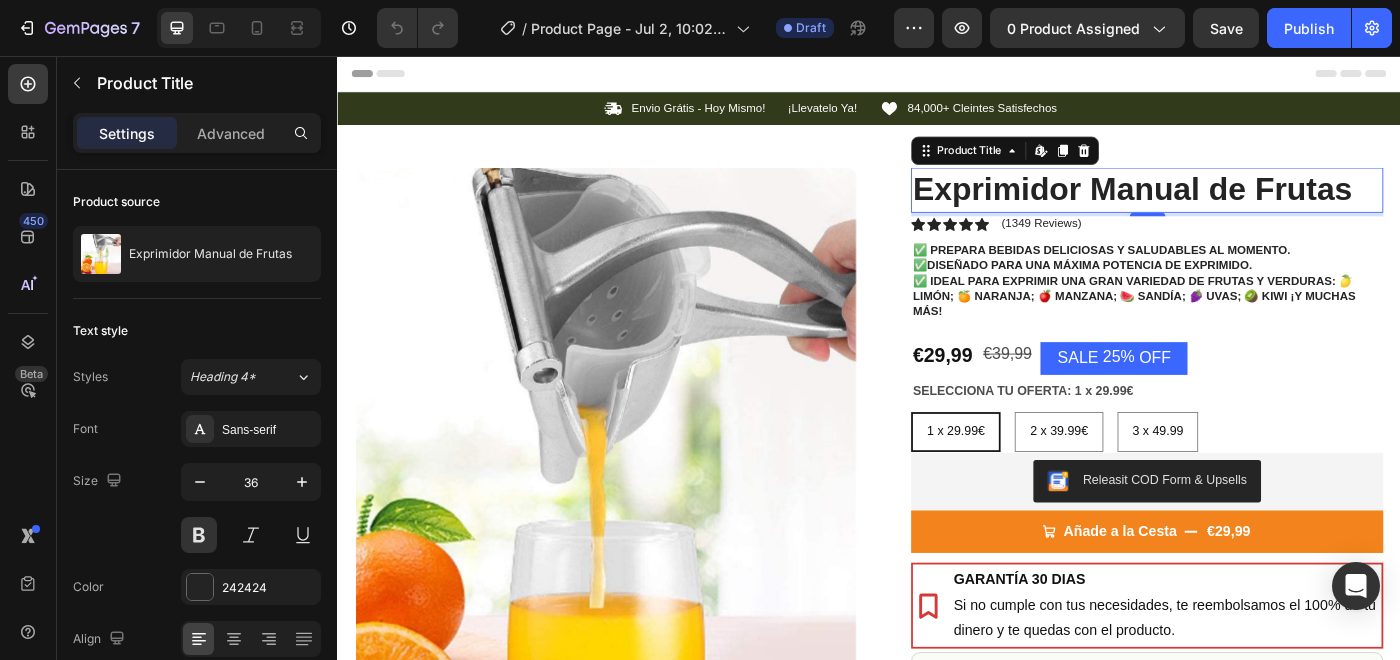 click on "Exprimidor Manual de Frutas" at bounding box center (1250, 207) 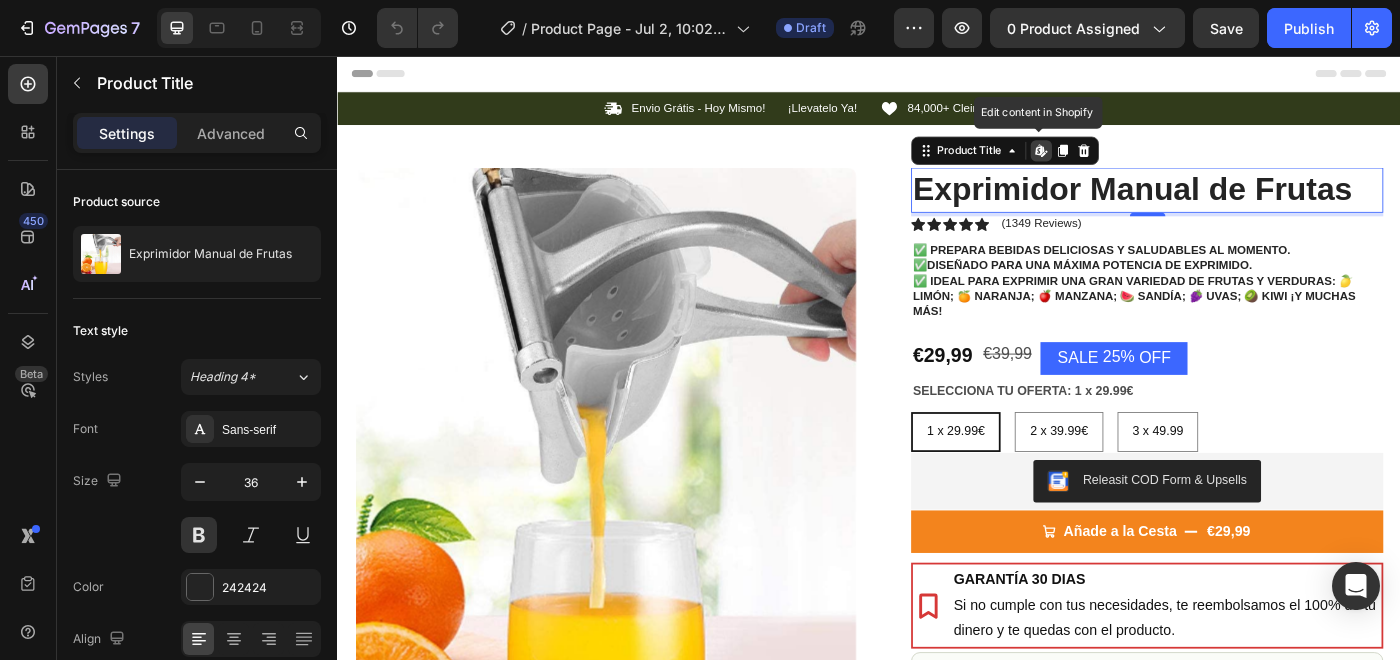 click on "Exprimidor Manual de Frutas" at bounding box center [1250, 207] 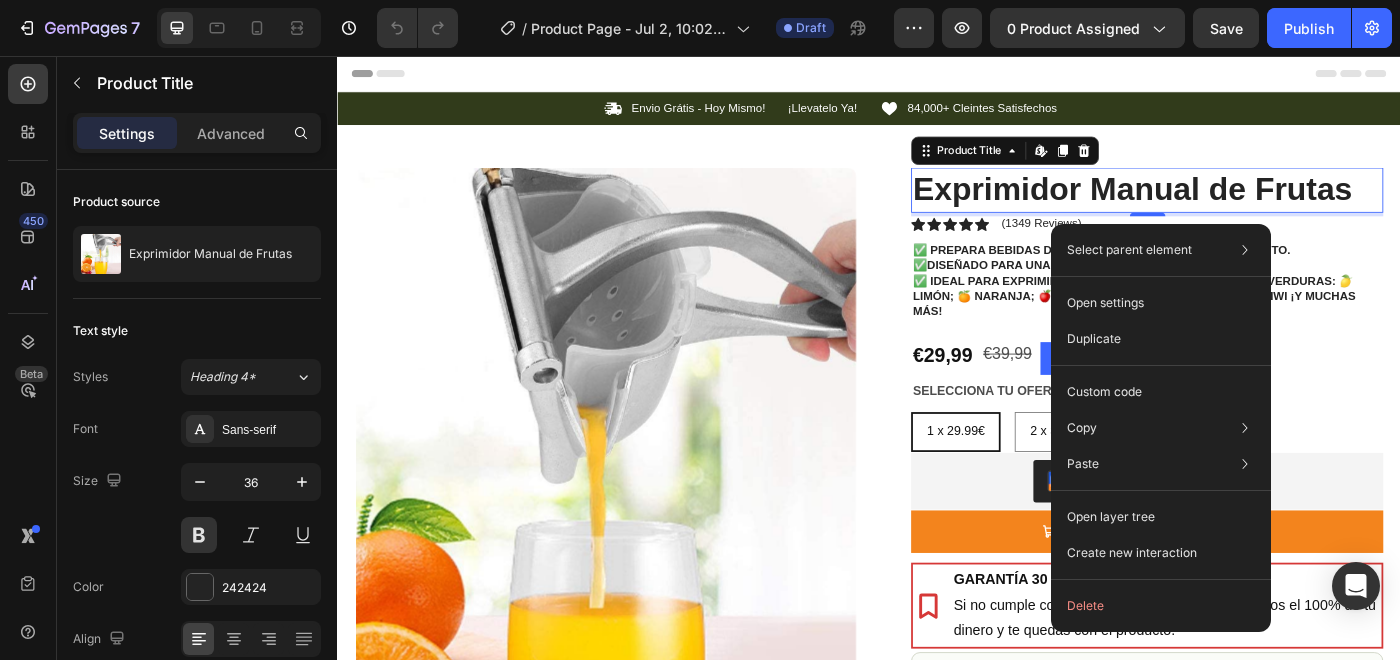 click on "Exprimidor Manual de Frutas" at bounding box center [1250, 207] 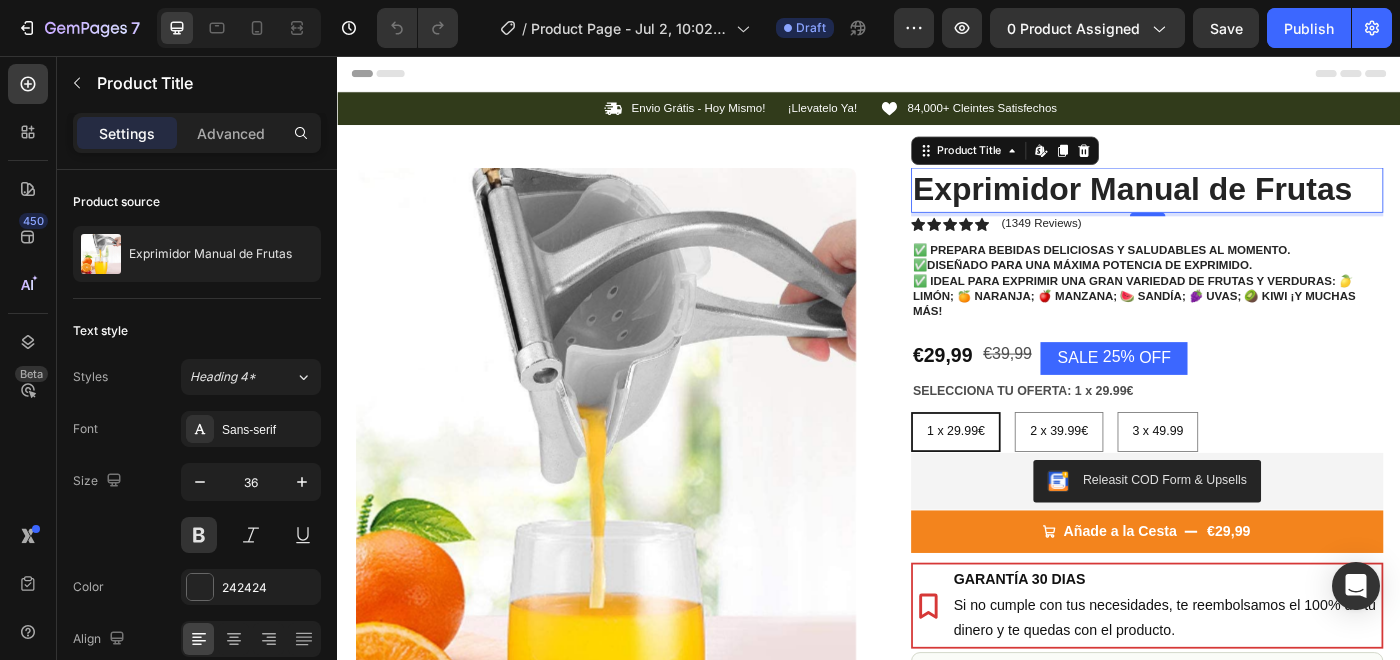 click on "Exprimidor Manual de Frutas" at bounding box center [1250, 207] 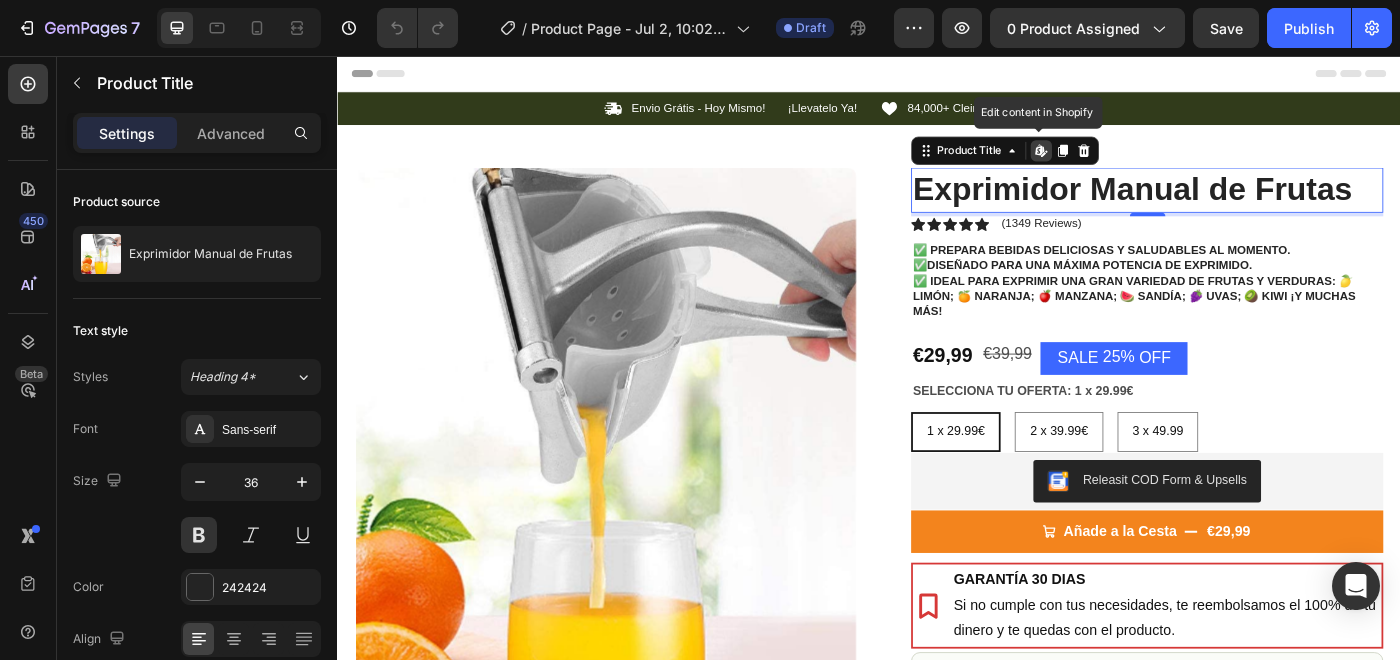 click on "Exprimidor Manual de Frutas" at bounding box center (1250, 207) 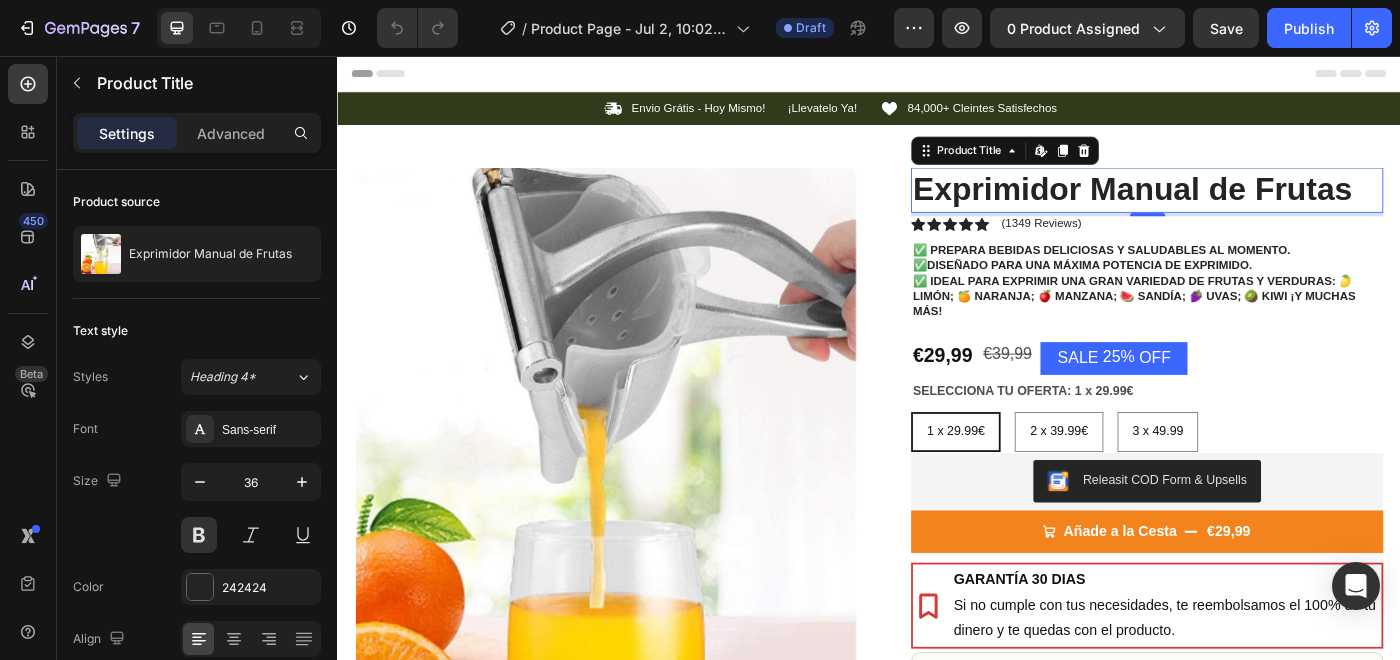 click on "Exprimidor Manual de Frutas" at bounding box center [1250, 207] 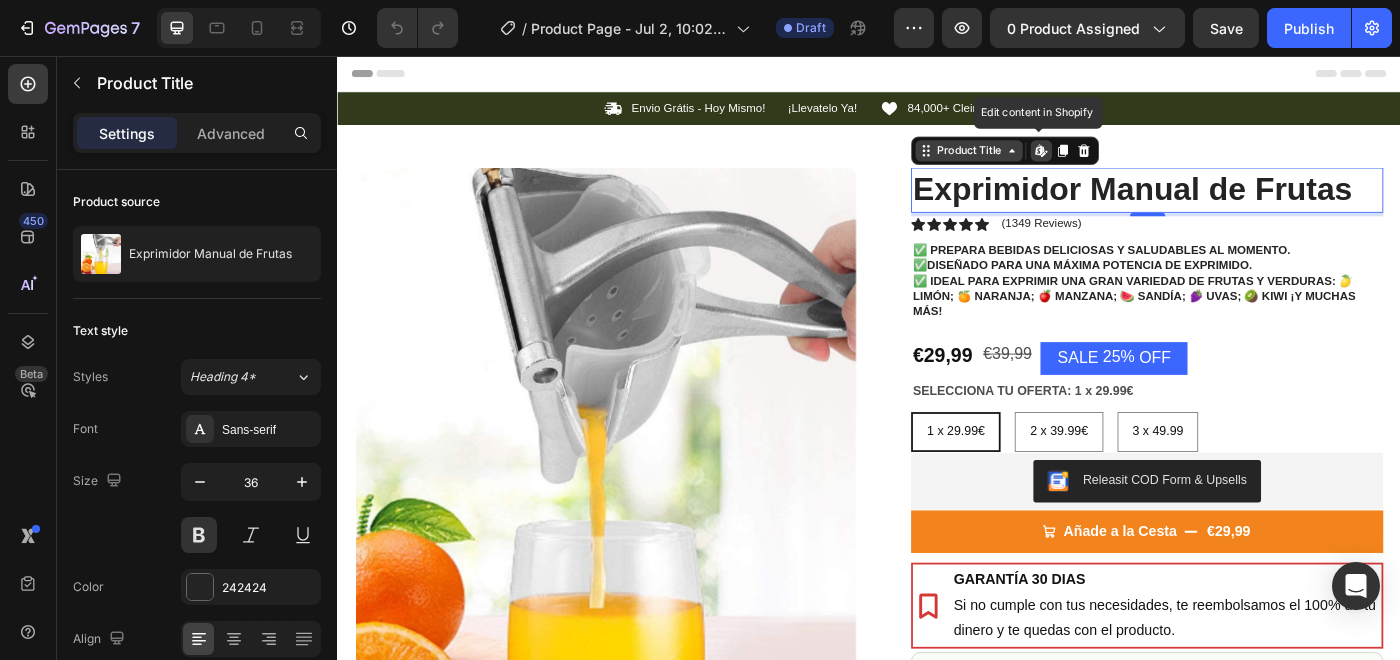 click 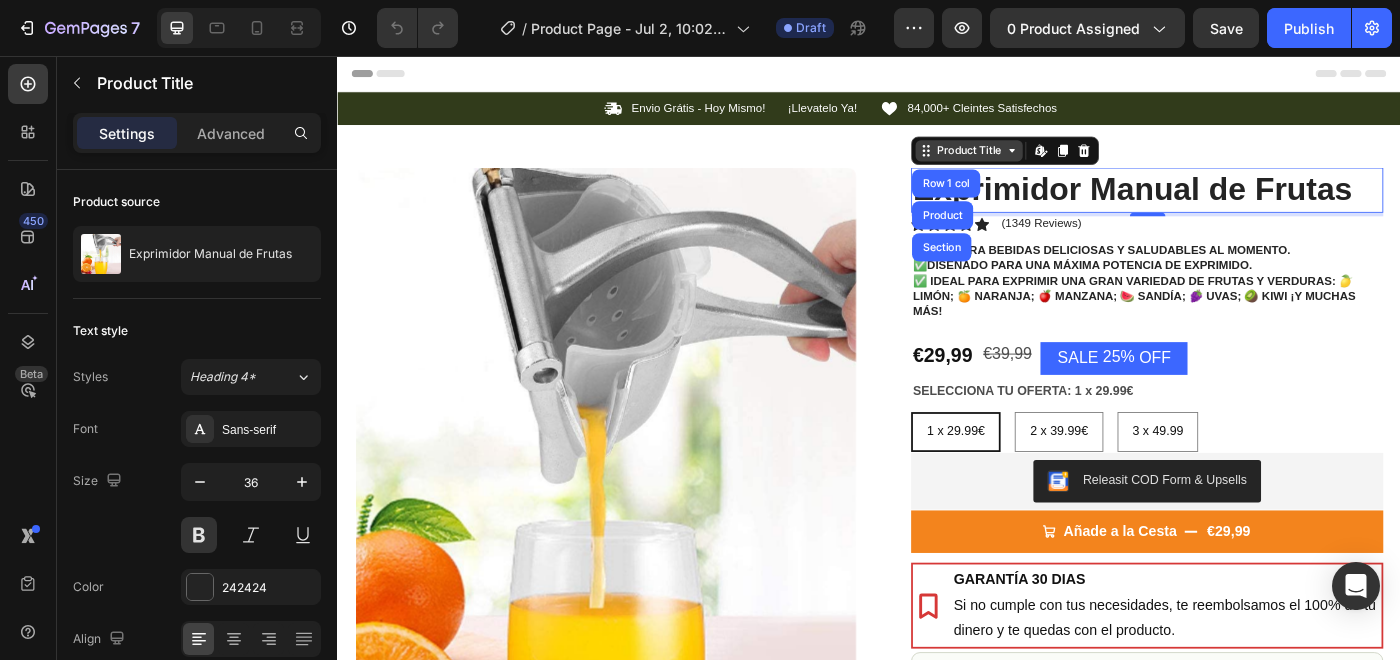 click 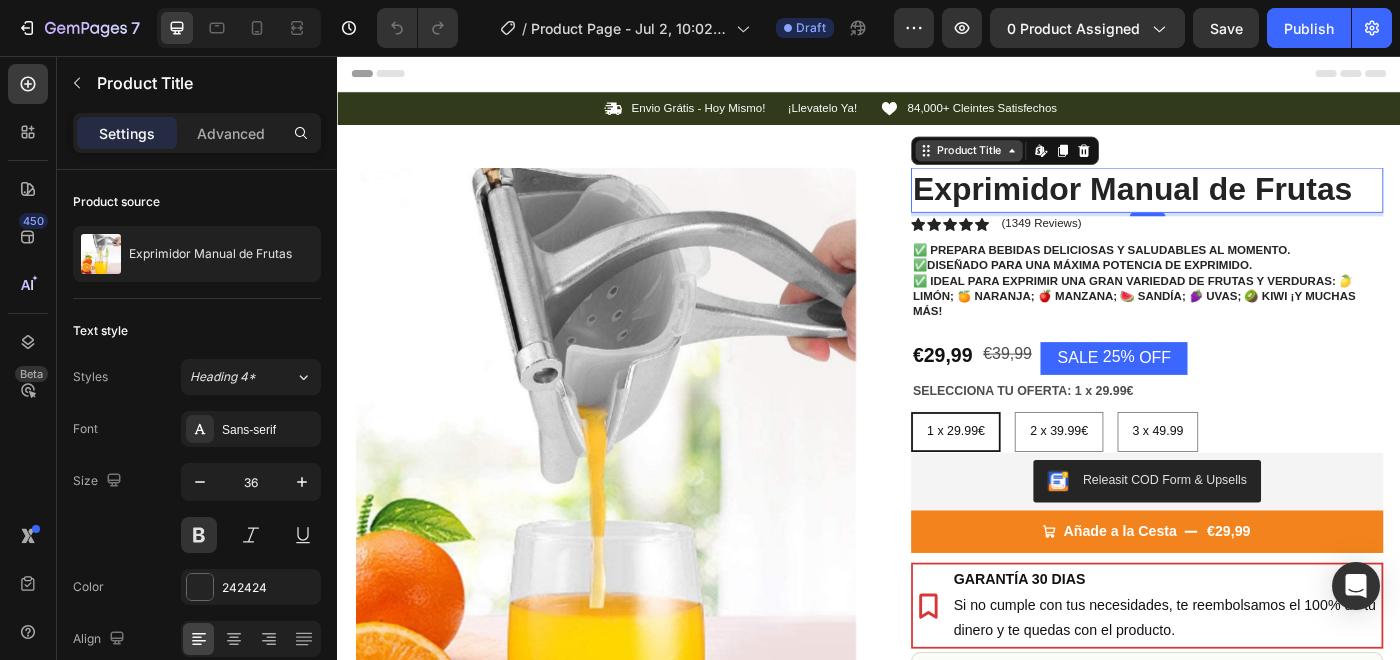 click 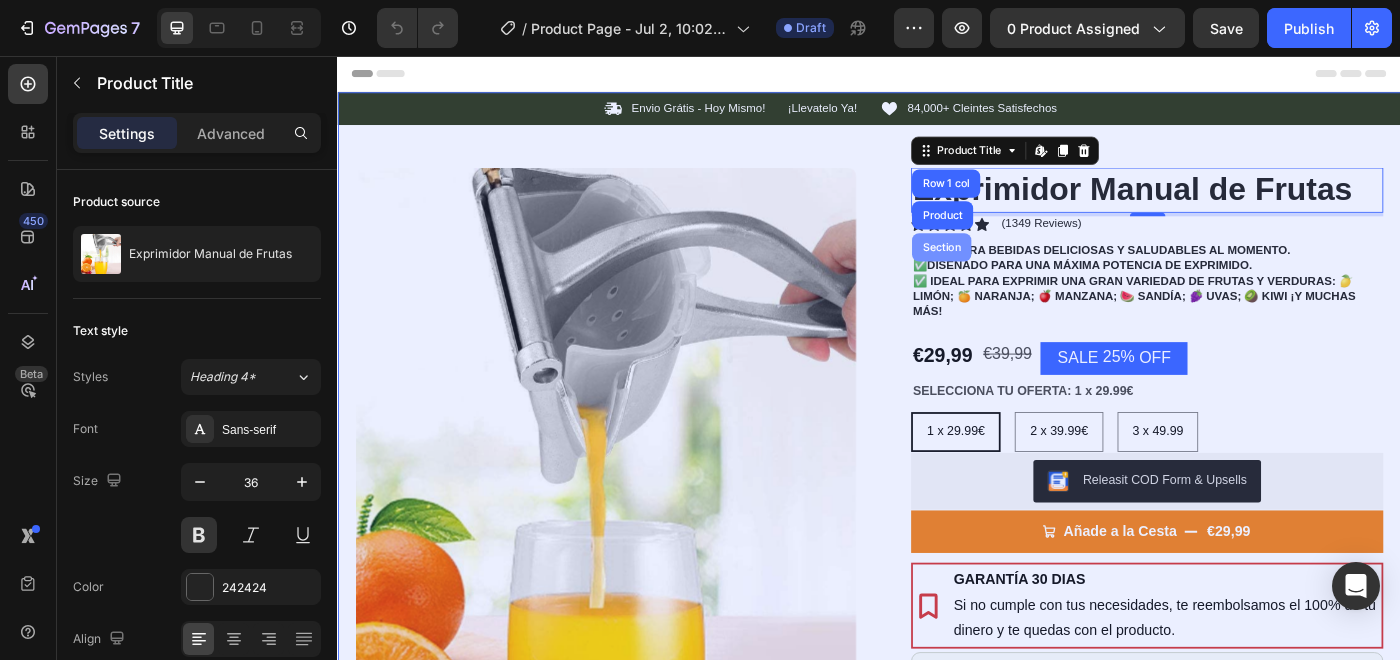 click on "Section" at bounding box center [1018, 272] 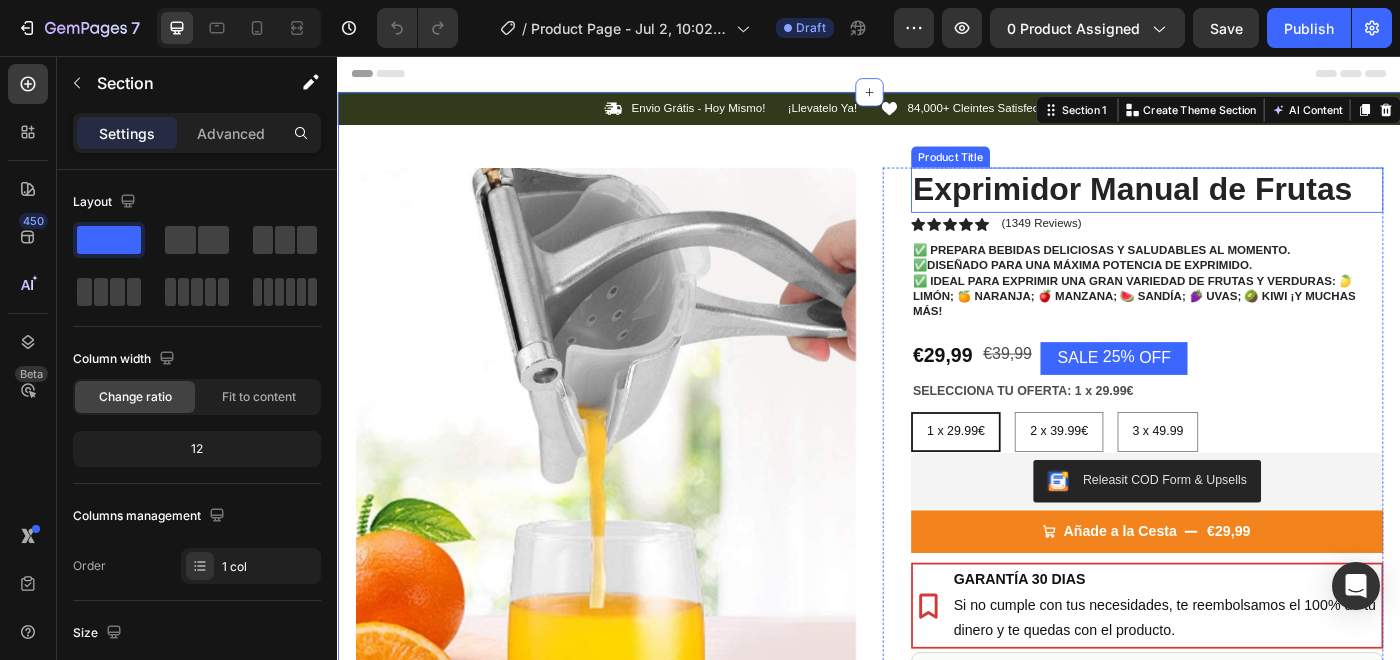 click on "Exprimidor Manual de Frutas" at bounding box center (1250, 207) 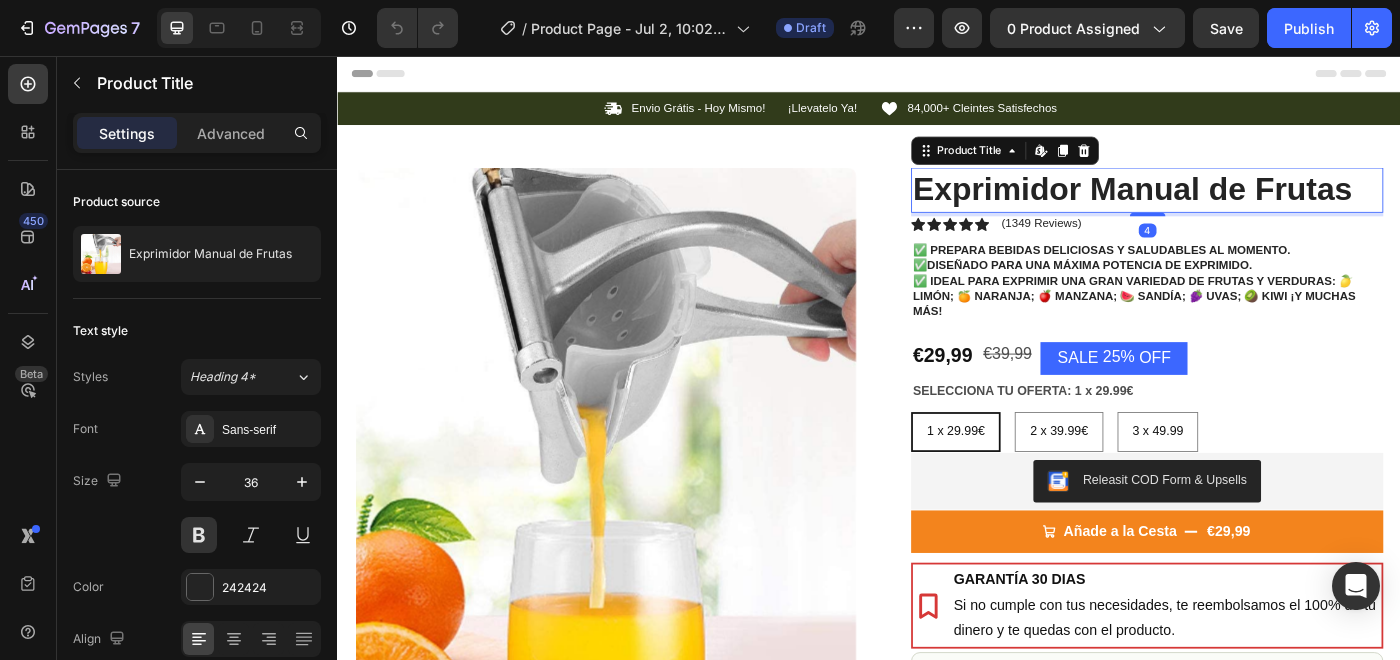 click on "Exprimidor Manual de Frutas" at bounding box center (1250, 207) 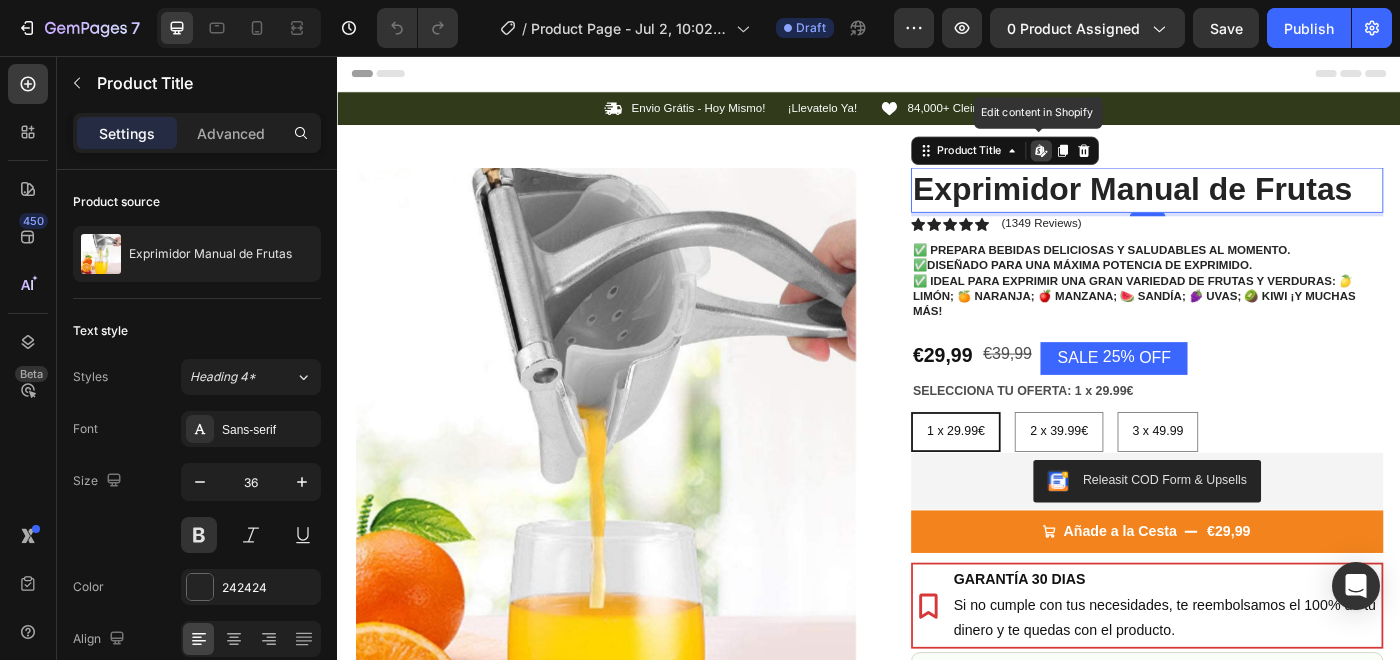 click on "Exprimidor Manual de Frutas" at bounding box center [1250, 207] 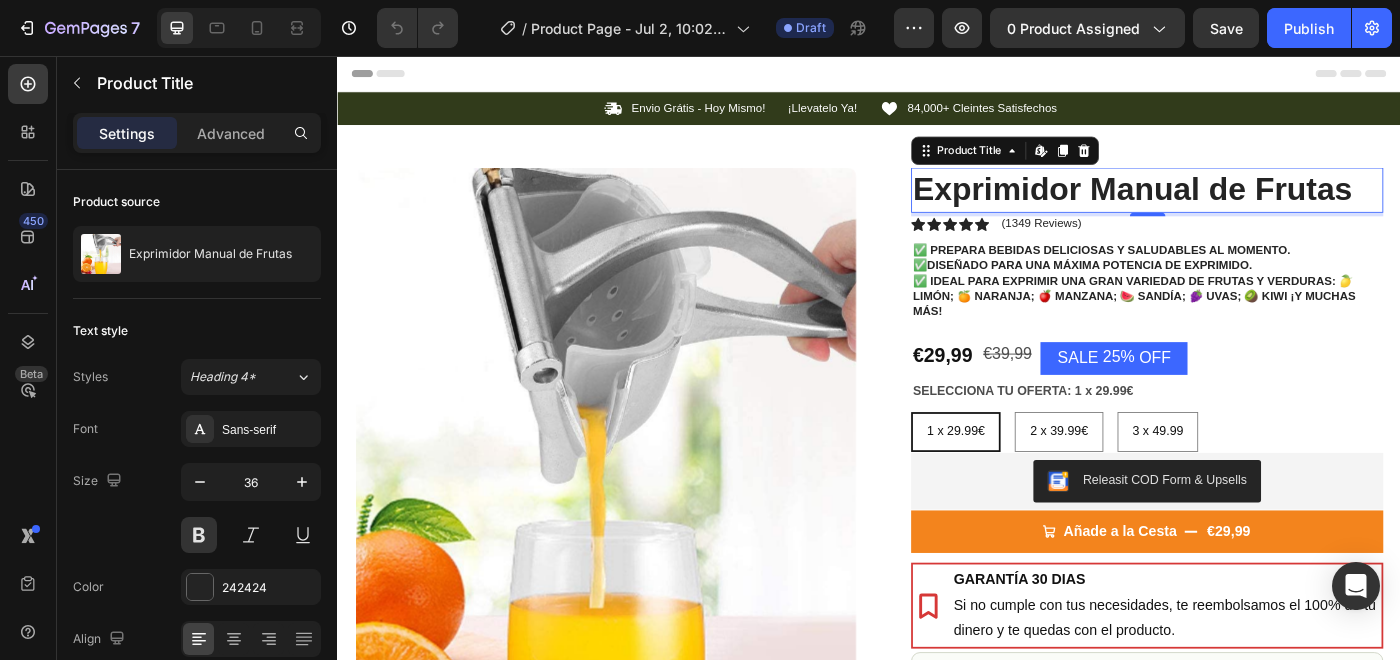 click on "Exprimidor Manual de Frutas" at bounding box center (1250, 207) 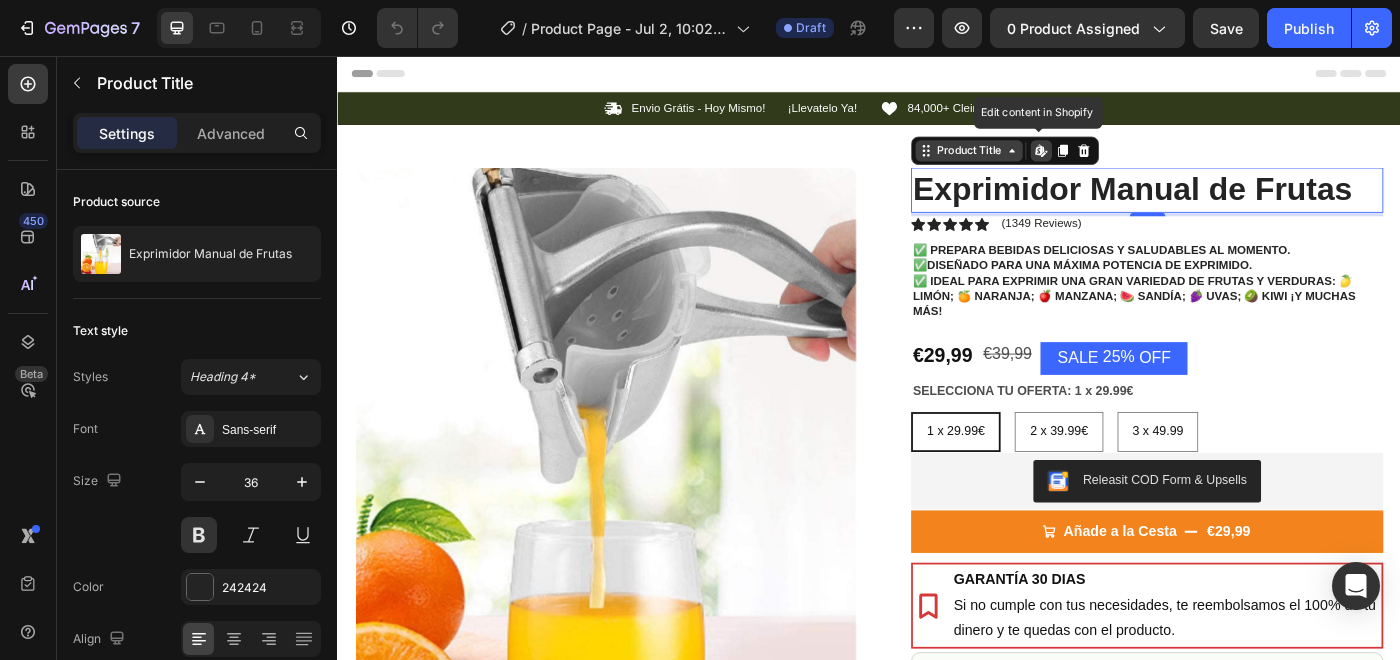 click 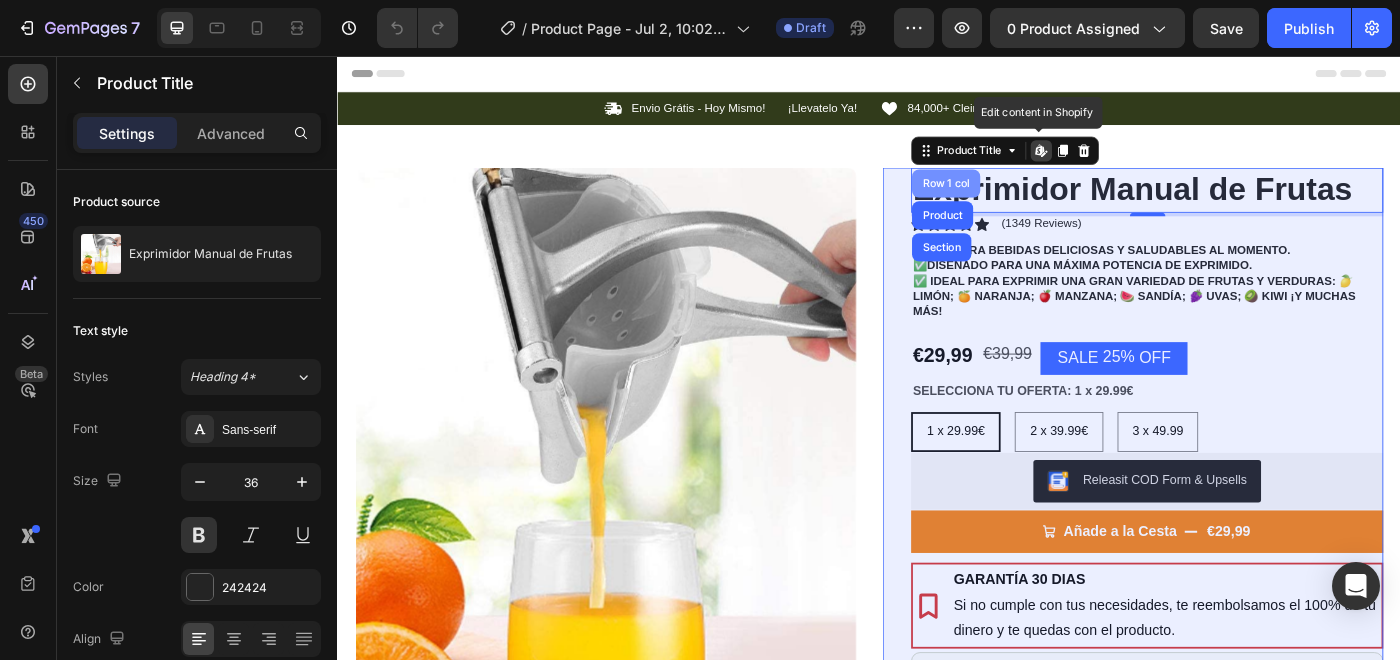 click on "Row 1 col" at bounding box center (1023, 200) 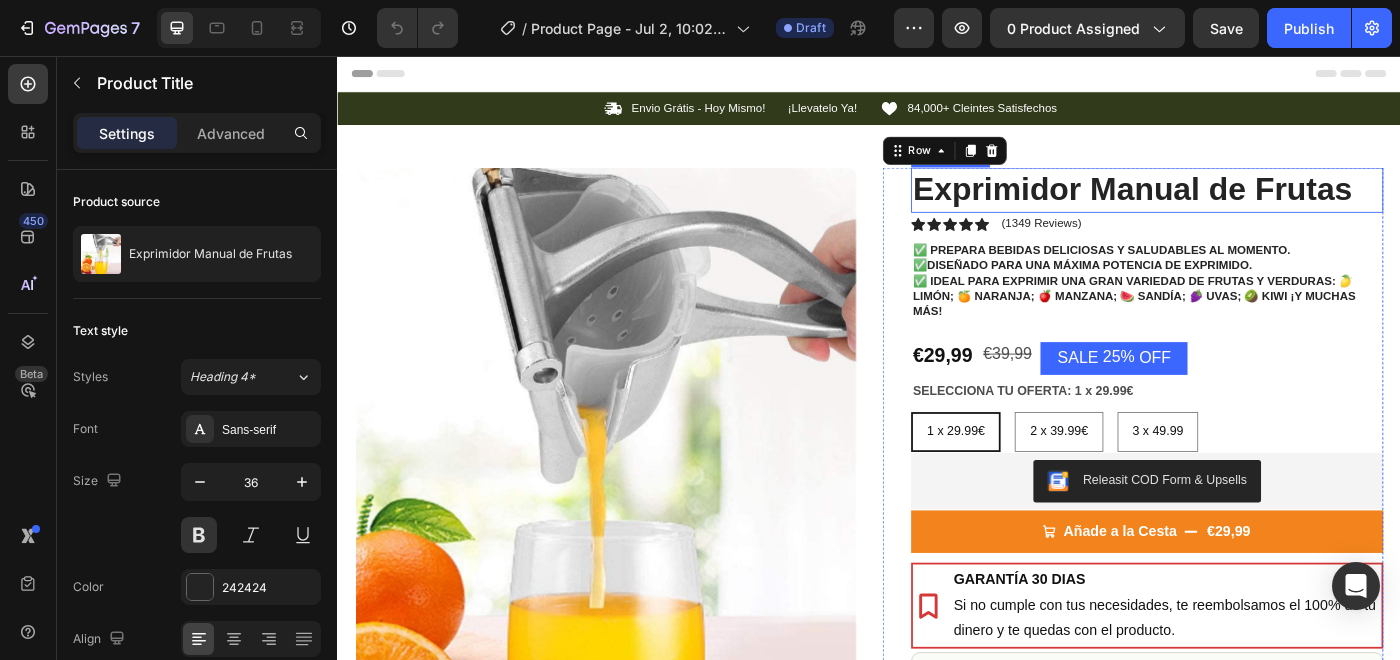 click on "Exprimidor Manual de Frutas" at bounding box center [1250, 207] 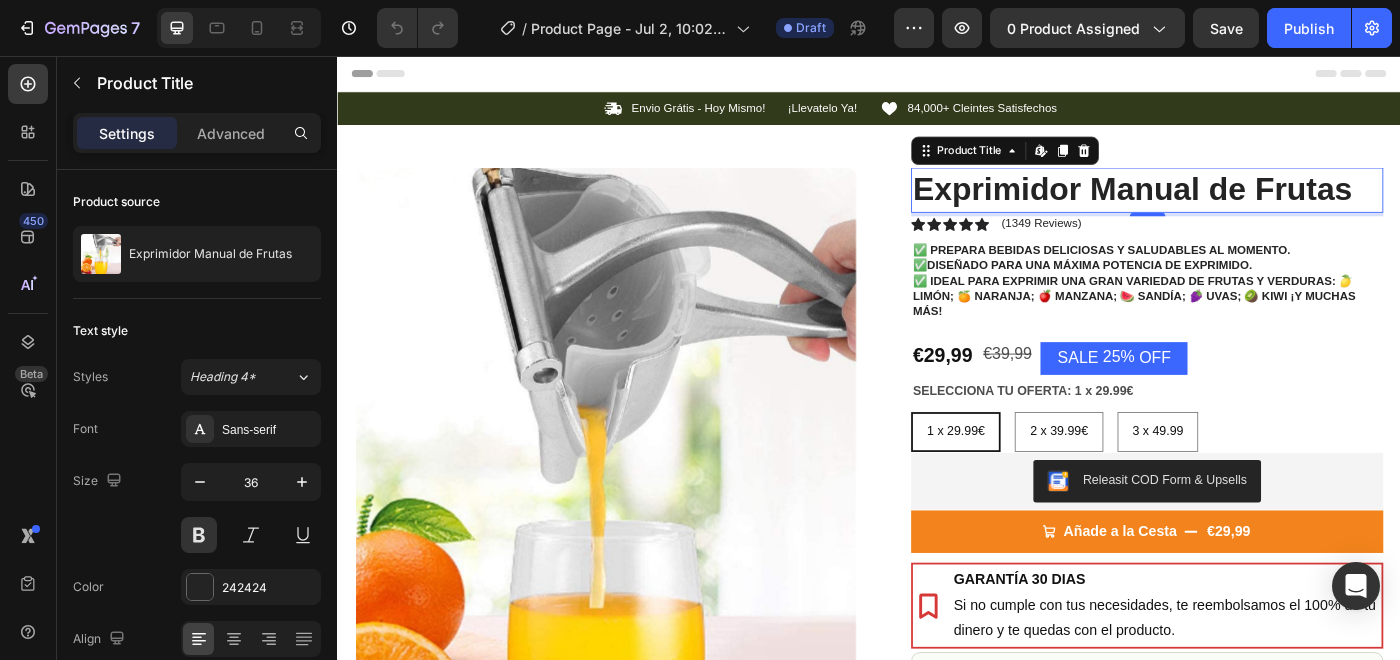 click on "Exprimidor Manual de Frutas" at bounding box center (1250, 207) 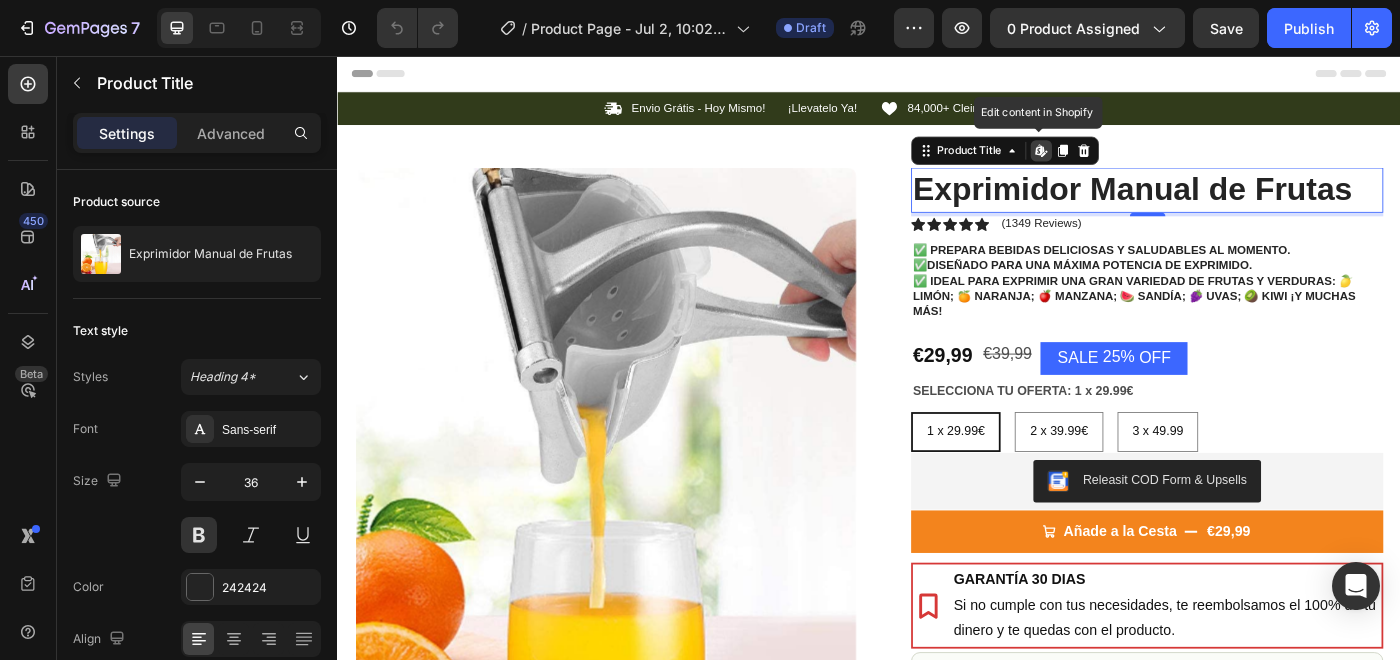 click on "Exprimidor Manual de Frutas" at bounding box center [1250, 207] 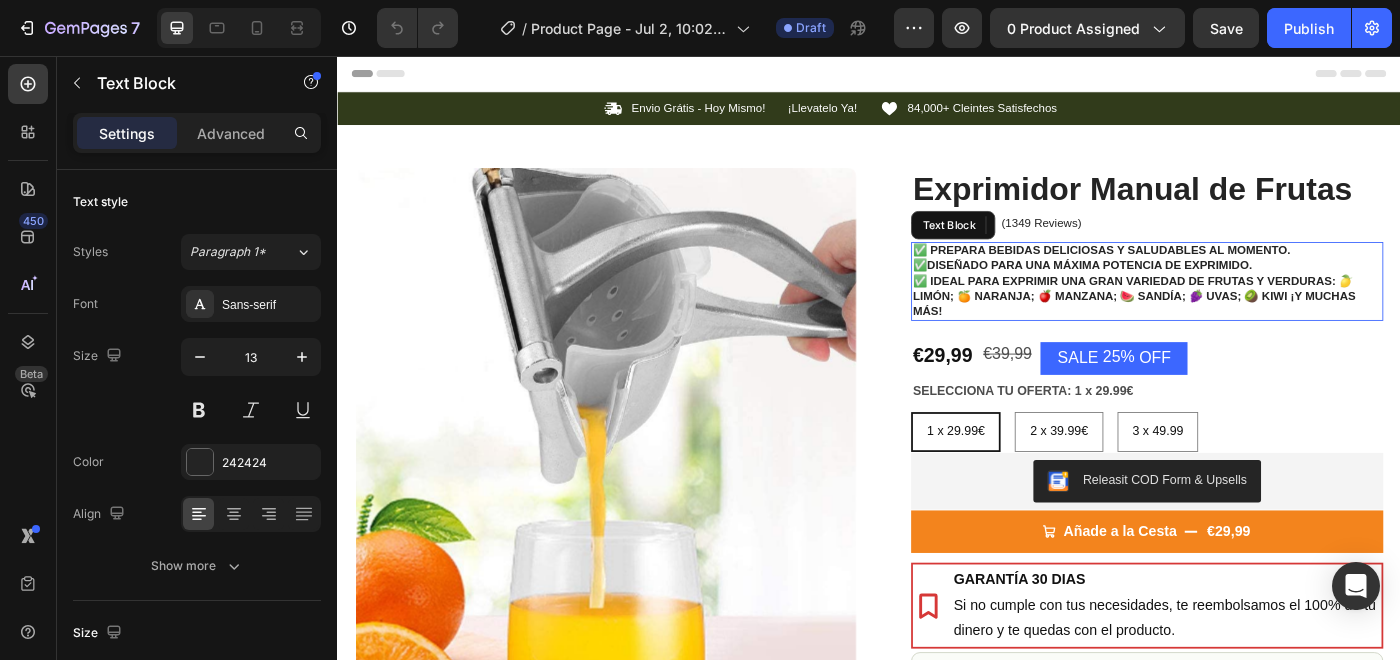 click on "Diseñado para una máxima potencia de exprimido." at bounding box center [1185, 292] 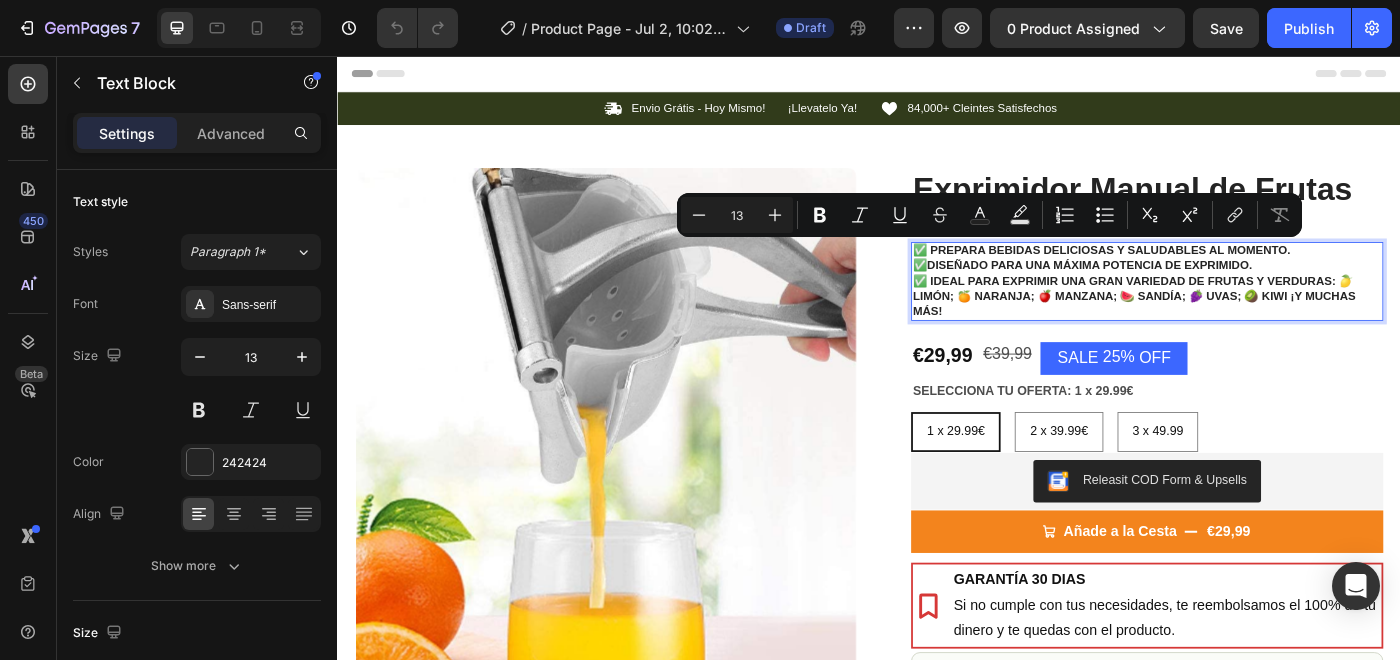 click on "✅ Prepara bebidas deliciosas y saludables al momento. ✅  Diseñado para una máxima potencia de exprimido. ✅ Ideal para exprimir una gran variedad de frutas y verduras: 🍋 limón; 🍊 naranja; 🍎 manzana; 🍉 sandía; 🍇 uvas; 🥝 kiwi ¡y muchas más!" at bounding box center [1250, 310] 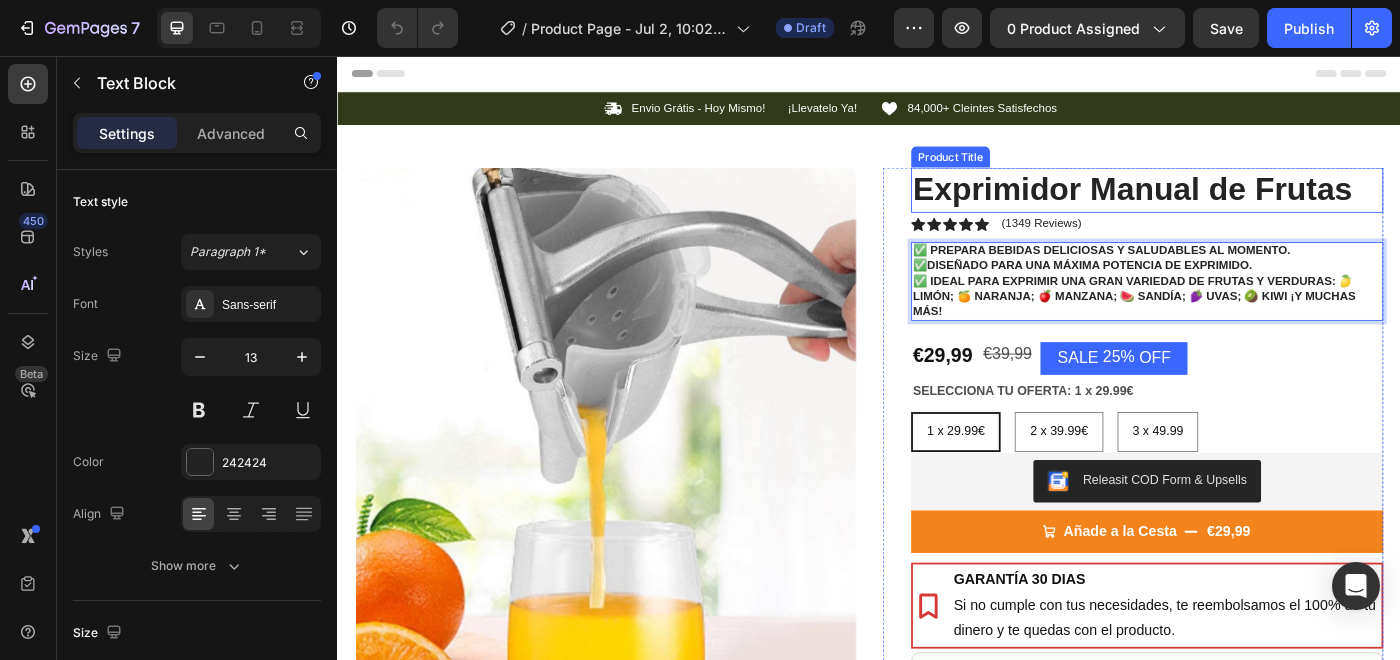click on "Exprimidor Manual de Frutas" at bounding box center [1250, 207] 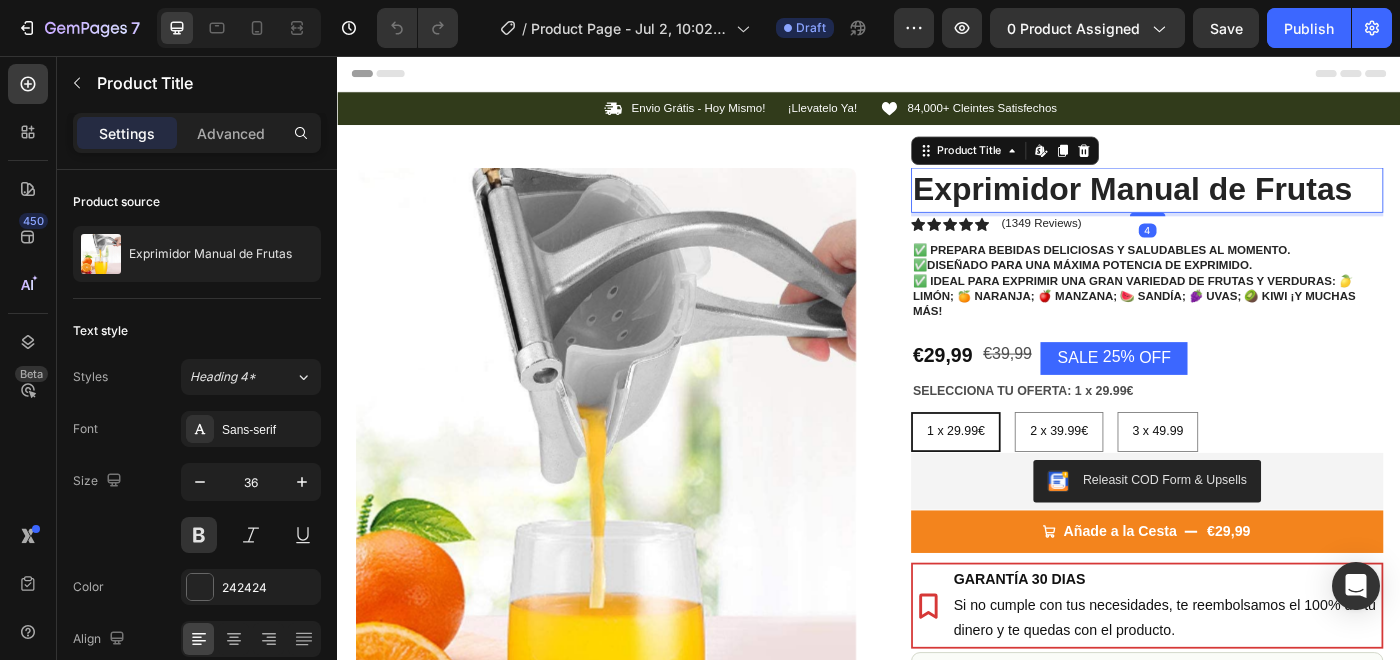 click on "Exprimidor Manual de Frutas Product Title   Edit content in Shopify 4 Icon Icon Icon Icon Icon Icon List (1349 Reviews) Text Block Row ✅ Prepara bebidas deliciosas y saludables al momento. ✅  Diseñado para una máxima potencia de exprimido. ✅ Ideal para exprimir una gran variedad de frutas y verduras: 🍋 limón; 🍊 naranja; 🍎 manzana; 🍉 sandía; 🍇 uvas; 🥝 kiwi ¡y muchas más! Text Block €29,99 Product Price Product Price €39,99 Product Price Product Price SALE 25% OFF Discount Tag Row SELECCIONA TU OFERTA: 1 x 29.99€ 1 x 29.99€ 1 x 29.99€ 1 x 29.99€ 2 x 39.99€ 2 x 39.99€ 2 x 39.99€ 3 x 49.99 3 x 49.99 3 x 49.99 Product Variants & Swatches Releasit COD Form & Upsells Releasit COD Form & Upsells
Añade a la Cesta
€29,99 Add to Cart
GARANTÍA 30 DIAS   Si no cumple con tus necesidades, te reembolsamos el 100% de tu dinero y te quedas con el producto. Item List Row Row Image
Icon Compra verificada" at bounding box center (1250, 557) 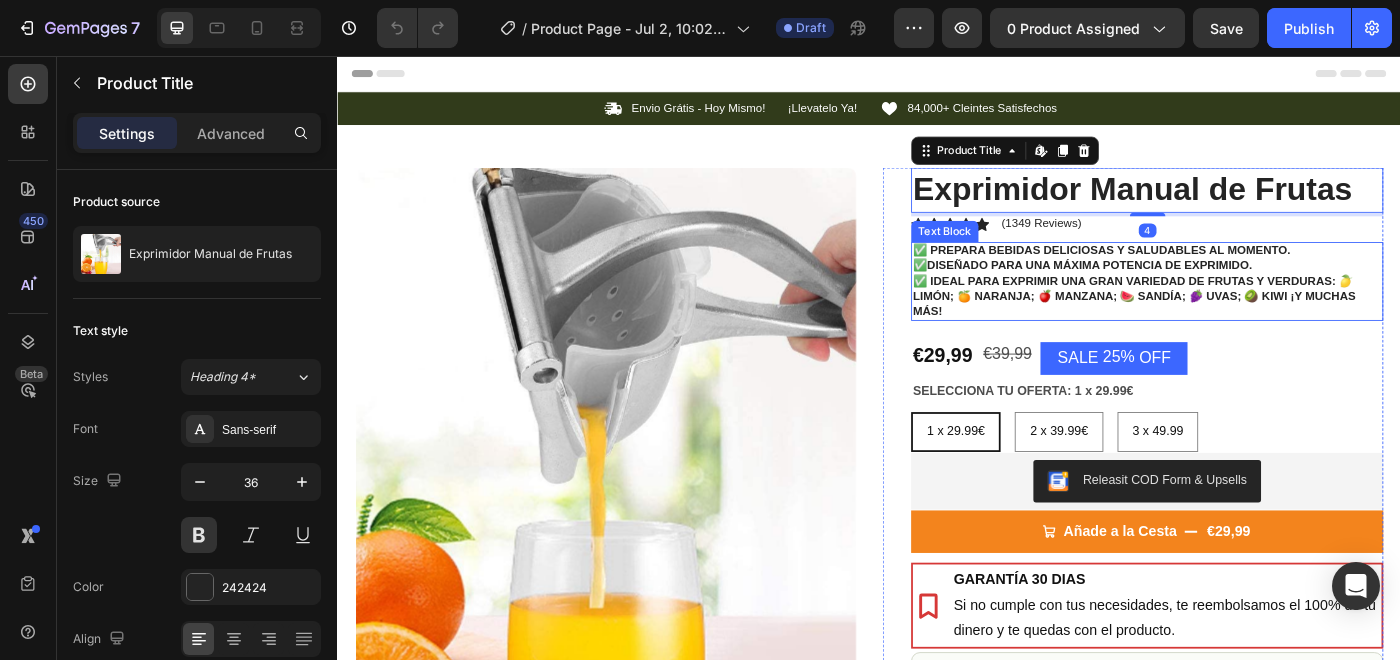 click on "✅ Prepara bebidas deliciosas y saludables al momento. ✅  Diseñado para una máxima potencia de exprimido. ✅ Ideal para exprimir una gran variedad de frutas y verduras: 🍋 limón; 🍊 naranja; 🍎 manzana; 🍉 sandía; 🍇 uvas; 🥝 kiwi ¡y muchas más!" at bounding box center [1250, 310] 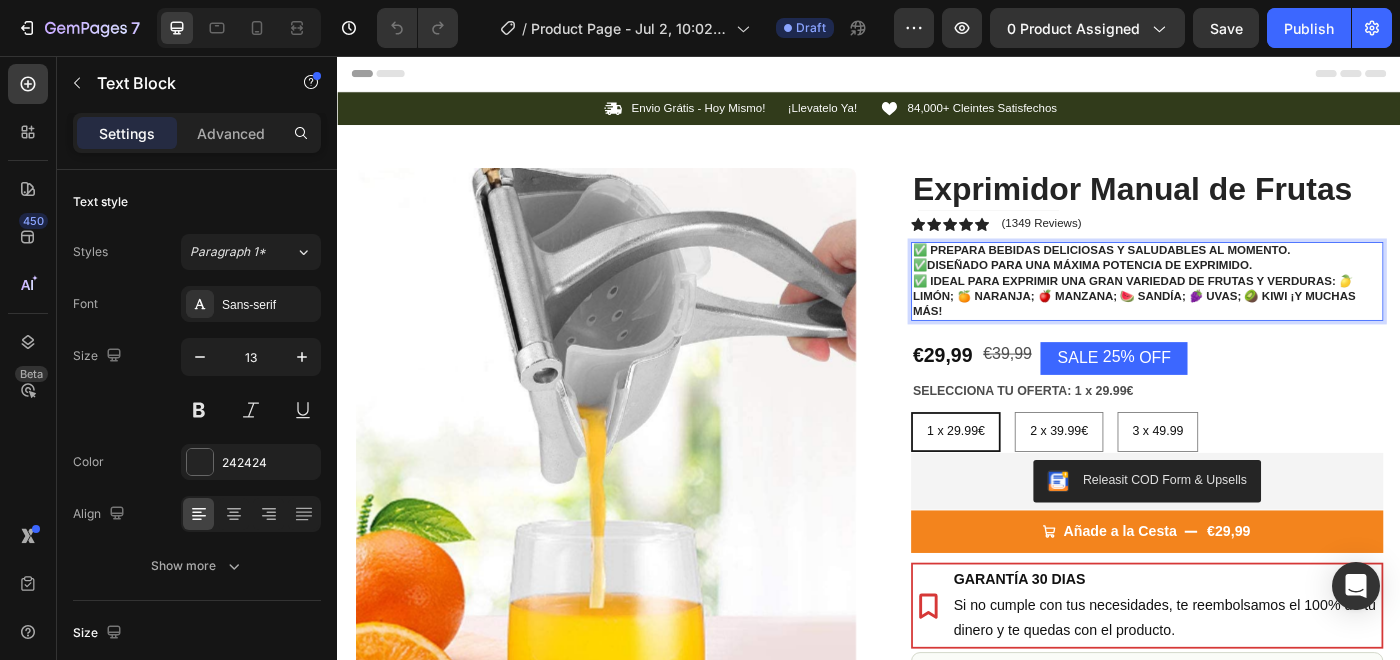 click on "✅ Prepara bebidas deliciosas y saludables al momento. ✅  Diseñado para una máxima potencia de exprimido. ✅ Ideal para exprimir una gran variedad de frutas y verduras: 🍋 limón; 🍊 naranja; 🍎 manzana; 🍉 sandía; 🍇 uvas; 🥝 kiwi ¡y muchas más!" at bounding box center [1250, 310] 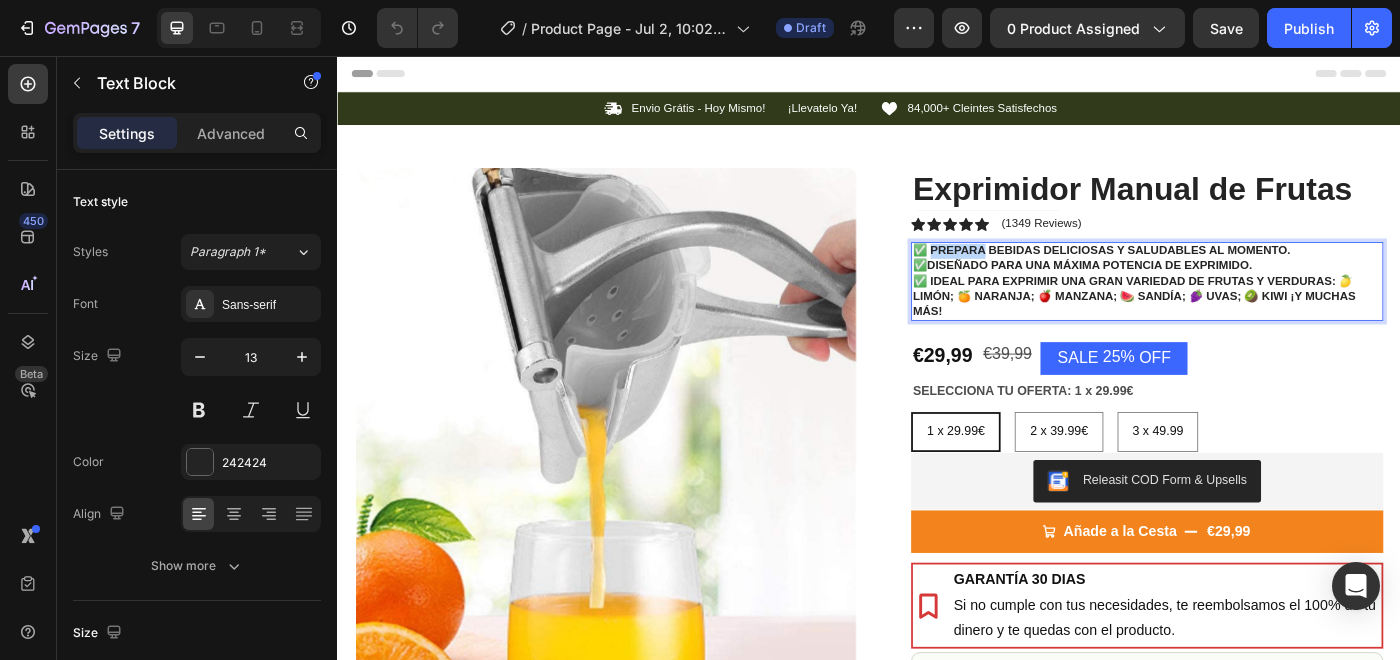 click on "✅ Prepara bebidas deliciosas y saludables al momento. ✅  Diseñado para una máxima potencia de exprimido. ✅ Ideal para exprimir una gran variedad de frutas y verduras: 🍋 limón; 🍊 naranja; 🍎 manzana; 🍉 sandía; 🍇 uvas; 🥝 kiwi ¡y muchas más!" at bounding box center [1250, 310] 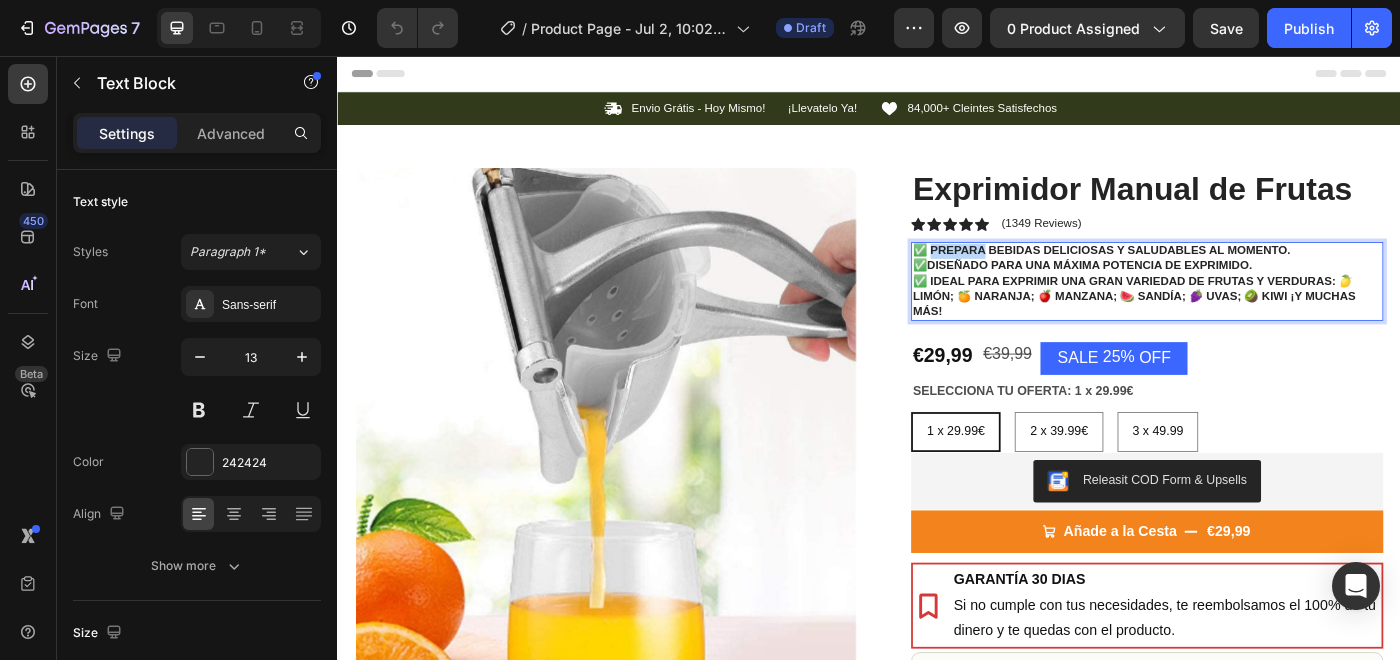 click on "✅ Prepara bebidas deliciosas y saludables al momento. ✅  Diseñado para una máxima potencia de exprimido. ✅ Ideal para exprimir una gran variedad de frutas y verduras: 🍋 limón; 🍊 naranja; 🍎 manzana; 🍉 sandía; 🍇 uvas; 🥝 kiwi ¡y muchas más!" at bounding box center (1250, 310) 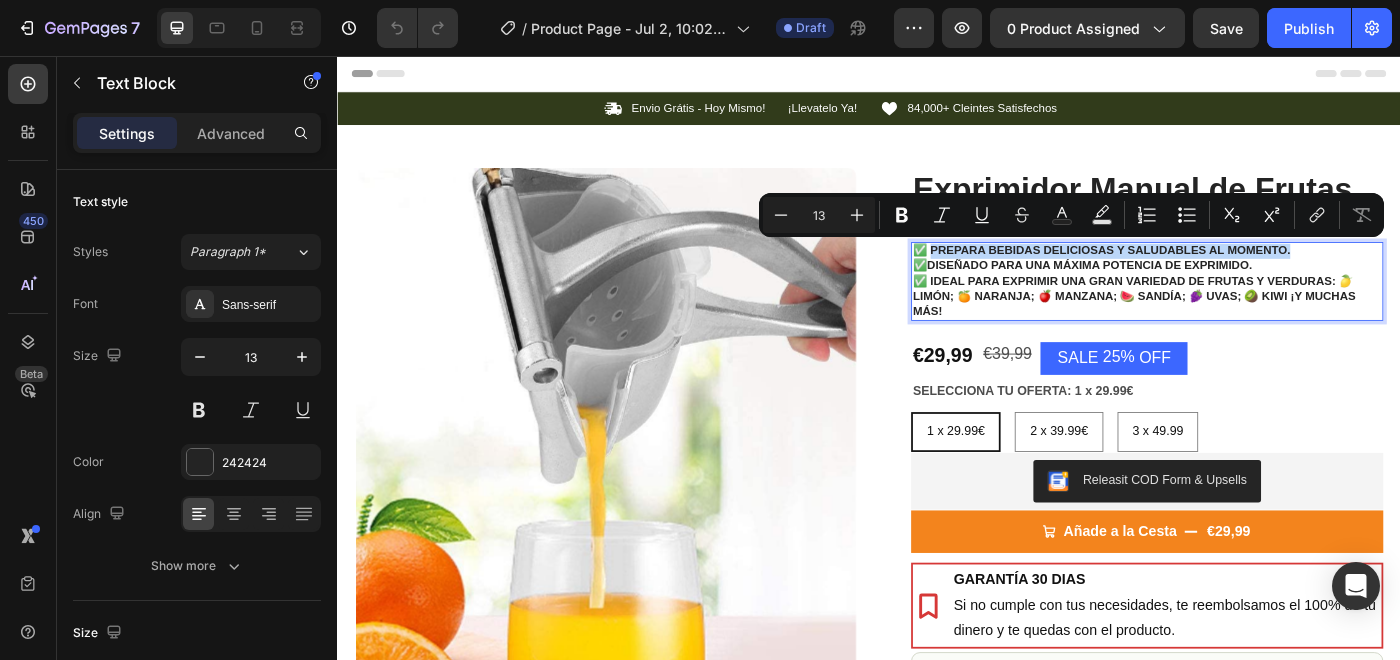 click on "✅ Prepara bebidas deliciosas y saludables al momento. ✅  Diseñado para una máxima potencia de exprimido. ✅ Ideal para exprimir una gran variedad de frutas y verduras: 🍋 limón; 🍊 naranja; 🍎 manzana; 🍉 sandía; 🍇 uvas; 🥝 kiwi ¡y muchas más!" at bounding box center [1250, 310] 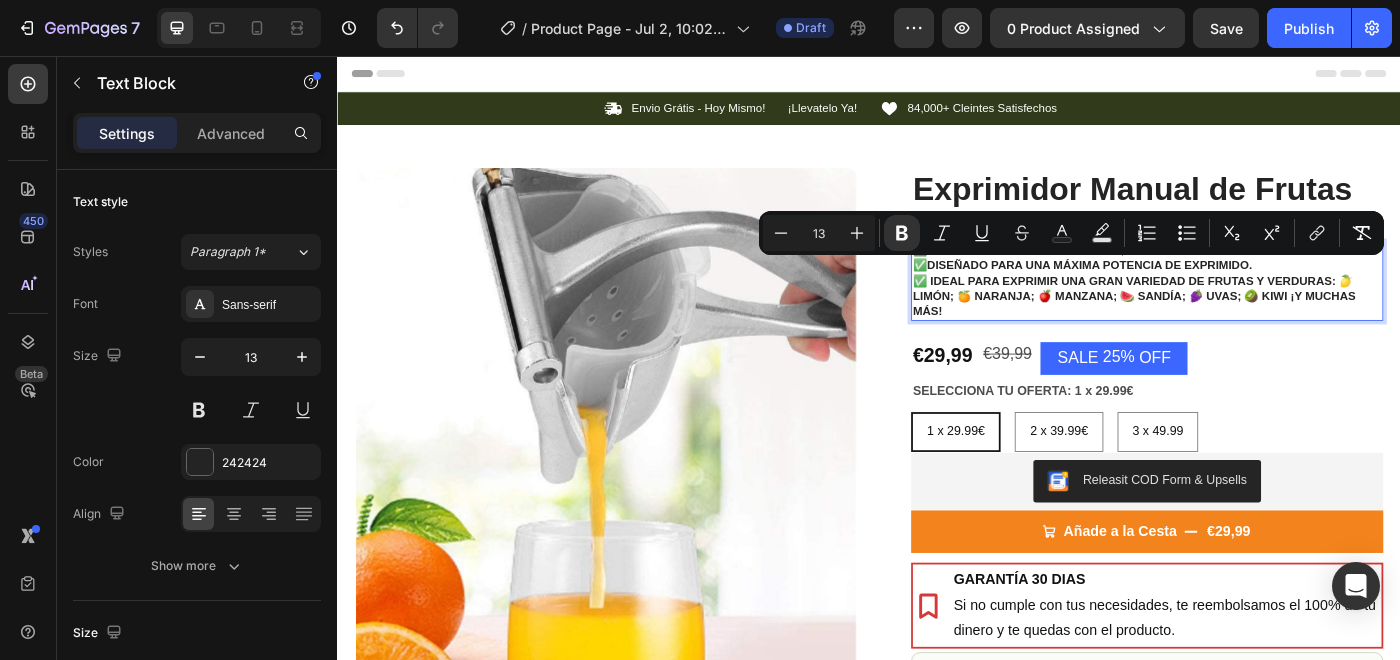 drag, startPoint x: 1007, startPoint y: 291, endPoint x: 1369, endPoint y: 293, distance: 362.00552 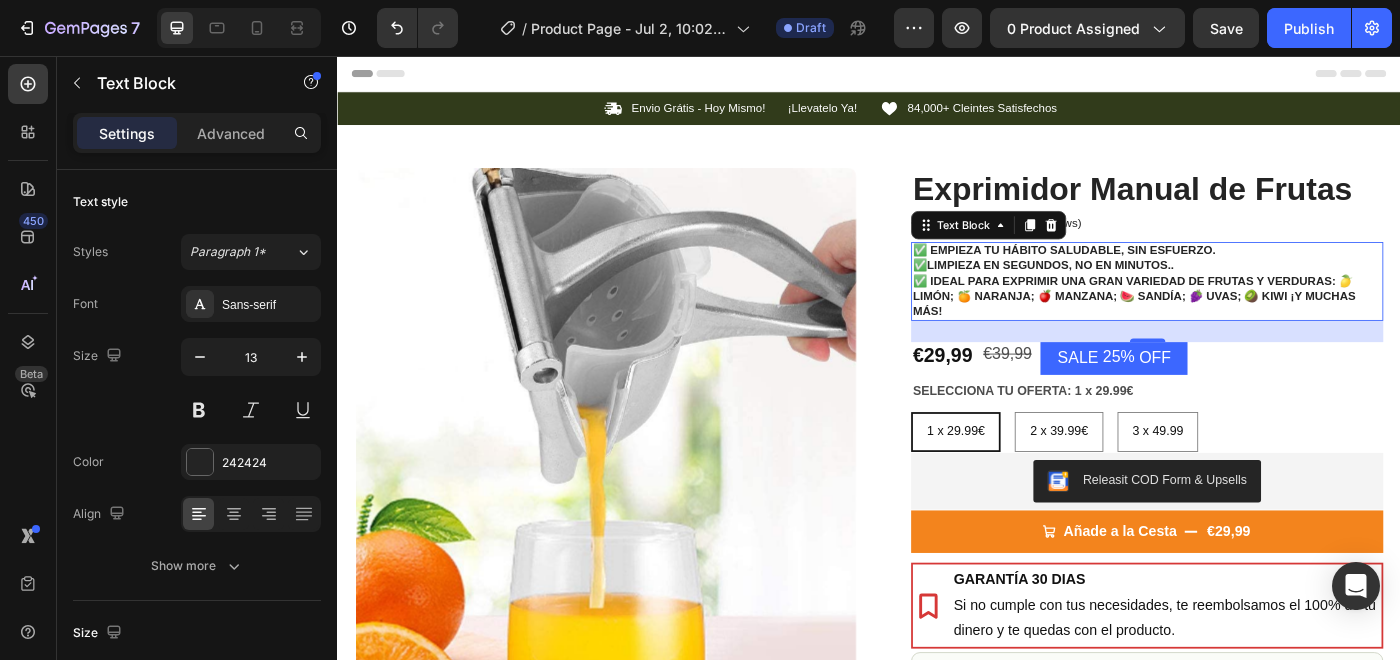 click on "✅ Empieza tu hábito saludable, sin esfuerzo. ✅  Limpieza en segundos, no en minutos.. ✅ Ideal para exprimir una gran variedad de frutas y verduras: 🍋 limón; 🍊 naranja; 🍎 manzana; 🍉 sandía; 🍇 uvas; 🥝 kiwi ¡y muchas más!" at bounding box center (1250, 310) 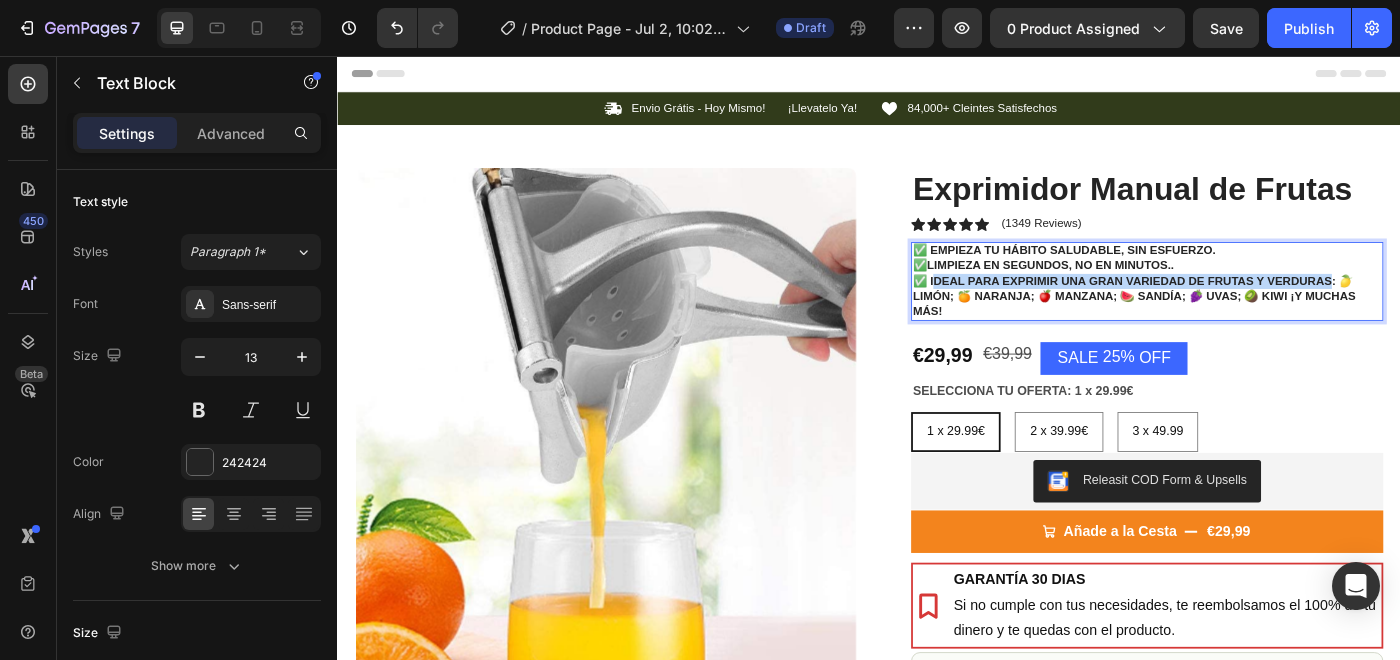 drag, startPoint x: 1006, startPoint y: 309, endPoint x: 1454, endPoint y: 307, distance: 448.00446 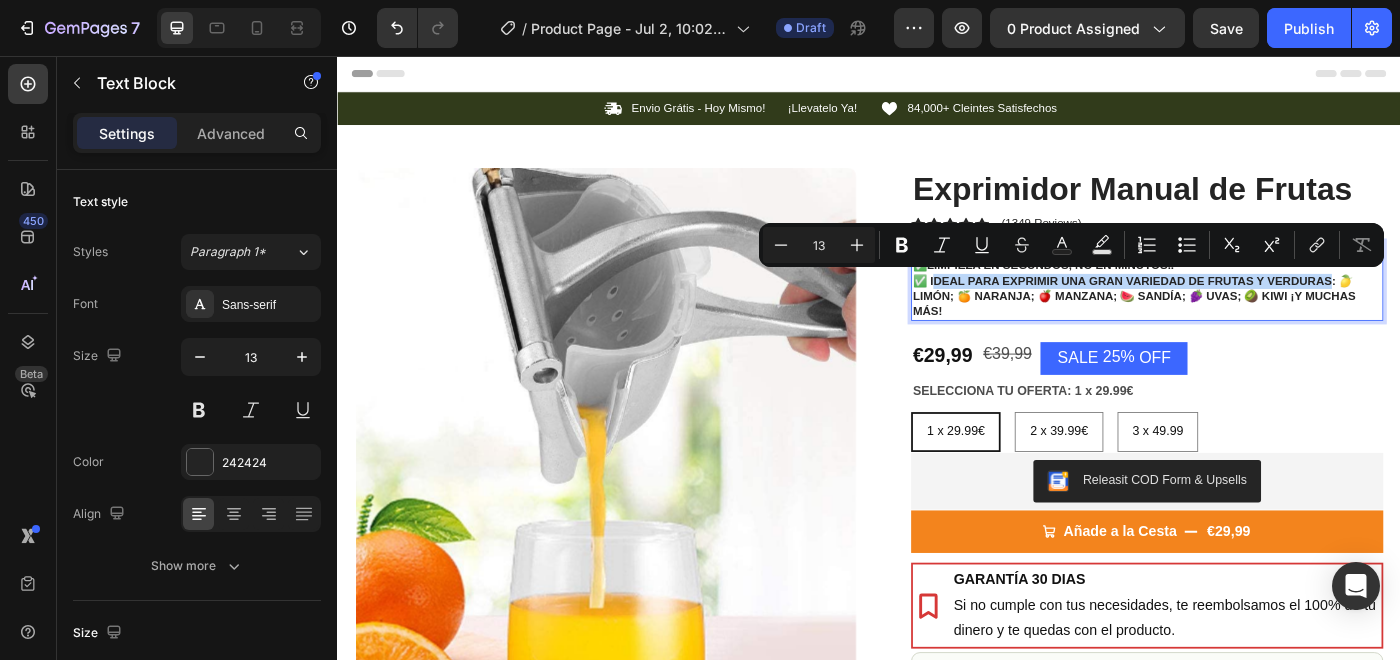 click on "✅ Empieza tu hábito saludable, sin esfuerzo. ✅  Limpieza en segundos, no en minutos.. ✅ Ideal para exprimir una gran variedad de frutas y verduras: 🍋 limón; 🍊 naranja; 🍎 manzana; 🍉 sandía; 🍇 uvas; 🥝 kiwi ¡y muchas más!" at bounding box center (1250, 310) 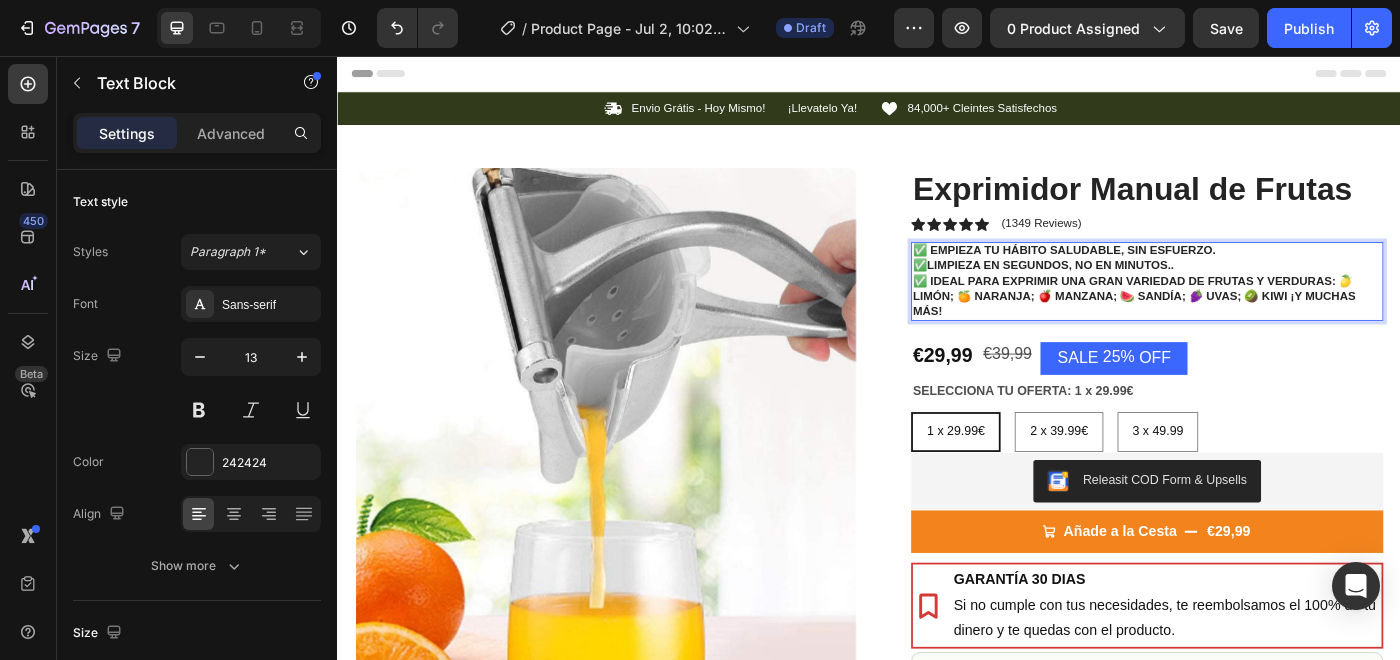 click on "✅ Empieza tu hábito saludable, sin esfuerzo. ✅  Limpieza en segundos, no en minutos.. ✅ Ideal para exprimir una gran variedad de frutas y verduras: 🍋 limón; 🍊 naranja; 🍎 manzana; 🍉 sandía; 🍇 uvas; 🥝 kiwi ¡y muchas más!" at bounding box center [1250, 310] 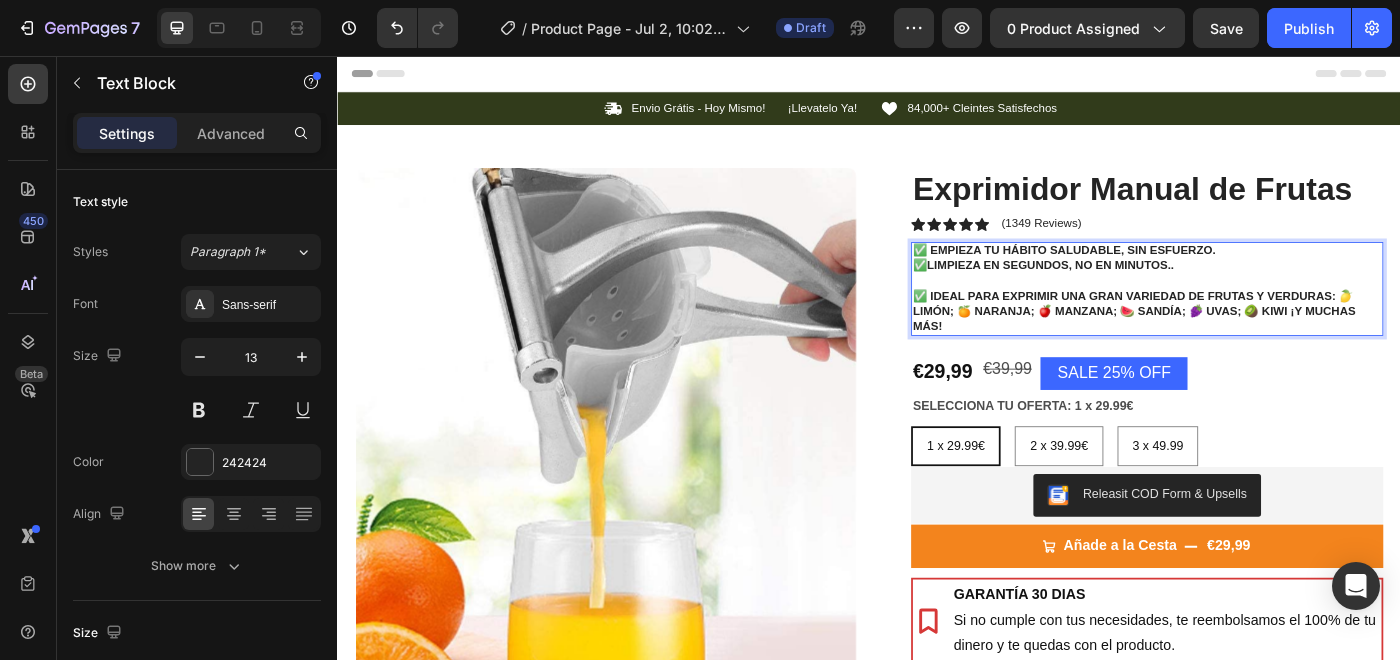 click on "⁠⁠⁠⁠⁠⁠⁠ ✅ Ideal para exprimir una gran variedad de frutas y verduras: 🍋 limón; 🍊 naranja; 🍎 manzana; 🍉 sandía; 🍇 uvas; 🥝 kiwi ¡y muchas más!" at bounding box center [1250, 336] 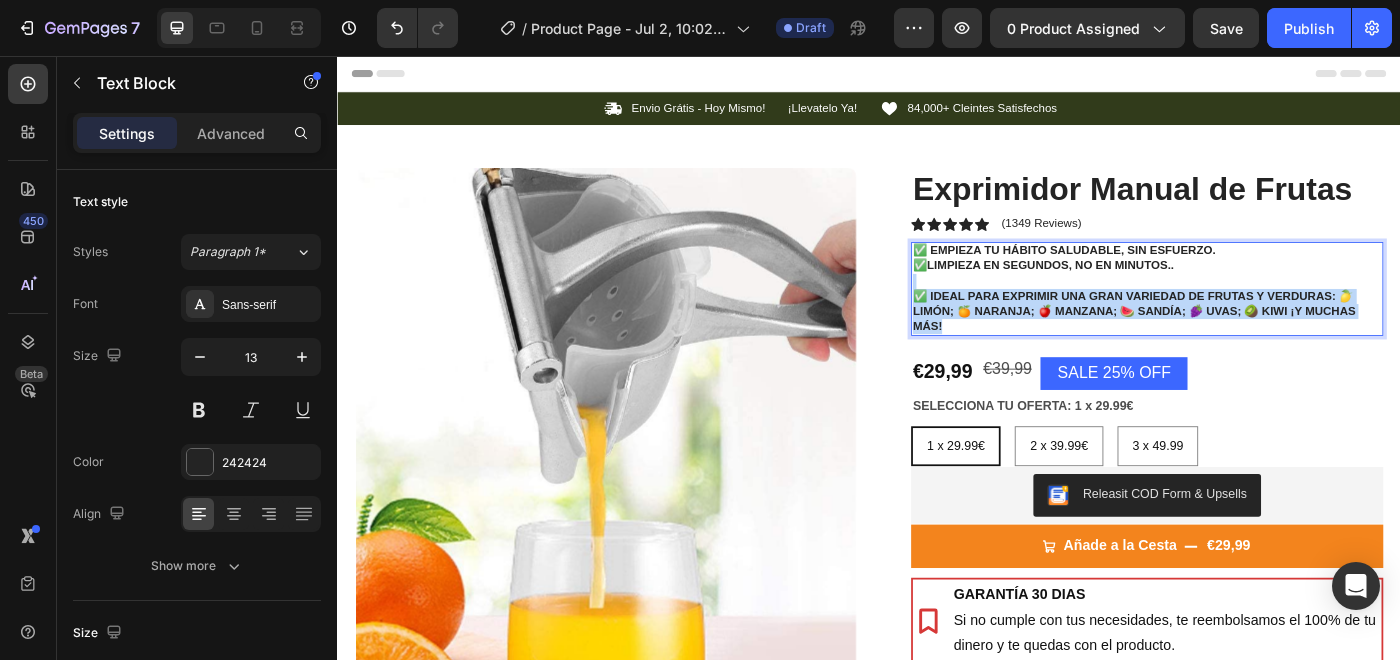 click on "✅ Ideal para exprimir una gran variedad de frutas y verduras: 🍋 limón; 🍊 naranja; 🍎 manzana; 🍉 sandía; 🍇 uvas; 🥝 kiwi ¡y muchas más!" at bounding box center (1250, 336) 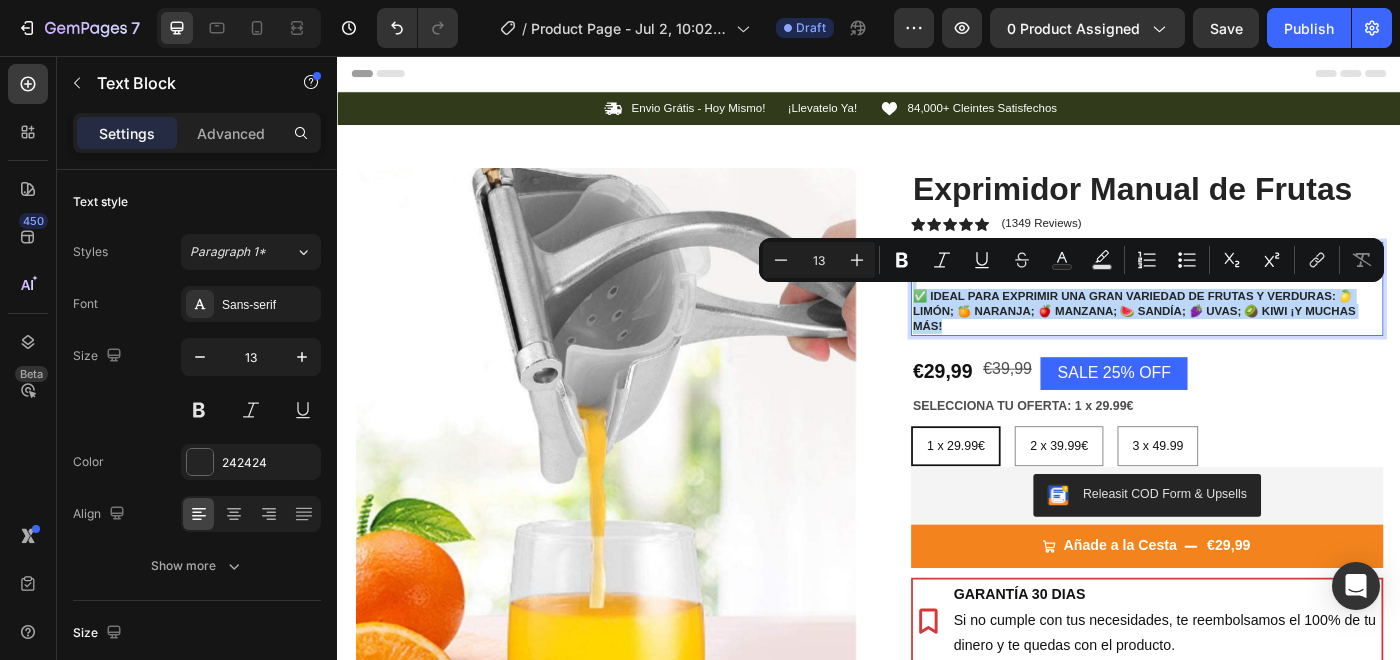 click on "✅ Ideal para exprimir una gran variedad de frutas y verduras: 🍋 limón; 🍊 naranja; 🍎 manzana; 🍉 sandía; 🍇 uvas; 🥝 kiwi ¡y muchas más!" at bounding box center (1250, 336) 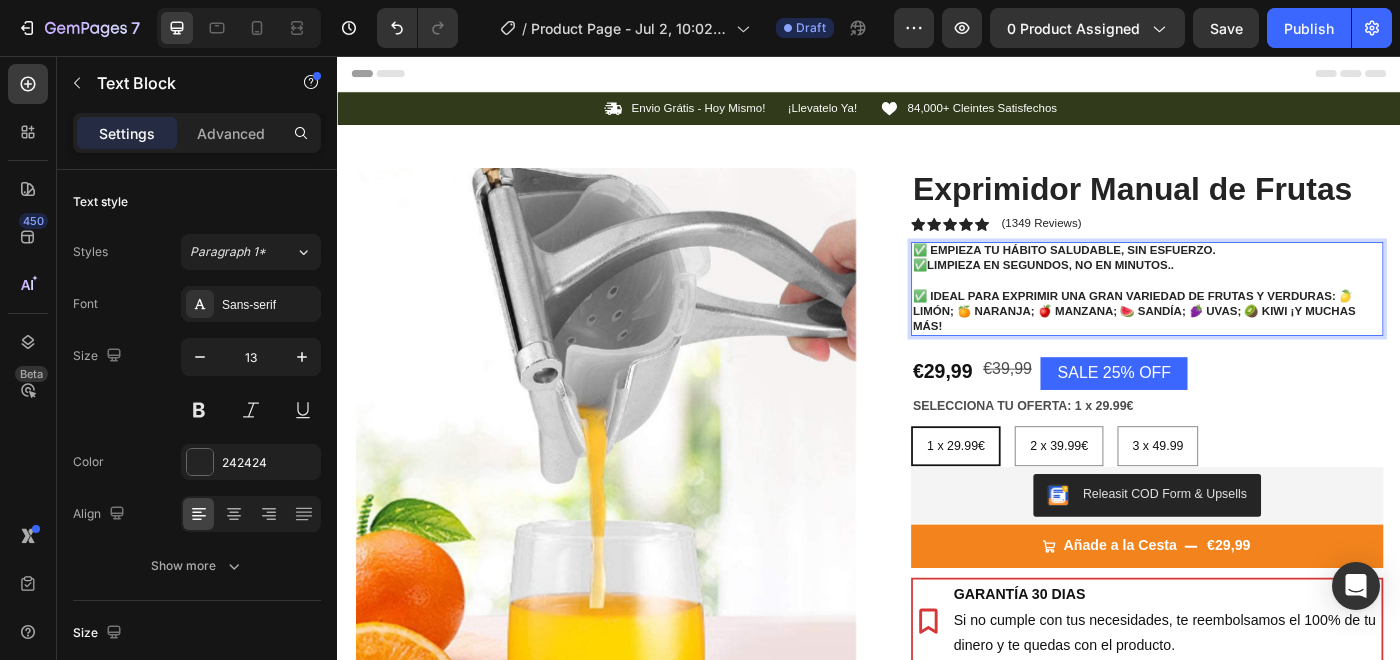 click on "⁠⁠⁠⁠⁠⁠⁠ ✅ Ideal para exprimir una gran variedad de frutas y verduras: 🍋 limón; 🍊 naranja; 🍎 manzana; 🍉 sandía; 🍇 uvas; 🥝 kiwi ¡y muchas más!" at bounding box center (1250, 336) 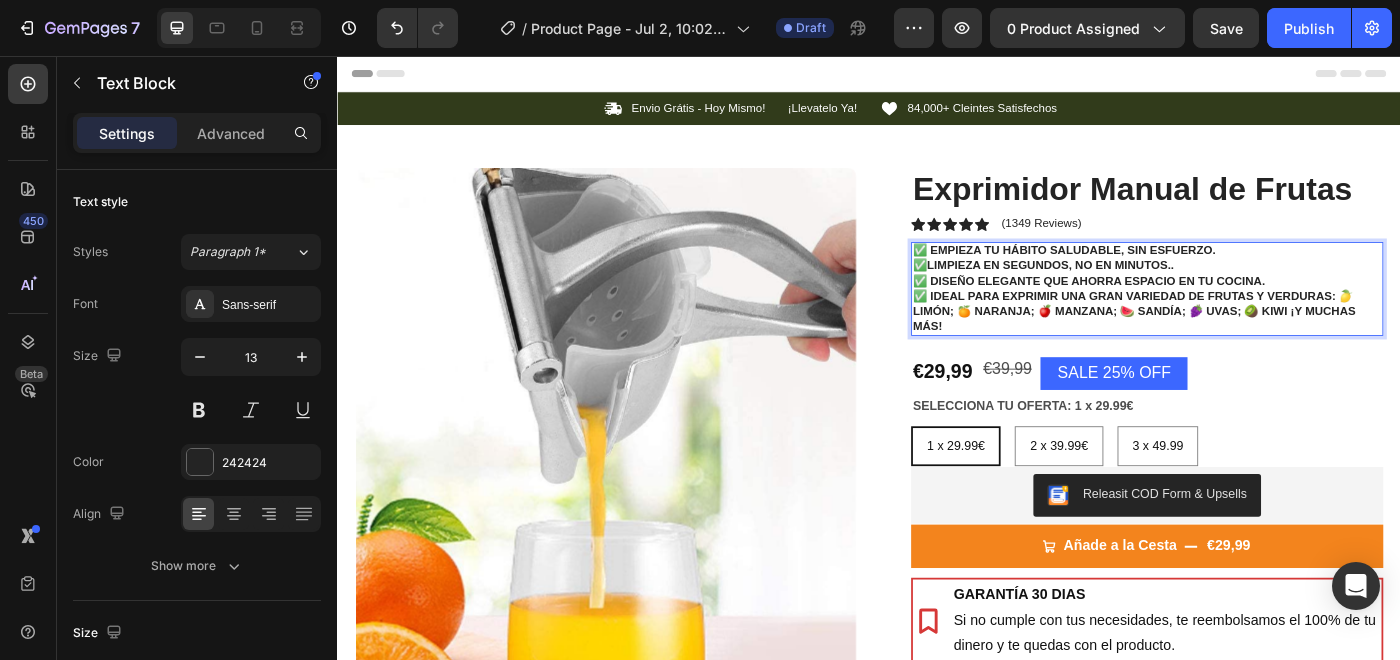 click on "✅ Diseño elegante que ahorra espacio en tu cocina. ✅ Ideal para exprimir una gran variedad de frutas y verduras: 🍋 limón; 🍊 naranja; 🍎 manzana; 🍉 sandía; 🍇 uvas; 🥝 kiwi ¡y muchas más!" at bounding box center [1250, 336] 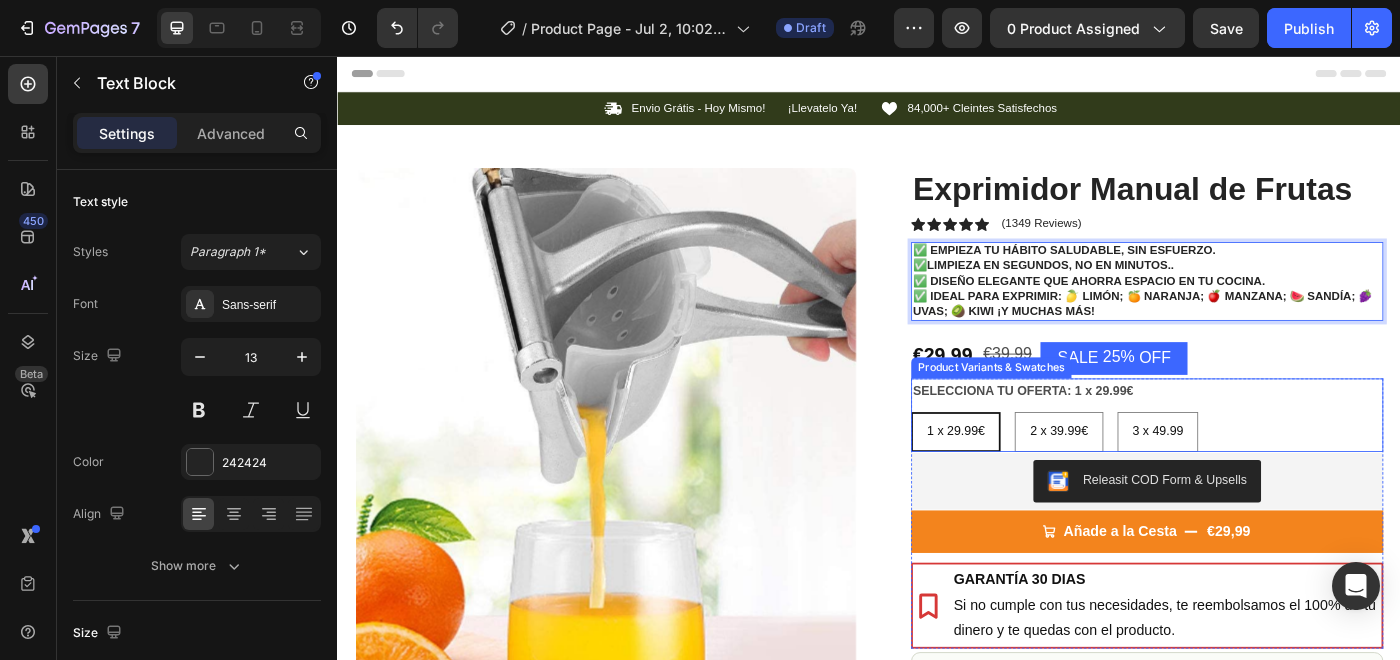 click on "SELECCIONA TU OFERTA: 1 x [PRICE] 1 x [PRICE] 1 x [PRICE] 1 x [PRICE] 2 x [PRICE] 2 x [PRICE] 2 x [PRICE] 3 x [PRICE] 3 x [PRICE] 3 x [PRICE]" at bounding box center (1250, 461) 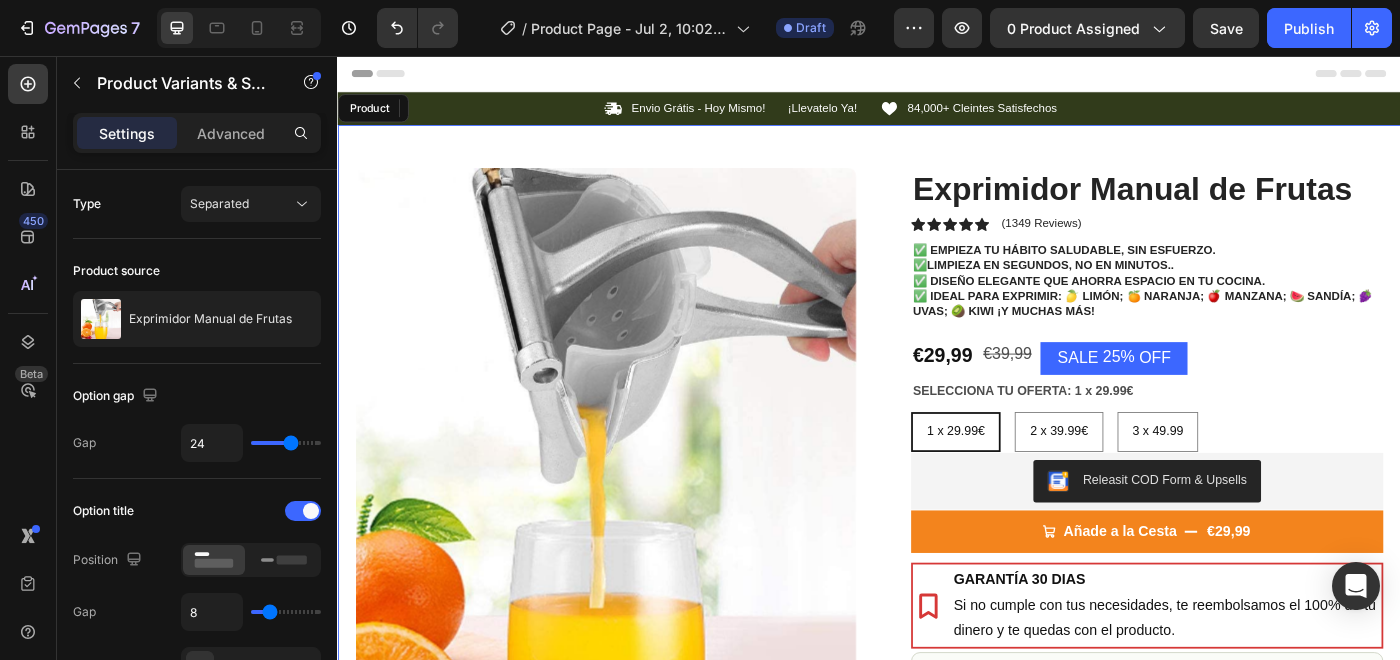 click on "Product Images Row Exprimidor Manual de Frutas Product Title Icon Icon Icon Icon Icon Icon List (1349 Reviews) Text Block Row ✅ Empieza tu hábito saludable, sin esfuerzo. ✅  Limpieza en segundos, no en minutos.. ✅ Diseño elegante que ahorra espacio en tu cocina. ✅ Ideal para exprimir: 🍋 limón; 🍊 naranja; 🍎 manzana; 🍉 sandía; 🍇 uvas; 🥝 kiwi ¡y muchas más! Text Block [PRICE] Product Price Product Price [PRICE] Product Price Product Price SALE 25% OFF Discount Tag Row SELECCIONA TU OFERTA: 1 x [PRICE] 1 x [PRICE] 1 x [PRICE] 1 x [PRICE] 2 x [PRICE] 2 x [PRICE] 2 x [PRICE] 3 x [PRICE] 3 x [PRICE] 3 x [PRICE] Product Variants & Swatches   0 Releasit COD Form & Upsells Releasit COD Form & Upsells
Añade a la Cesta
[PRICE] Add to Cart
GARANTÍA 30 DIAS   Si no cumple con tus necesidades, te reembolsamos el 100% de tu dinero y te quedas con el producto. Item List Row Row Image" at bounding box center [937, 578] 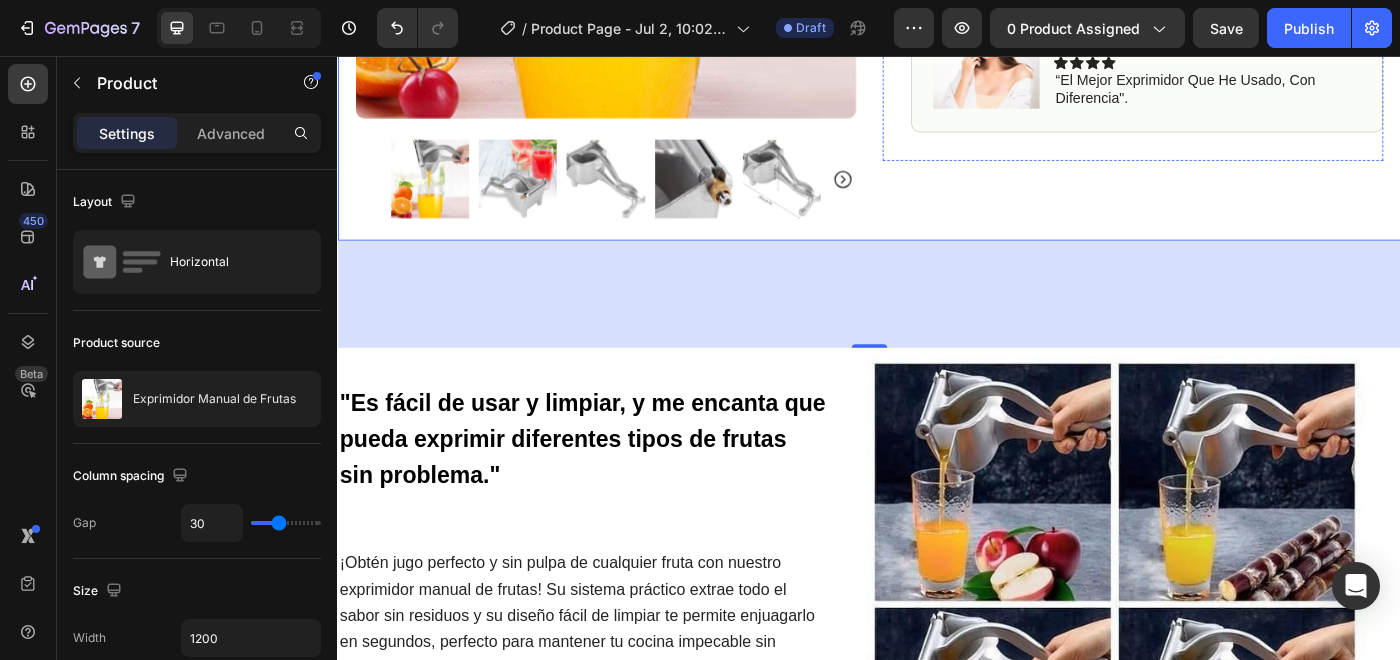 scroll, scrollTop: 851, scrollLeft: 0, axis: vertical 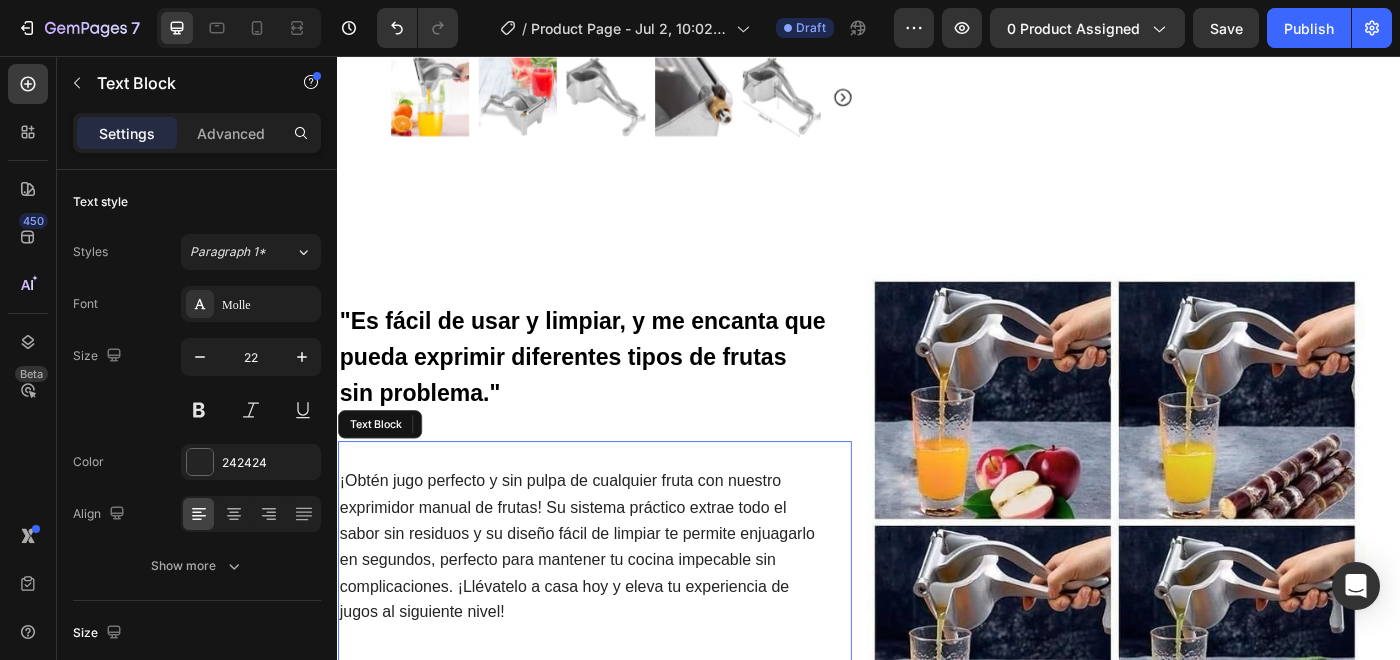 drag, startPoint x: 344, startPoint y: 534, endPoint x: 414, endPoint y: 576, distance: 81.63332 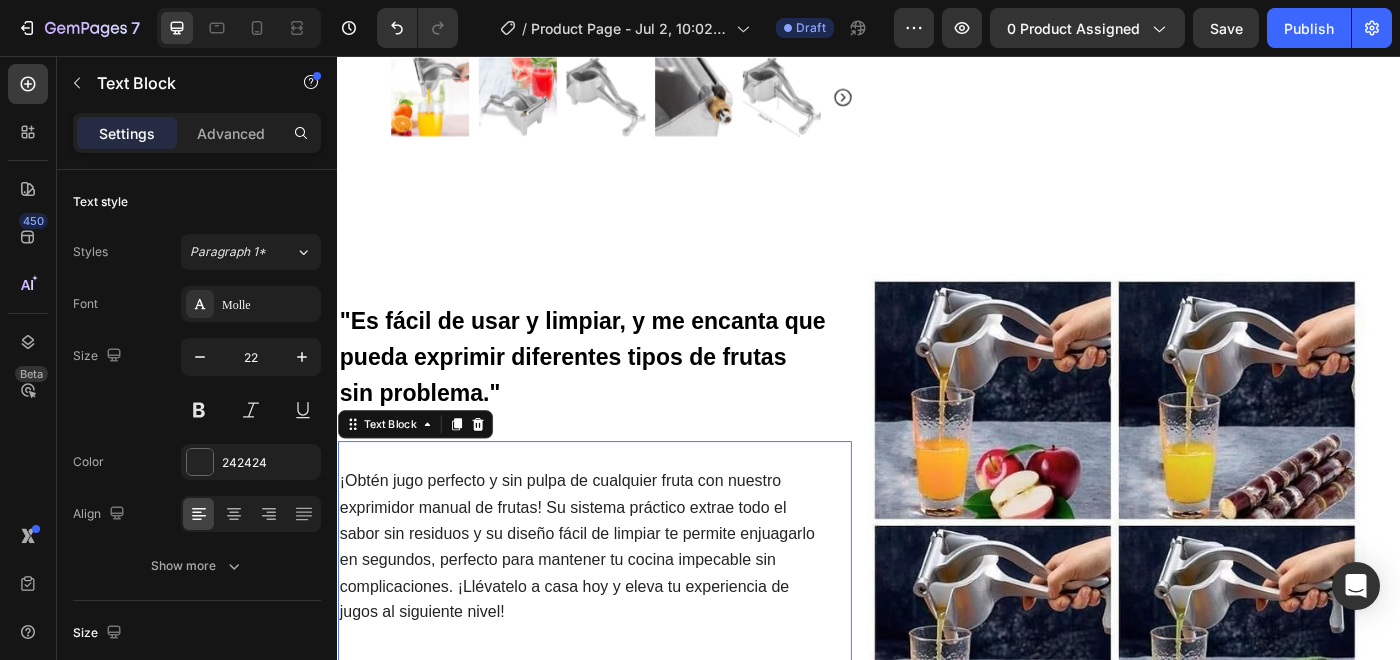 click on "¡Obtén jugo perfecto y sin pulpa de cualquier fruta con nuestro exprimidor manual de frutas! Su sistema práctico extrae todo el sabor sin residuos y su diseño fácil de limpiar te permite enjuagarlo en segundos, perfecto para mantener tu cocina impecable sin complicaciones. ¡Llévatelo a casa hoy y eleva tu experiencia de jugos al siguiente nivel!" at bounding box center [607, 610] 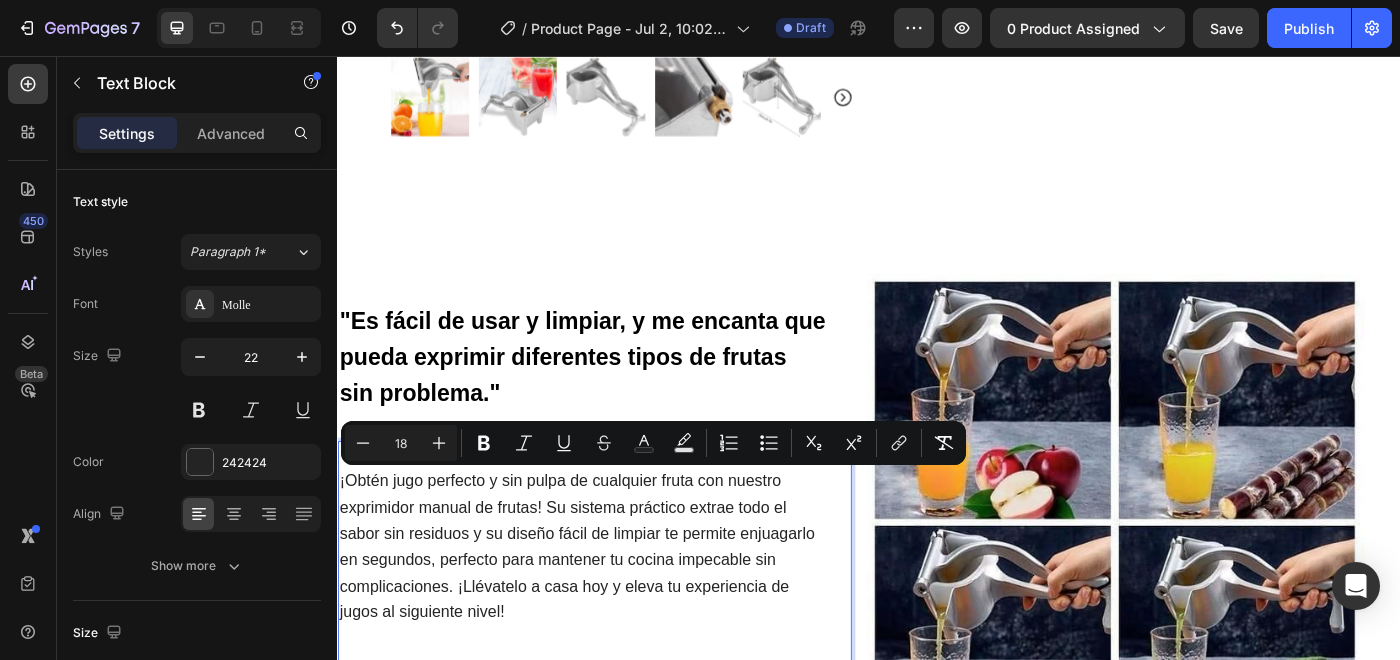 drag, startPoint x: 544, startPoint y: 688, endPoint x: 330, endPoint y: 517, distance: 273.92883 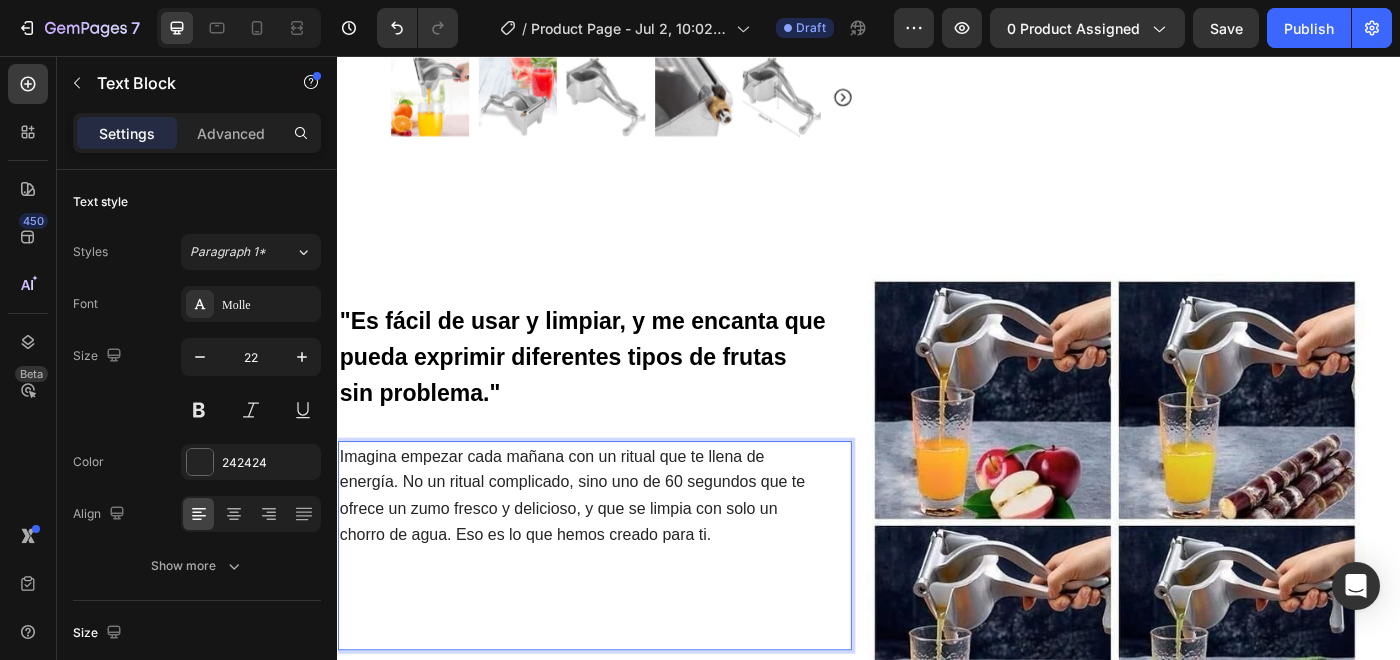 click at bounding box center (613, 654) 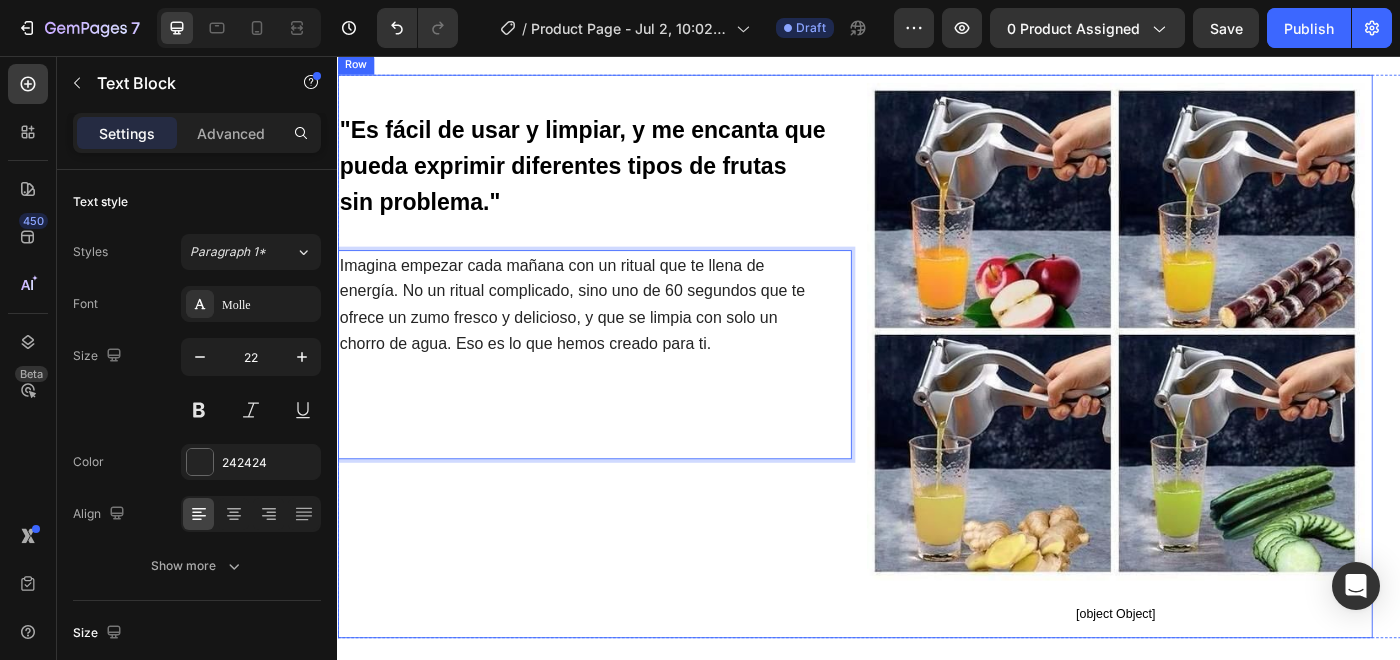 scroll, scrollTop: 1076, scrollLeft: 0, axis: vertical 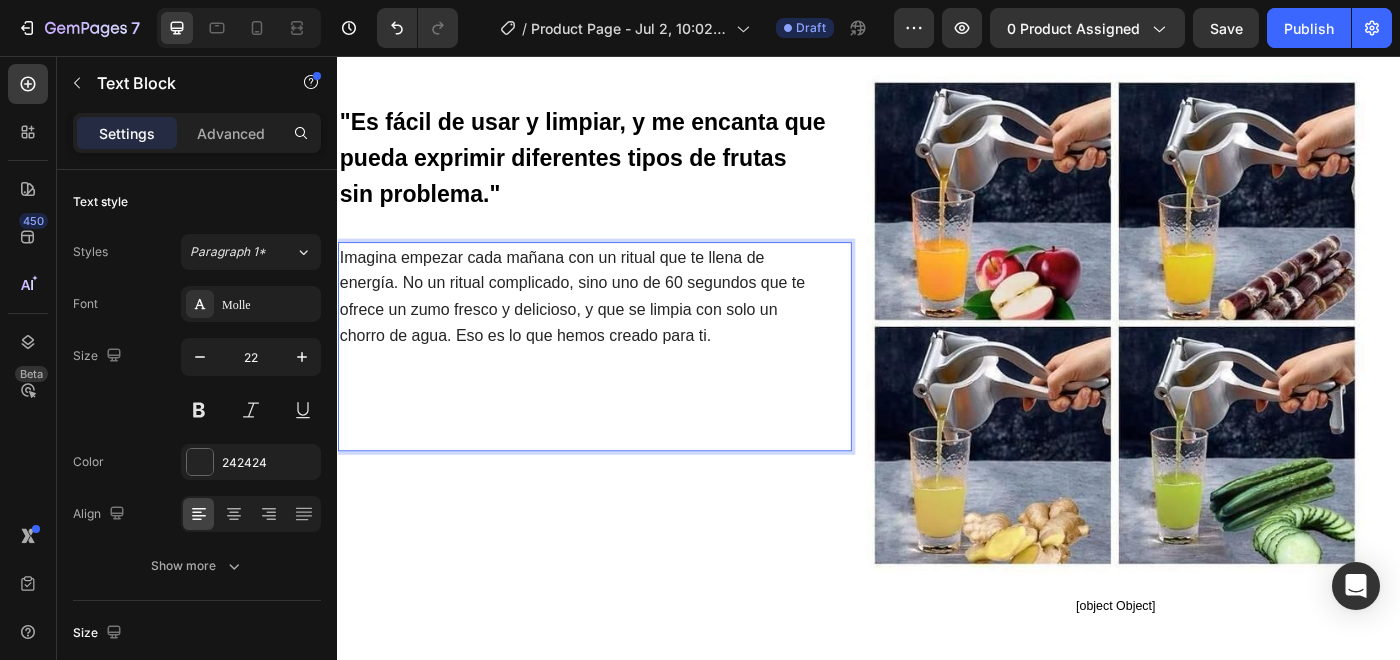 click on "Imagina empezar cada mañana con un ritual que te llena de energía. No un ritual complicado, sino uno de 60 segundos que te ofrece un zumo fresco y delicioso, y que se limpia con solo un chorro de agua. Eso es lo que hemos creado para ti." at bounding box center [613, 327] 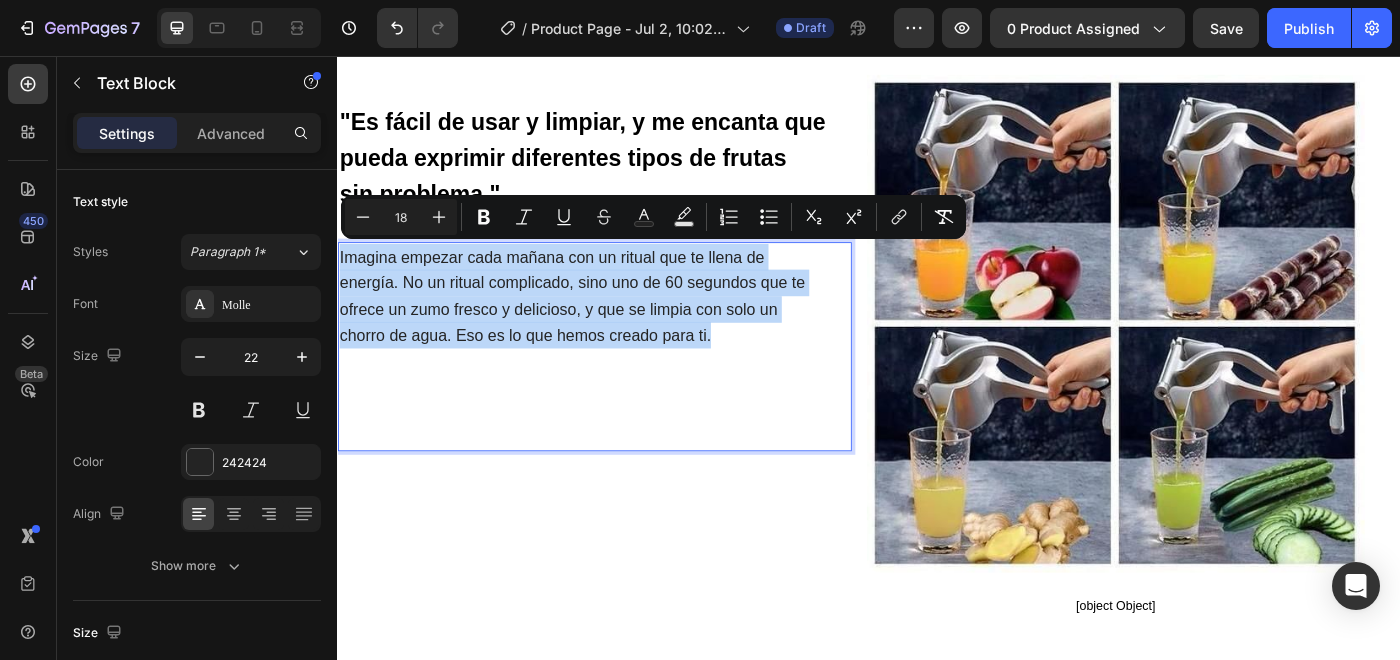 drag, startPoint x: 786, startPoint y: 375, endPoint x: 311, endPoint y: 257, distance: 489.43744 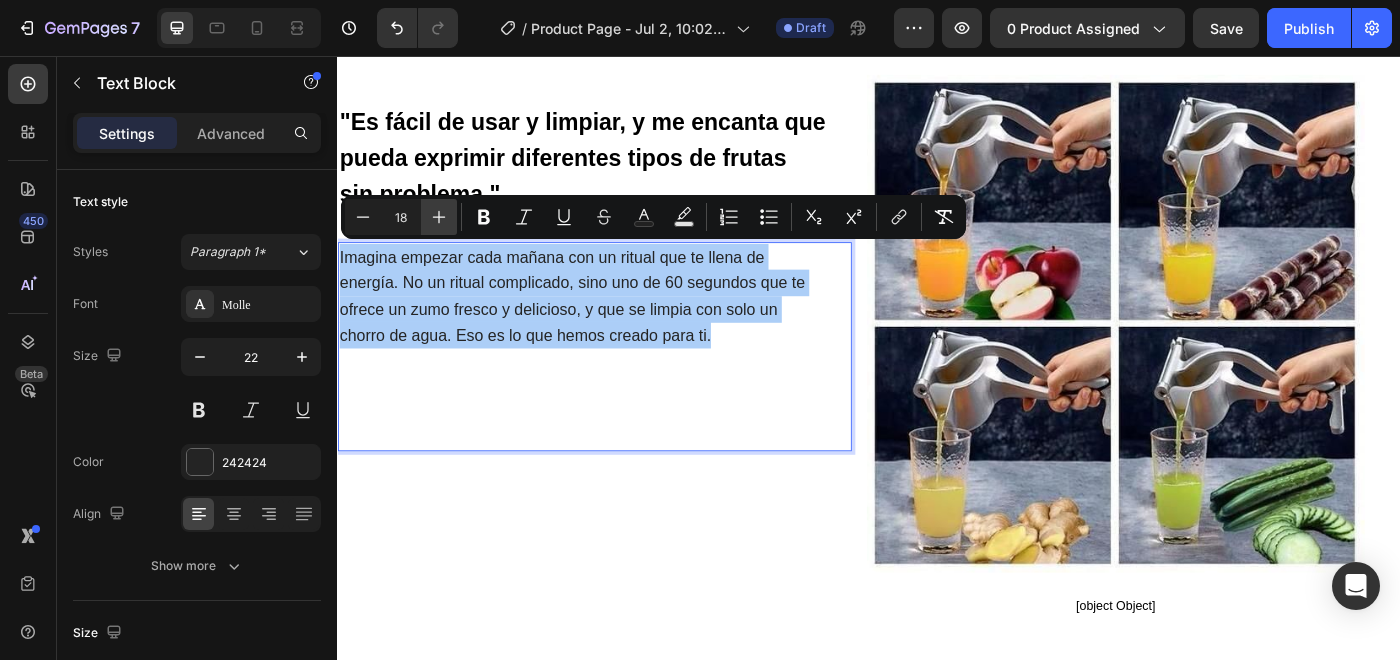 click 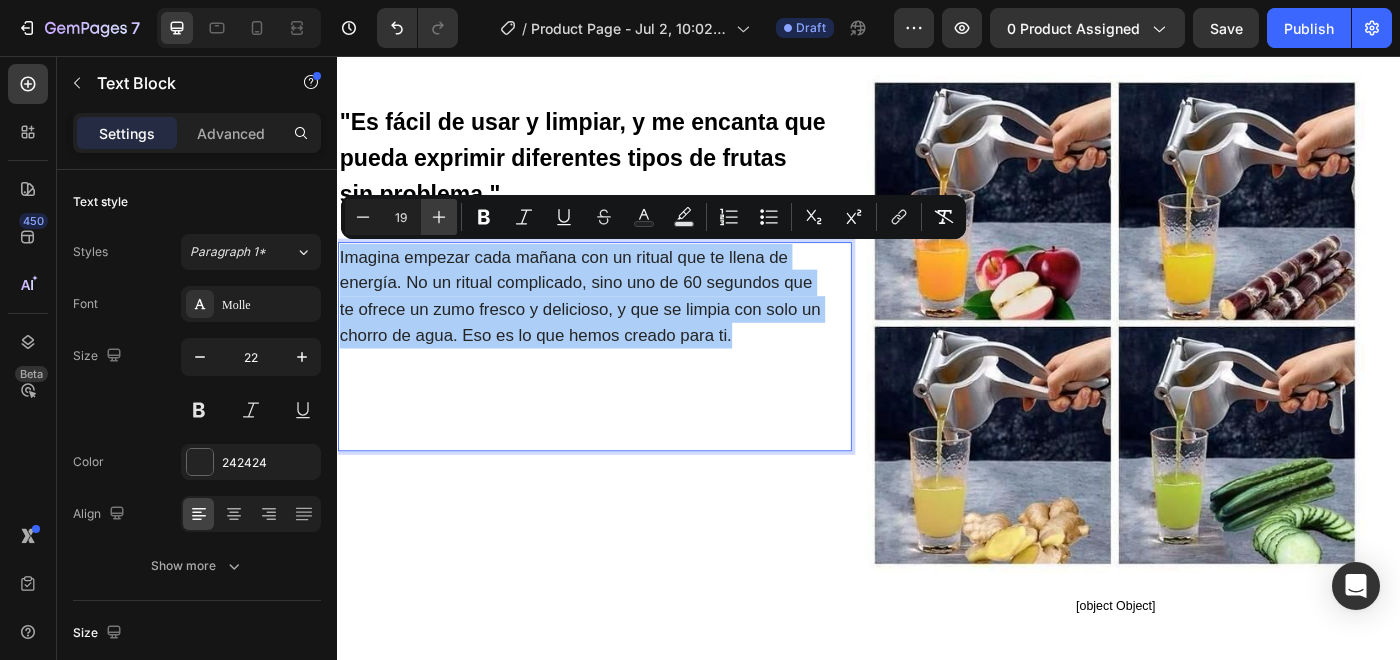 click 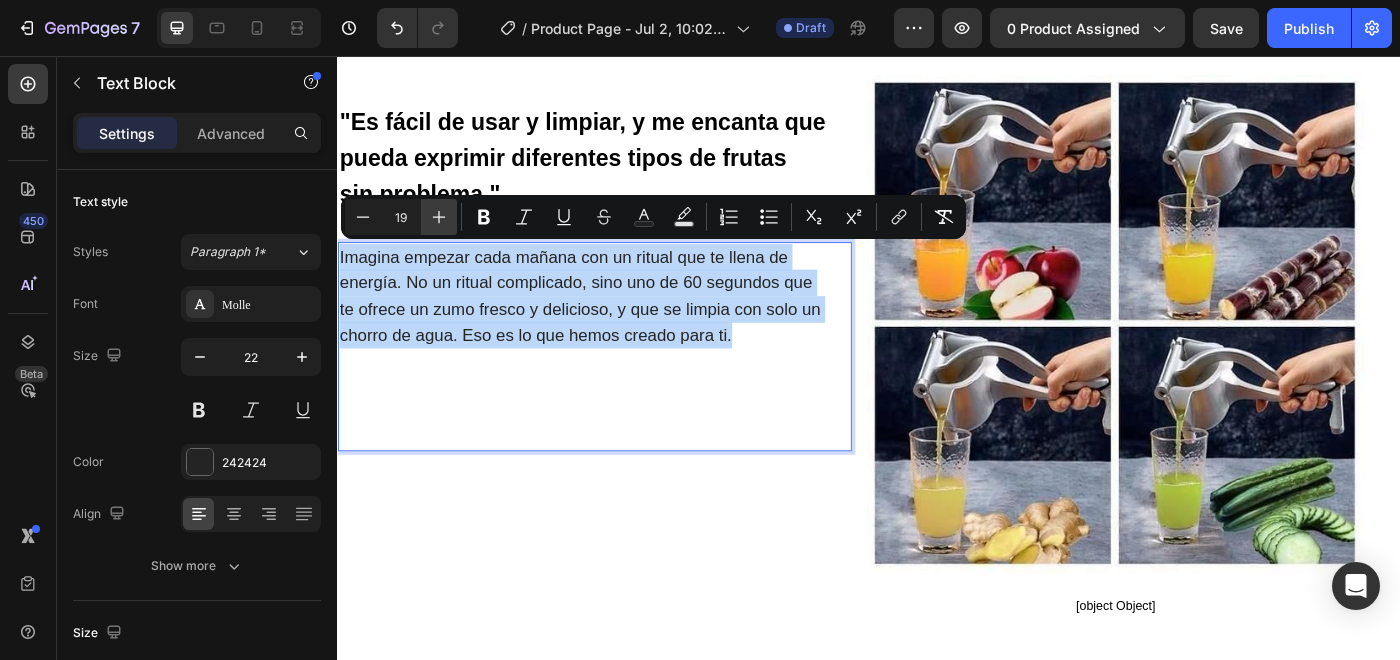 type on "20" 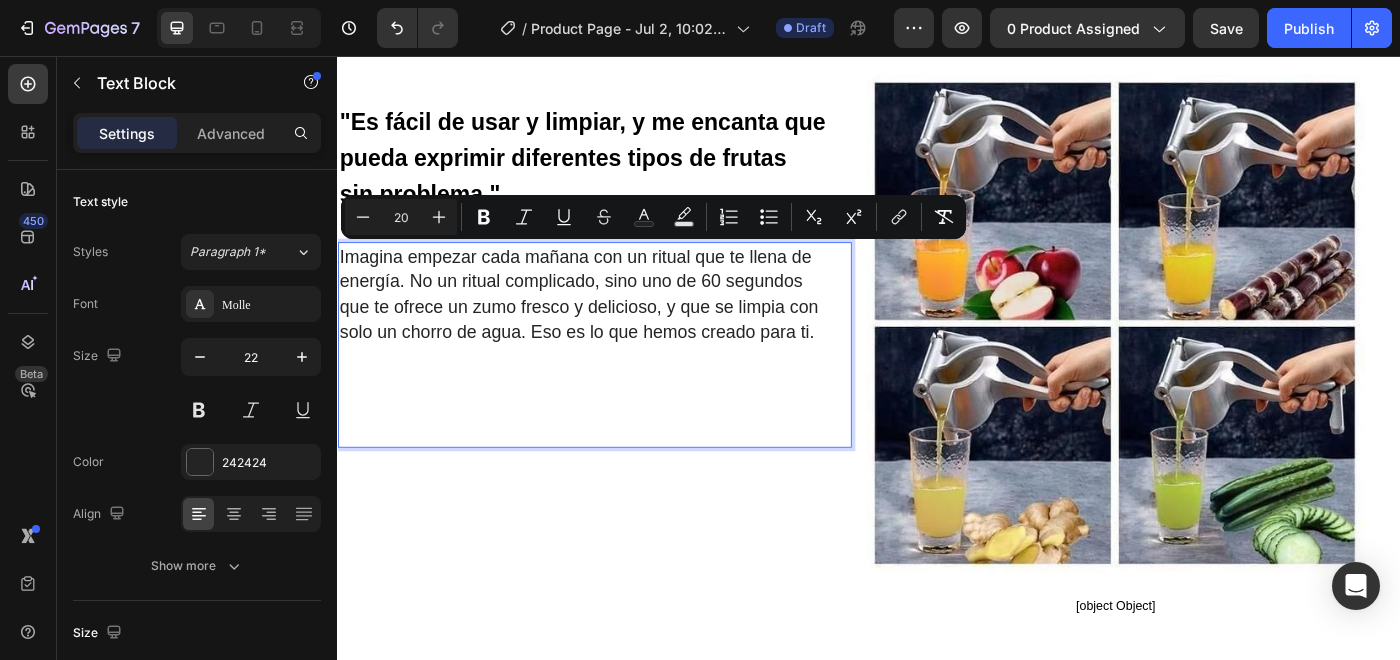 click at bounding box center (613, 425) 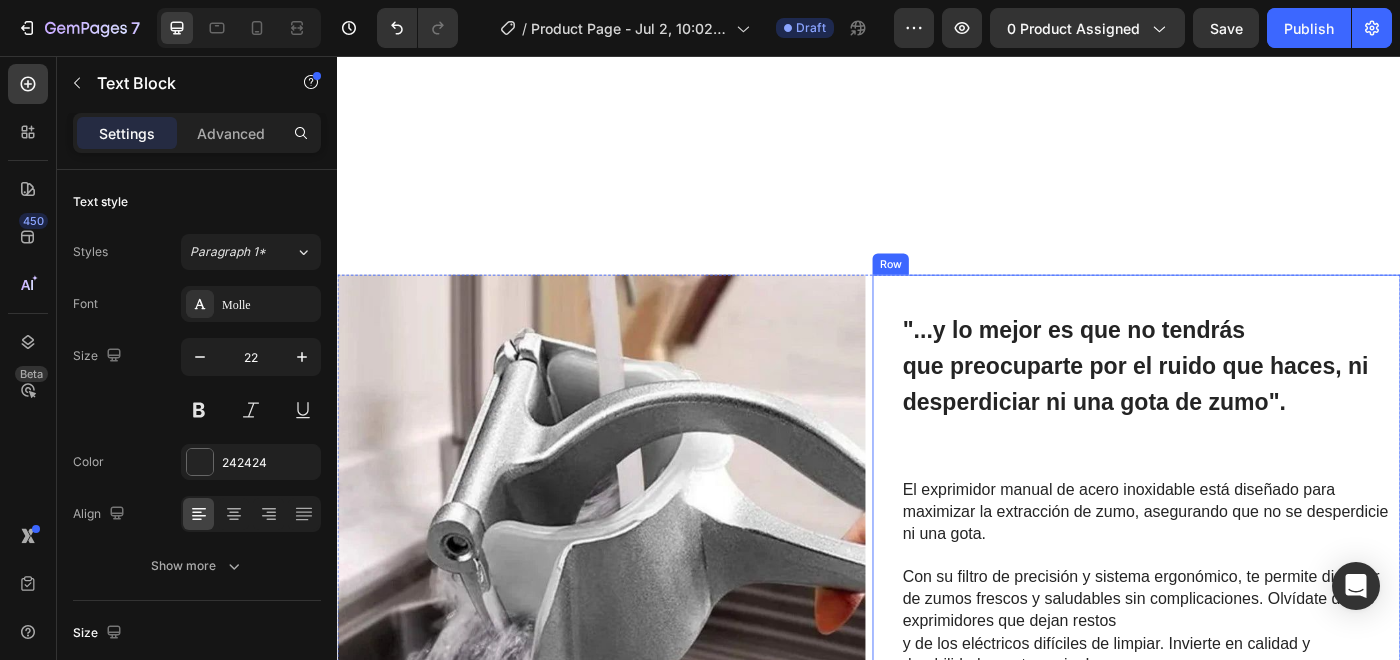 scroll, scrollTop: 1948, scrollLeft: 0, axis: vertical 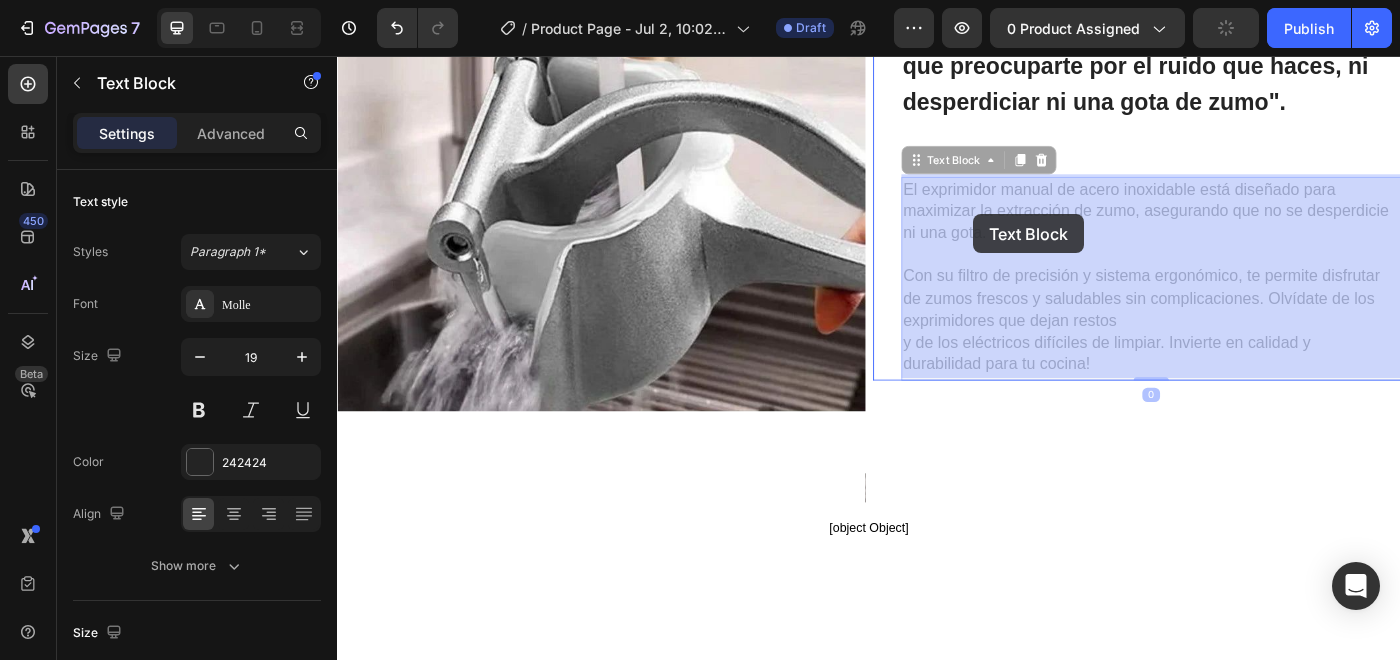 drag, startPoint x: 1219, startPoint y: 407, endPoint x: 973, endPoint y: 214, distance: 312.67395 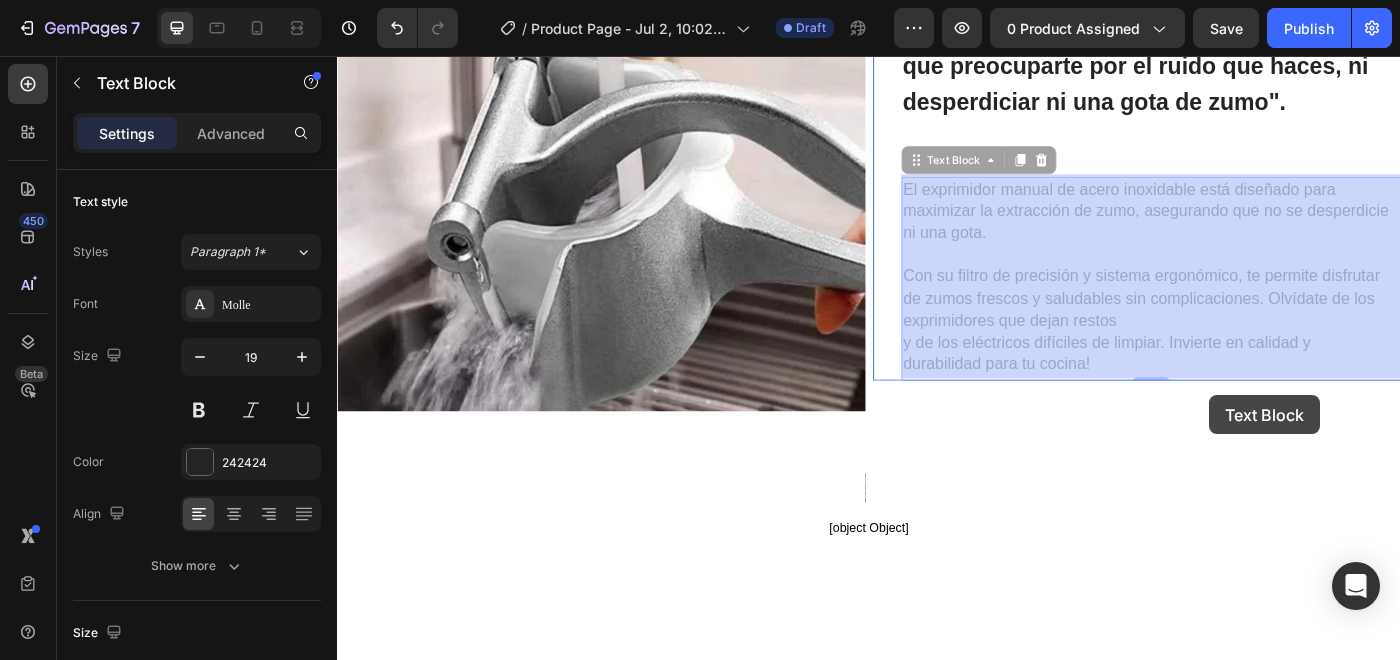 drag, startPoint x: 1067, startPoint y: 287, endPoint x: 1209, endPoint y: 395, distance: 178.40404 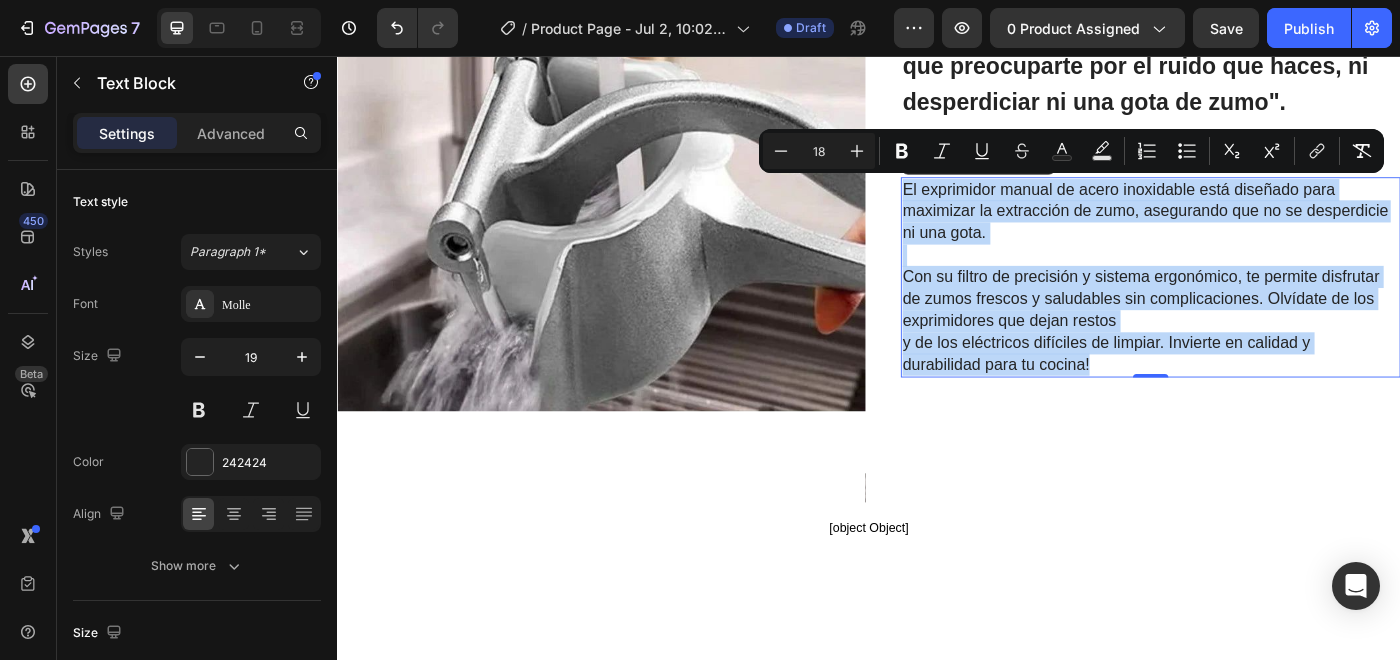 drag, startPoint x: 1193, startPoint y: 407, endPoint x: 971, endPoint y: 202, distance: 302.1738 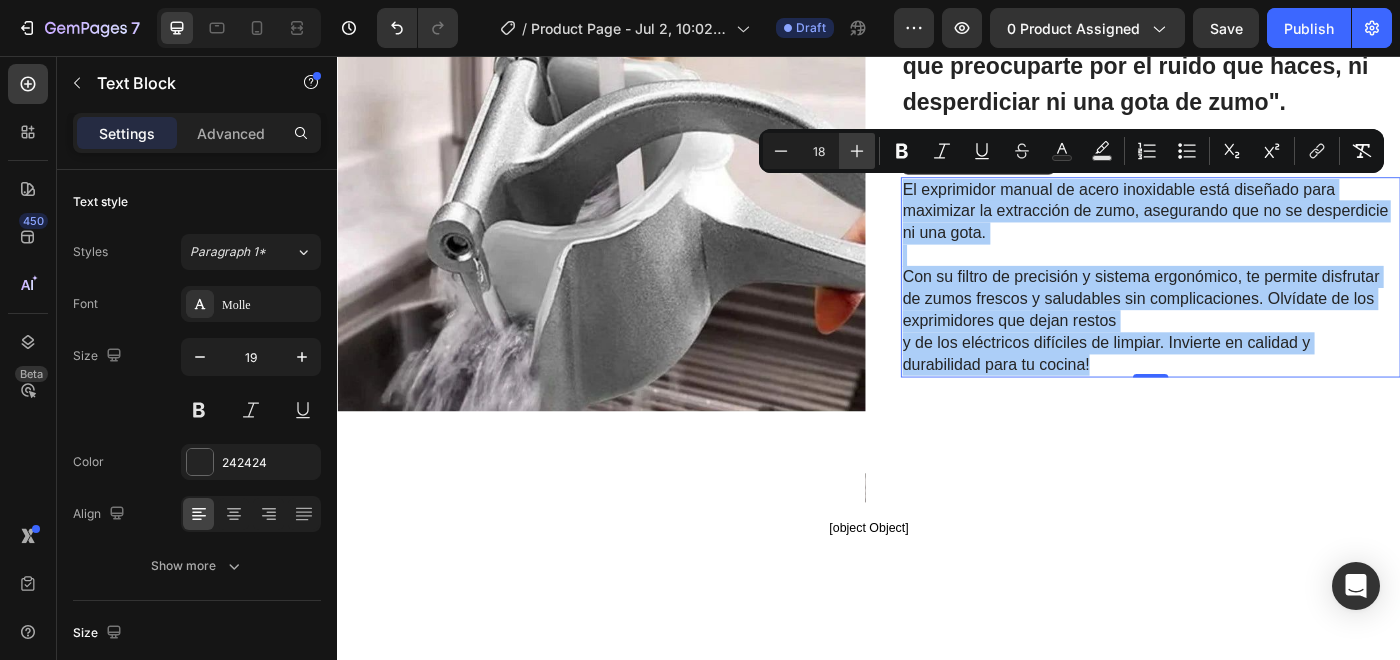 click 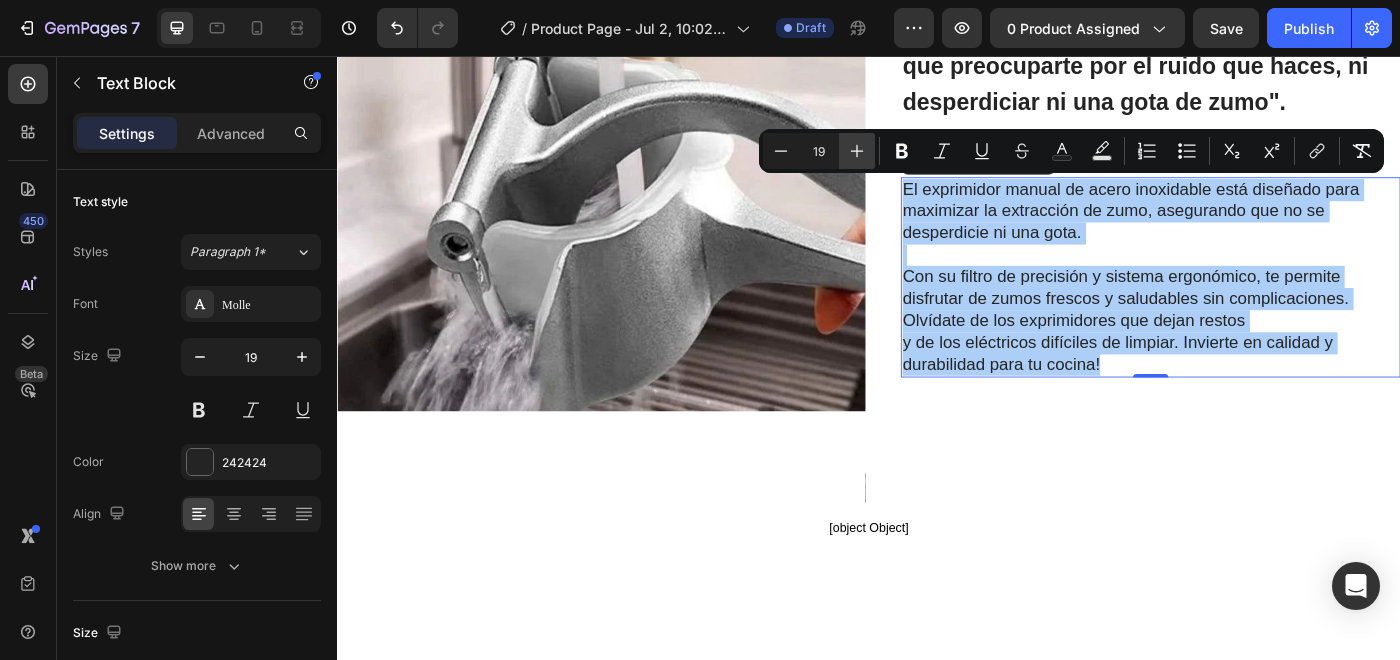click 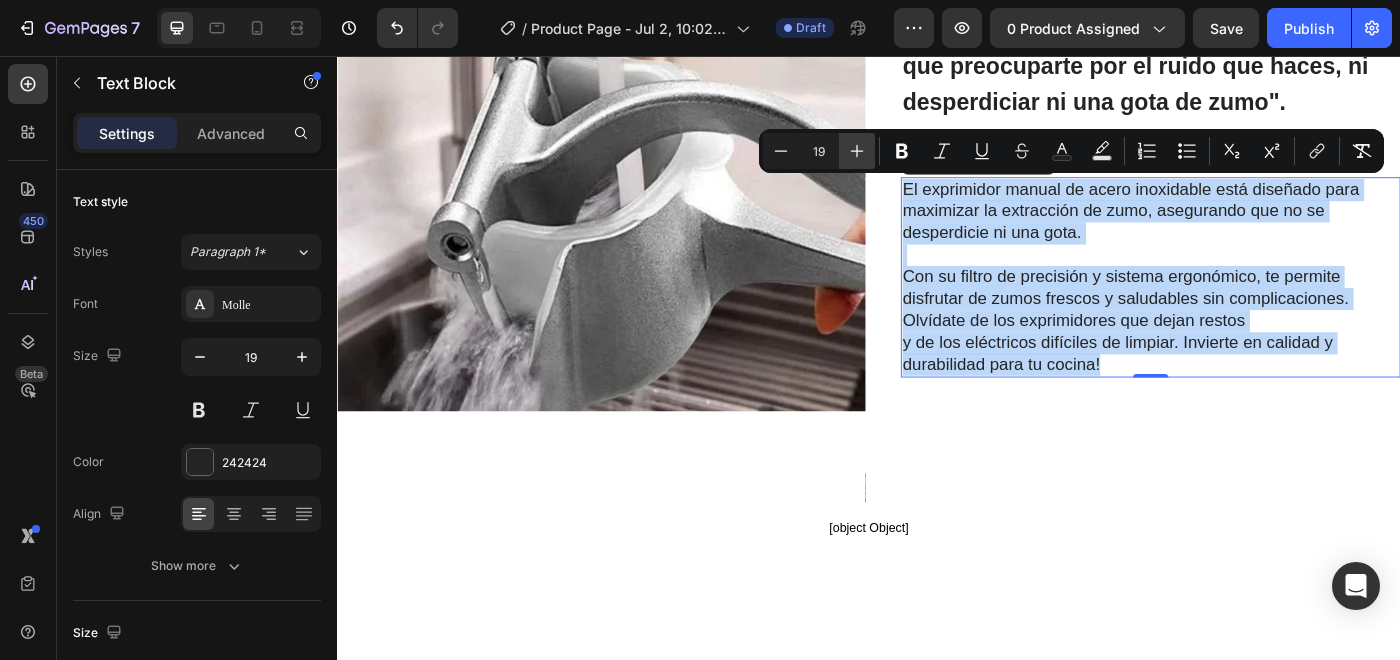 type on "20" 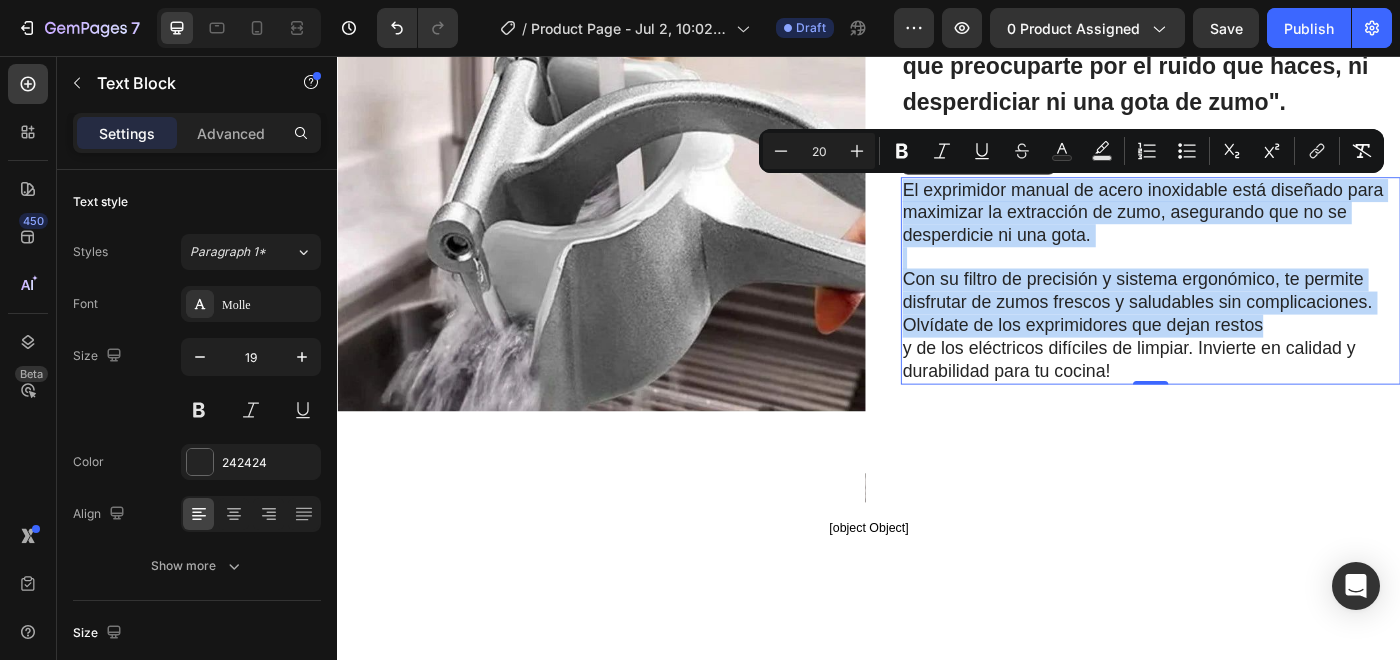 click on "Con su filtro de precisión y sistema ergonómico, te permite disfrutar de zumos frescos y saludables sin complicaciones. Olvídate de los exprimidores que dejan restos" at bounding box center (1240, 333) 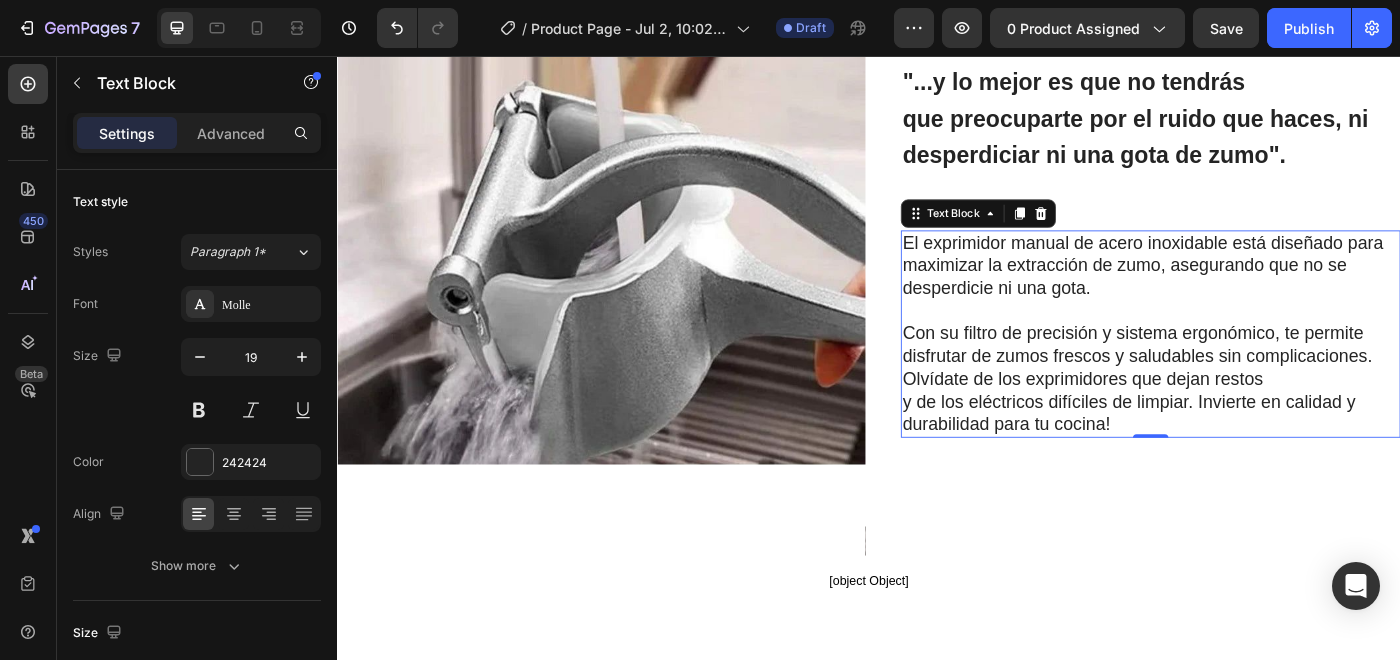 scroll, scrollTop: 1831, scrollLeft: 0, axis: vertical 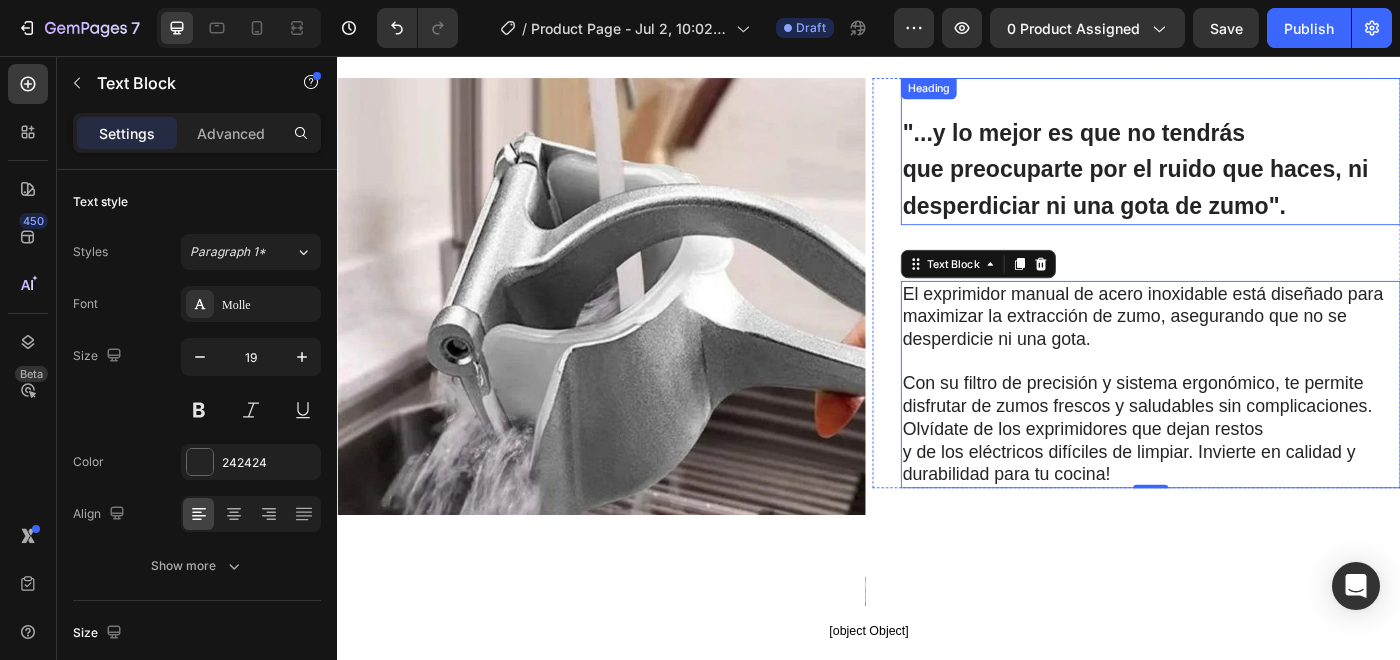 click on ""...y lo mejor es que no tendrás que preocuparte por el ruido que haces, ni desperdiciar ni una gota de zumo"." at bounding box center (1238, 184) 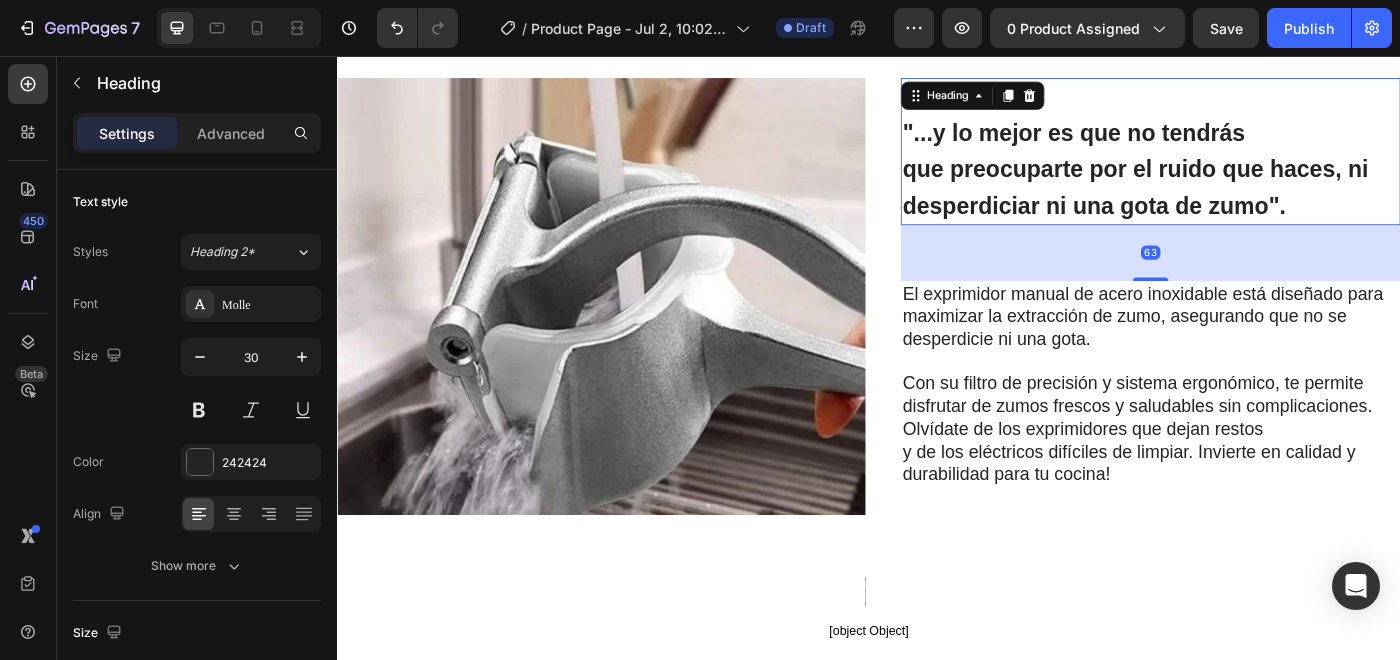 click on "⁠⁠⁠⁠⁠⁠⁠ "...y lo mejor es que no tendrás que preocuparte por el ruido que haces, ni desperdiciar ni una gota de zumo"." at bounding box center [1255, 164] 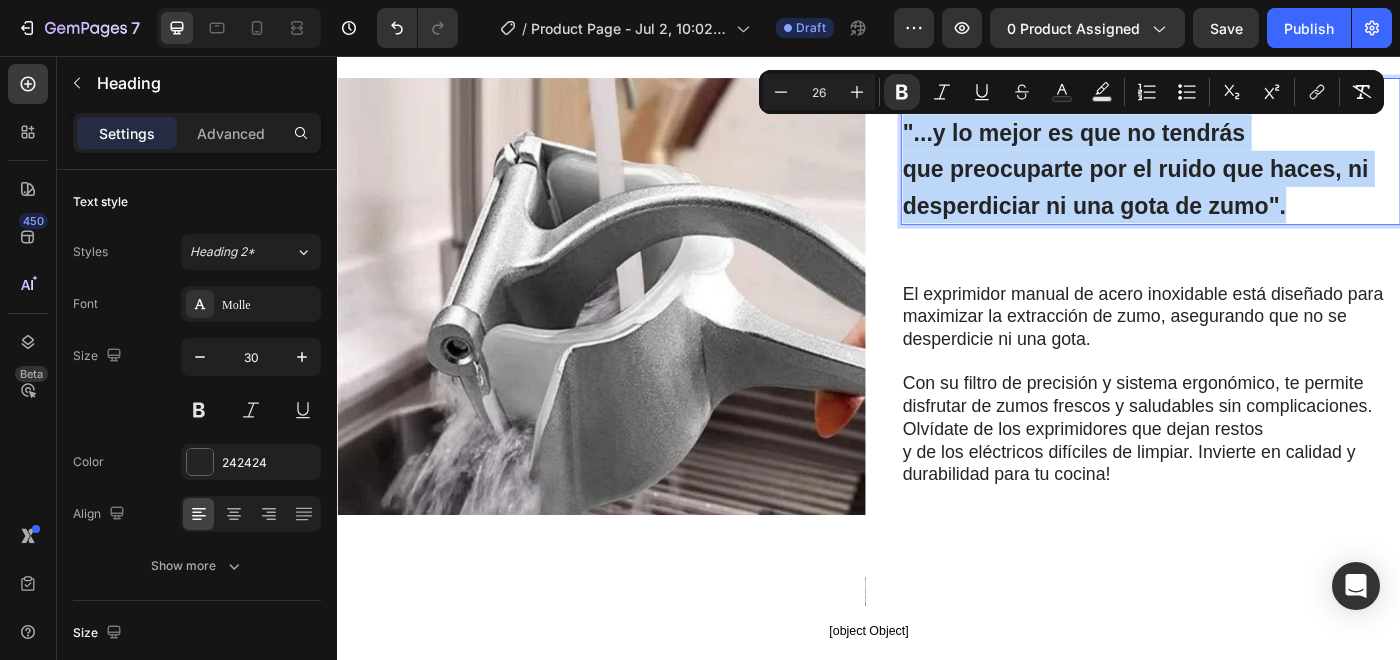 drag, startPoint x: 1426, startPoint y: 222, endPoint x: 955, endPoint y: 142, distance: 477.74576 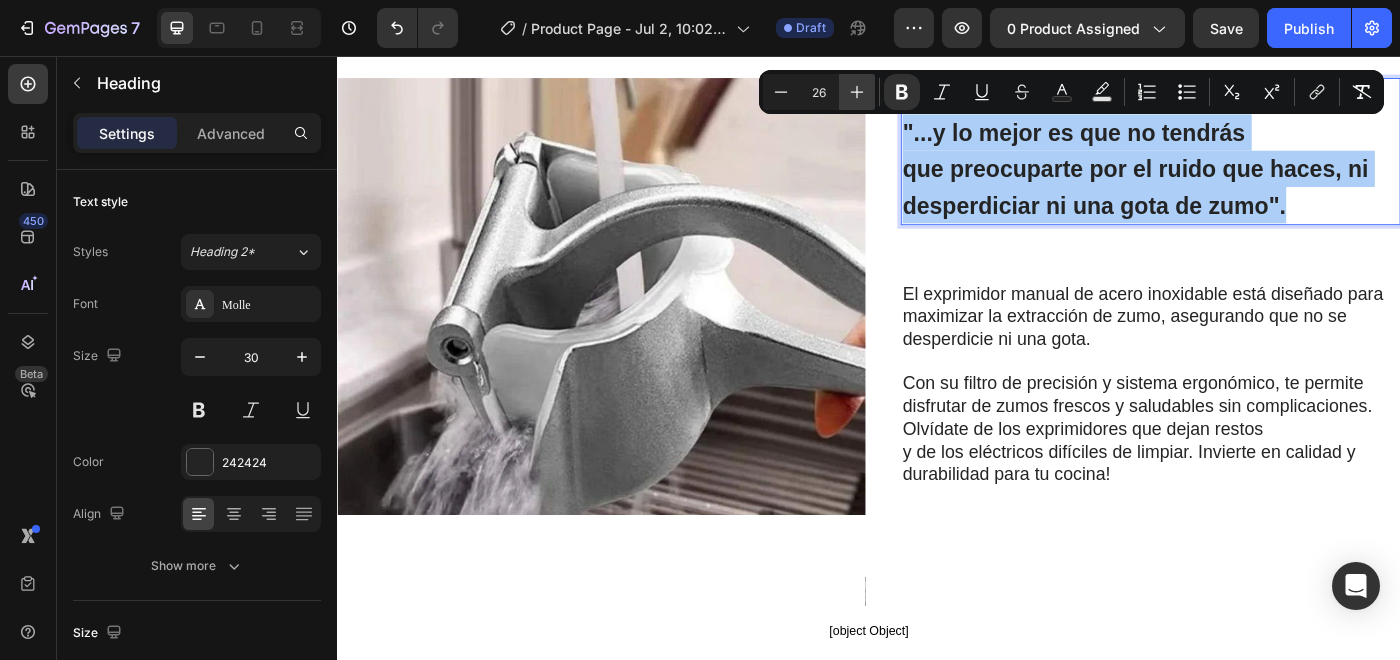 click 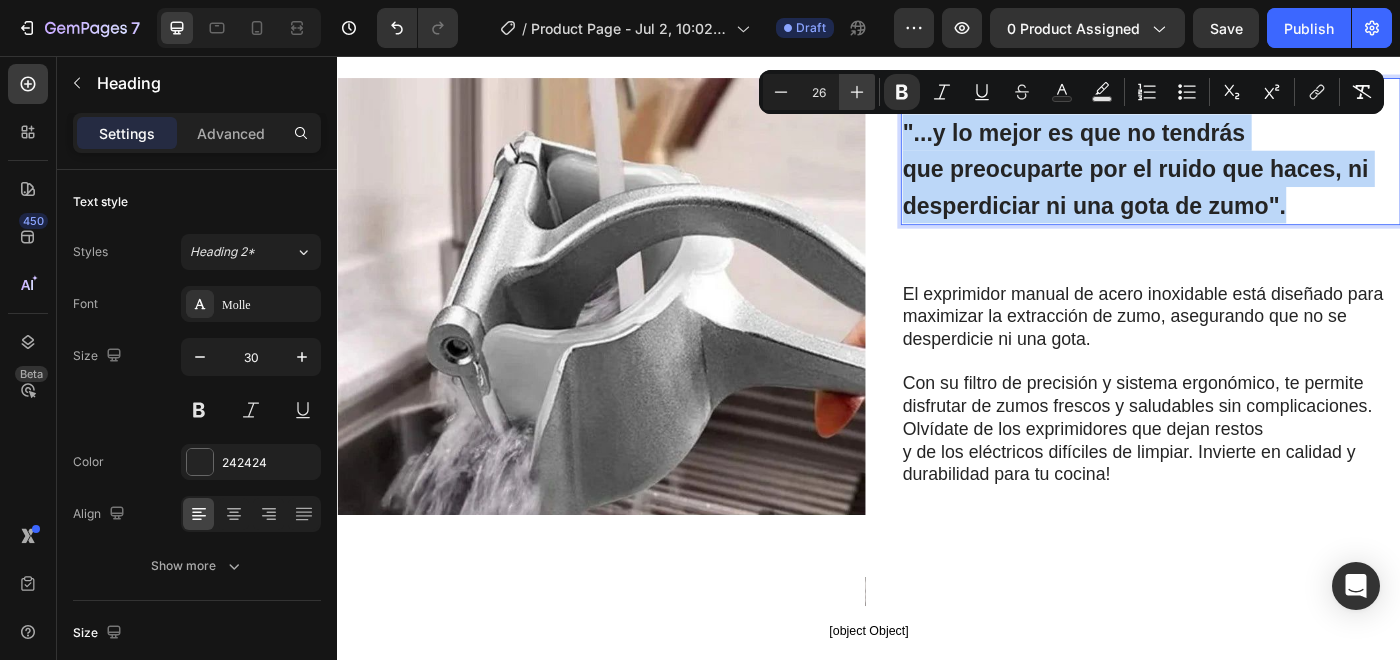 type on "27" 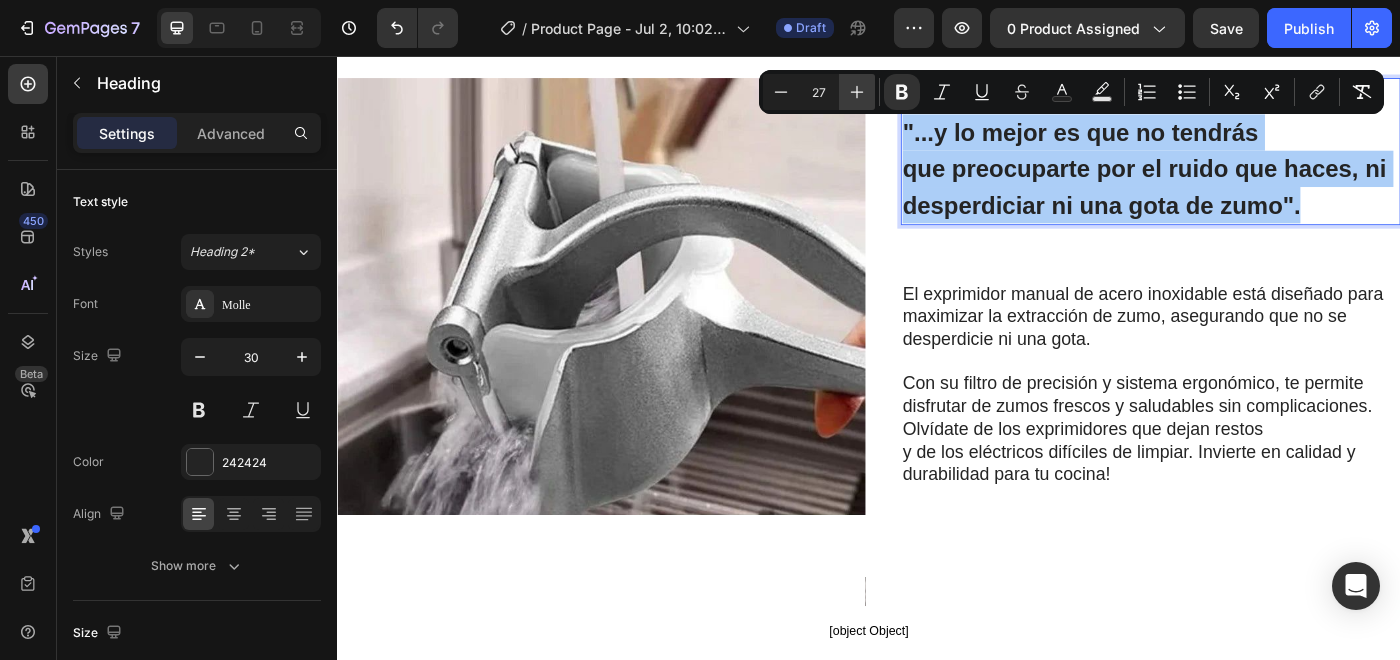 click 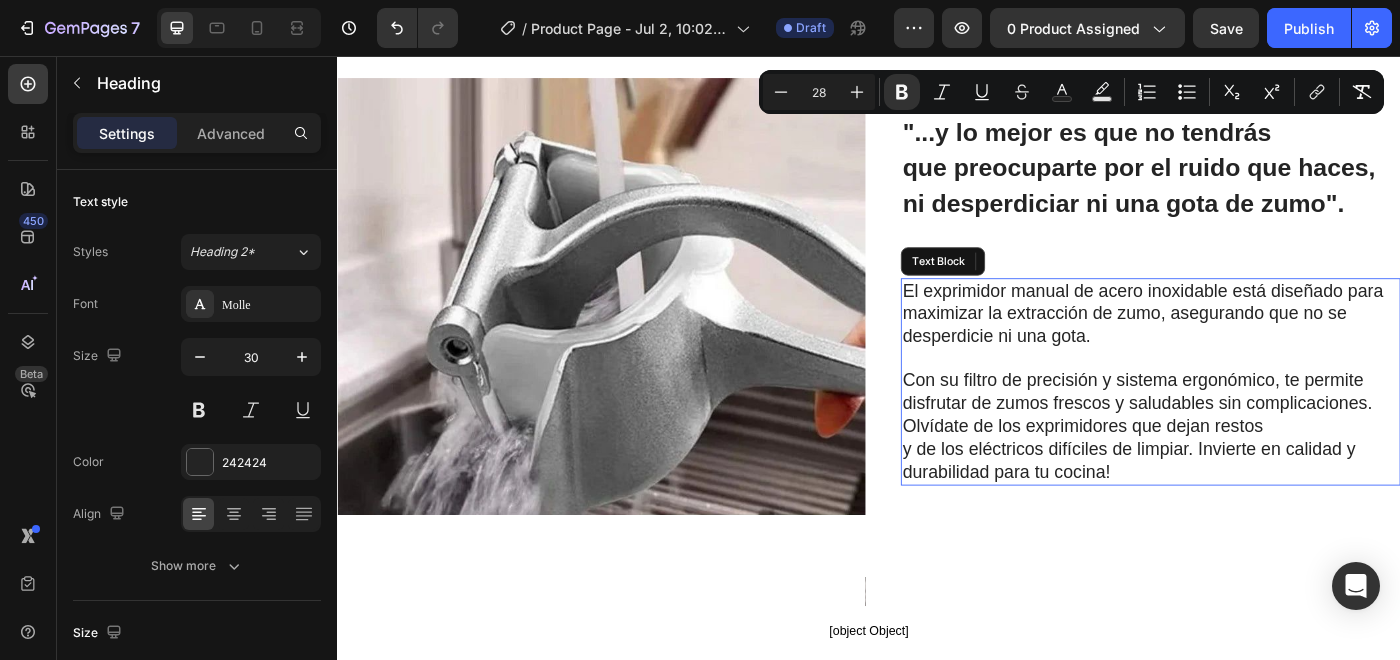 click on "El exprimidor manual de acero inoxidable está diseñado para maximizar la extracción de zumo, asegurando que no se desperdicie ni una gota." at bounding box center [1249, 347] 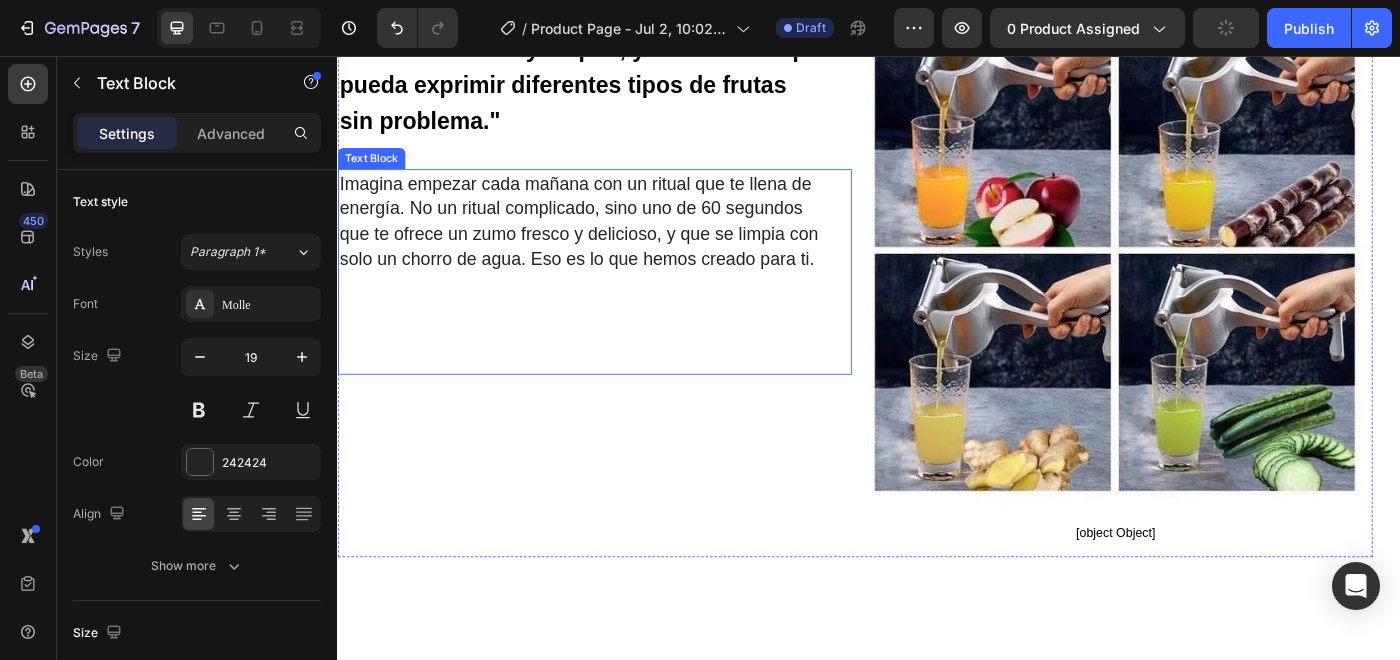 scroll, scrollTop: 895, scrollLeft: 0, axis: vertical 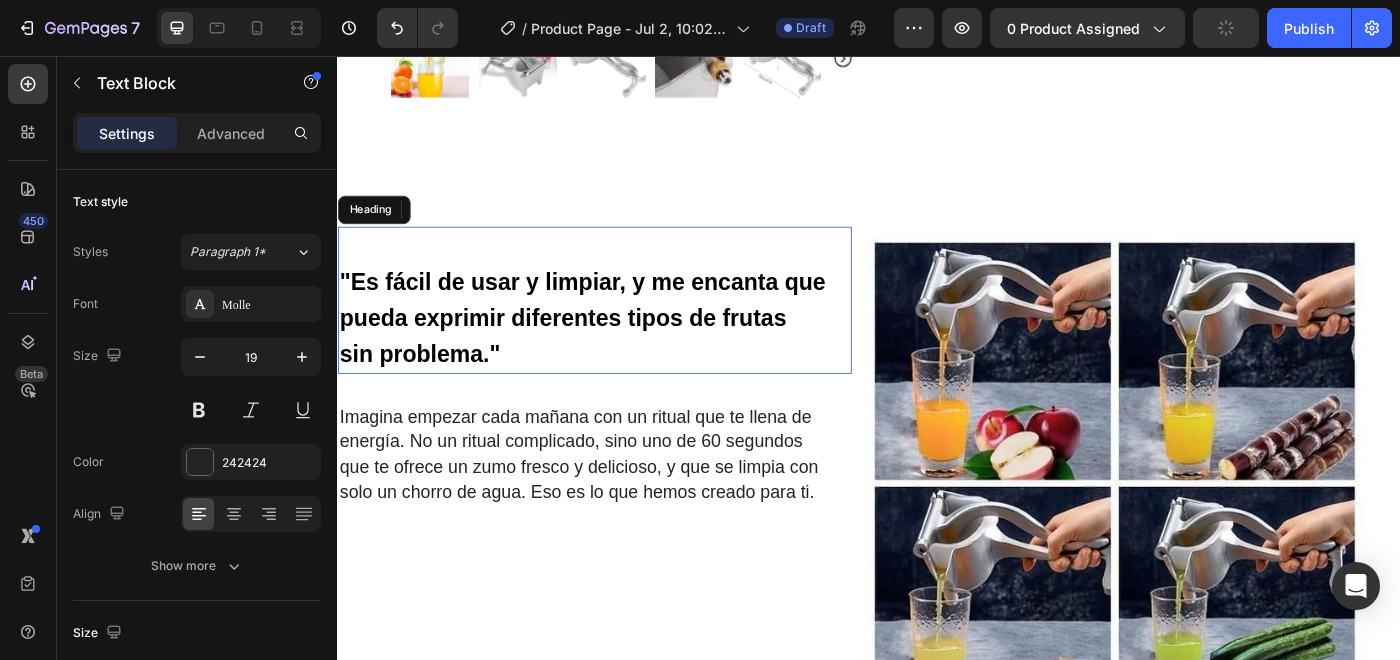 click on ""Es fácil de usar y limpiar, y me encanta que pueda exprimir diferentes tipos de frutas sin problema."" at bounding box center [613, 352] 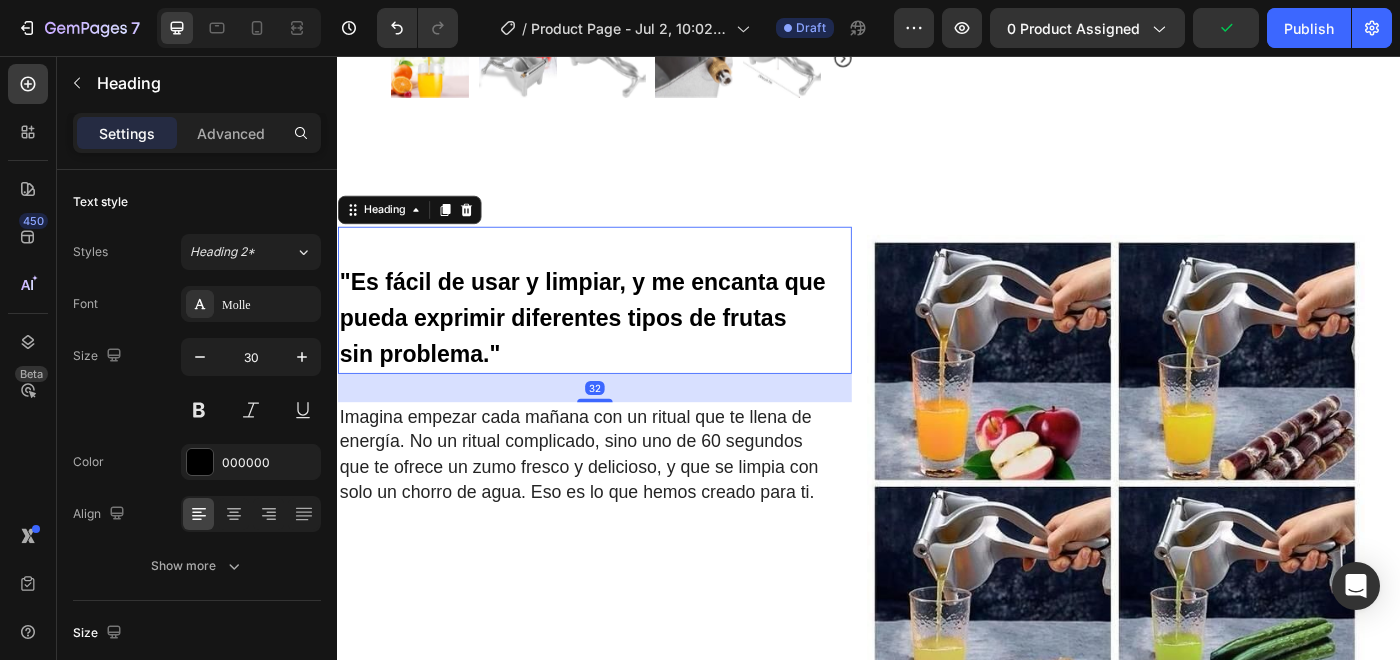 click on ""Es fácil de usar y limpiar, y me encanta que pueda exprimir diferentes tipos de frutas sin problema."" at bounding box center (613, 332) 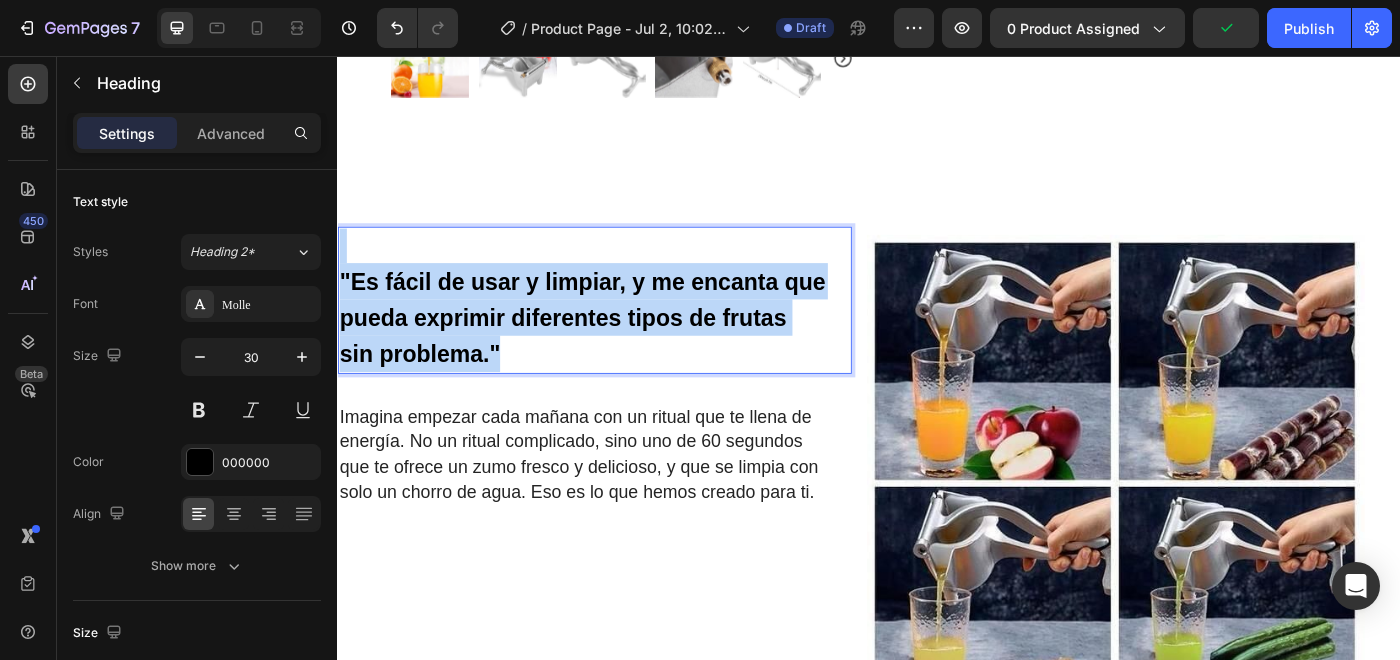 drag, startPoint x: 484, startPoint y: 388, endPoint x: 322, endPoint y: 279, distance: 195.25624 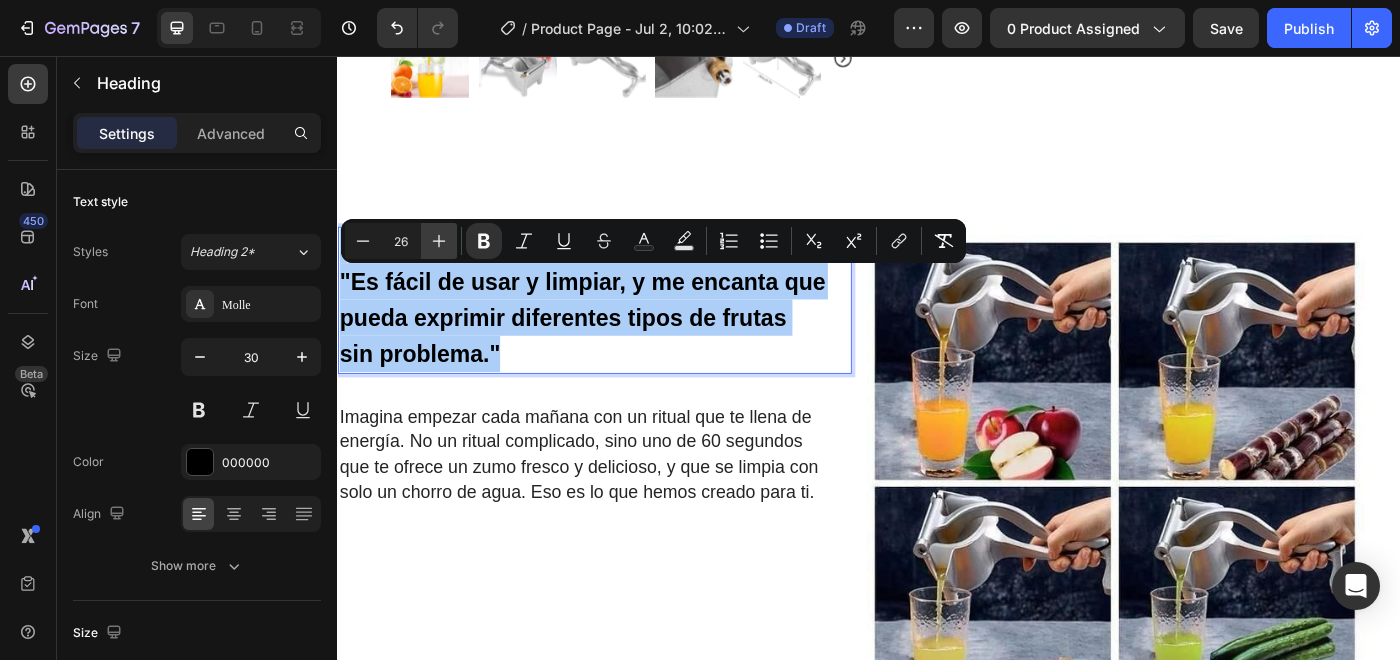 click 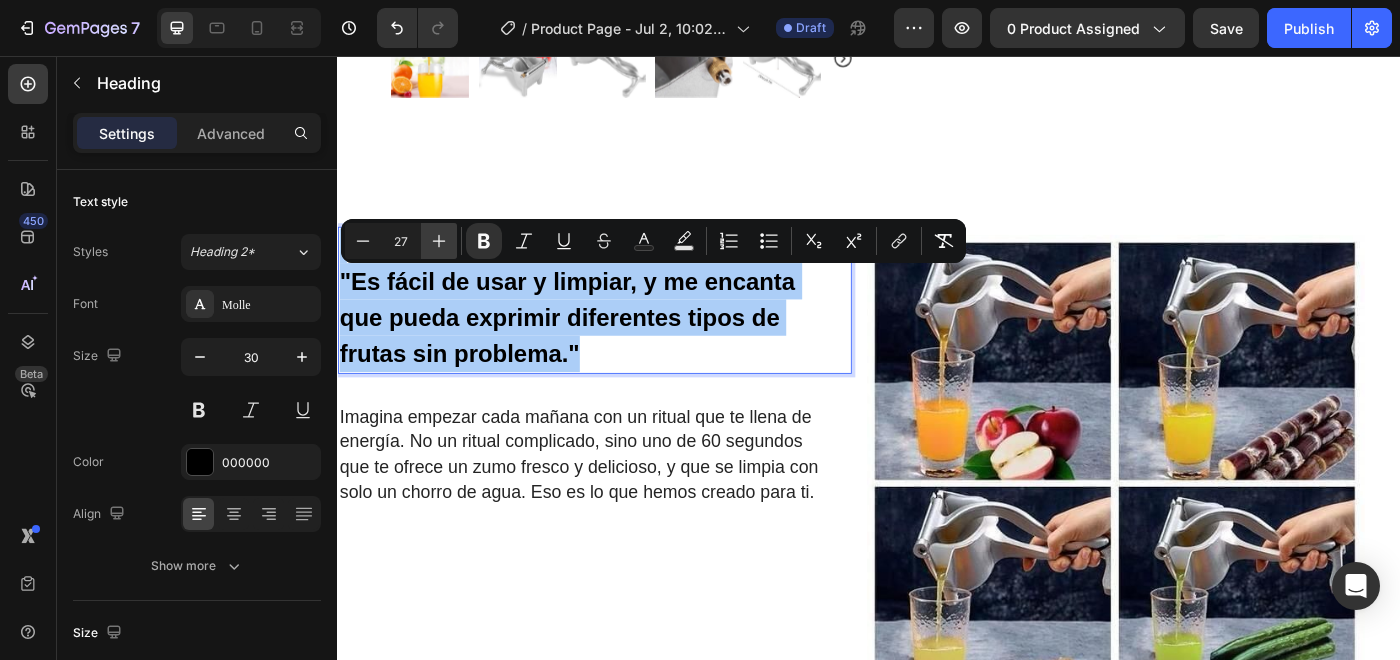 click 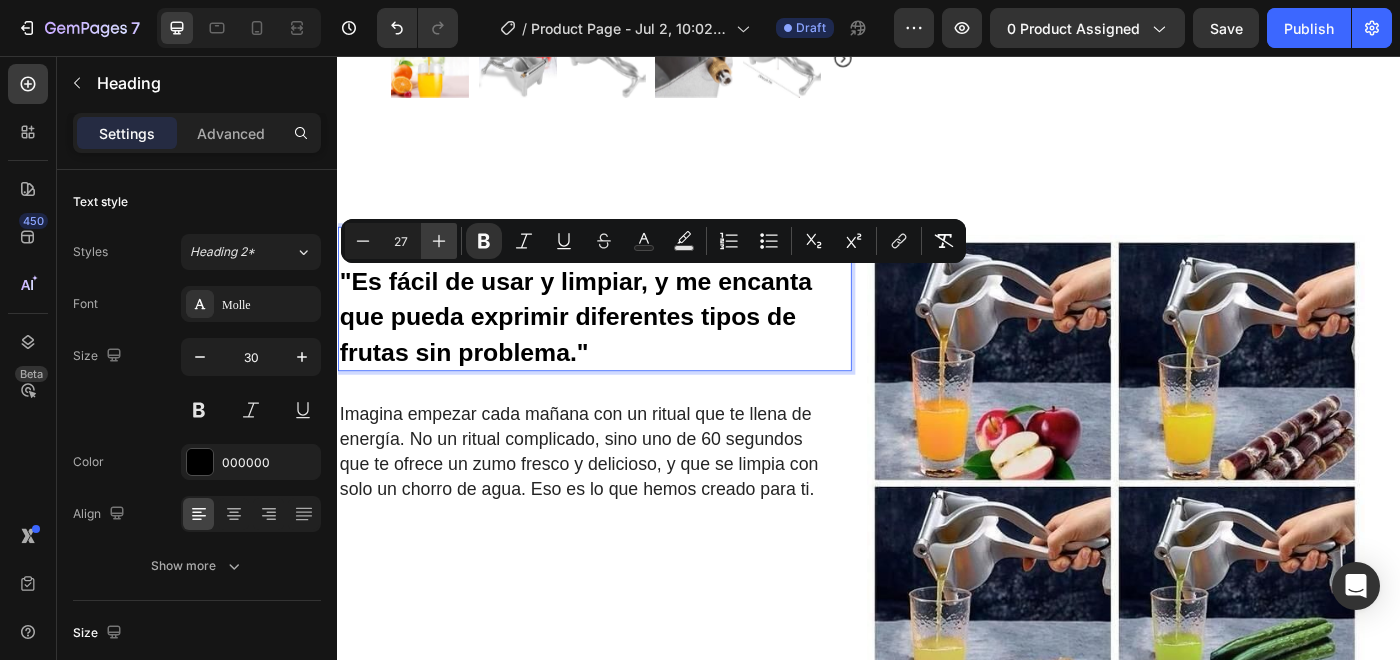 type on "28" 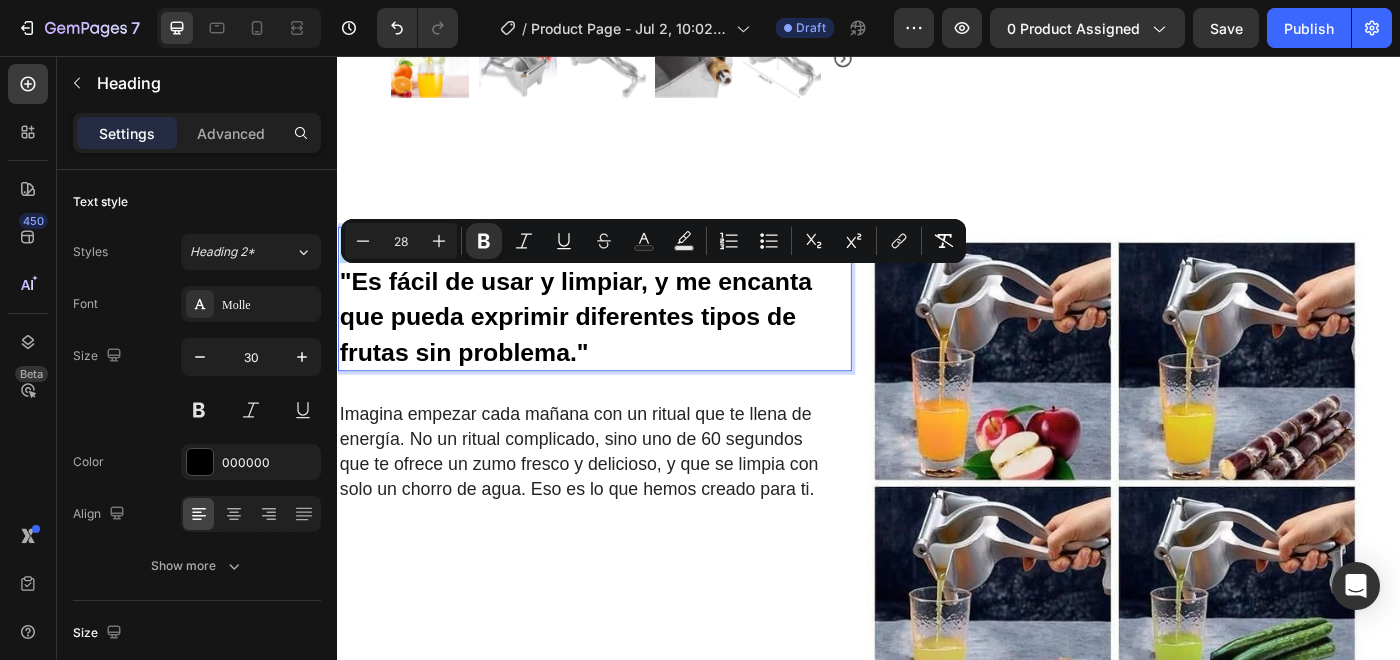 click on "Imagina empezar cada mañana con un ritual que te llena de energía. No un ritual complicado, sino uno de 60 segundos que te ofrece un zumo fresco y delicioso, y que se limpia con solo un chorro de agua. Eso es lo que hemos creado para ti." at bounding box center (609, 503) 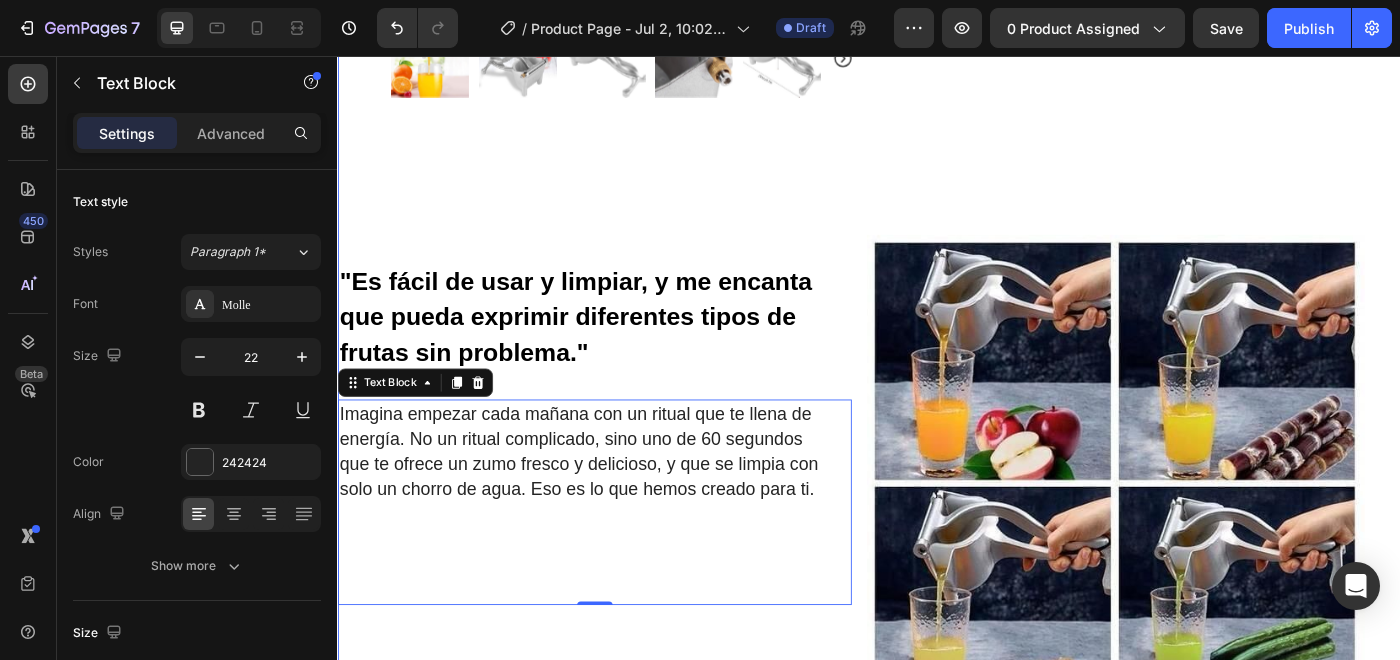 click on "Icon Envio Grátis - Hoy Mismo!       ¡Llevatelo Ya! Text Block Row
Icon 84,000+ Cleintes Satisfechos Text Block Row Carousel Row
Product Images Row Exprimidor Manual de Frutas Product Title Icon Icon Icon Icon Icon Icon List (1349 Reviews) Text Block Row ✅ Empieza tu hábito saludable, sin esfuerzo. ✅  Limpieza en segundos, no en minutos.. ✅ Diseño elegante que ahorra espacio en tu cocina. ✅ Ideal para exprimir: 🍋 limón; 🍊 naranja; 🍎 manzana; 🍉 sandía; 🍇 uvas; 🥝 kiwi ¡y muchas más! Text Block €29,99 Product Price Product Price €39,99 Product Price Product Price SALE 25% OFF Discount Tag Row SELECCIONA TU OFERTA: 1 x 29.99€ 1 x 29.99€ 1 x 29.99€ 1 x 29.99€ 2 x 39.99€ 2 x 39.99€ 2 x 39.99€ 3 x 49.99 3 x 49.99 3 x 49.99 Product Variants & Swatches Releasit COD Form & Upsells Releasit COD Form & Upsells
Añade a la Cesta
€29,99 Add to Cart
GARANTÍA 30 DIAS" at bounding box center (937, 43) 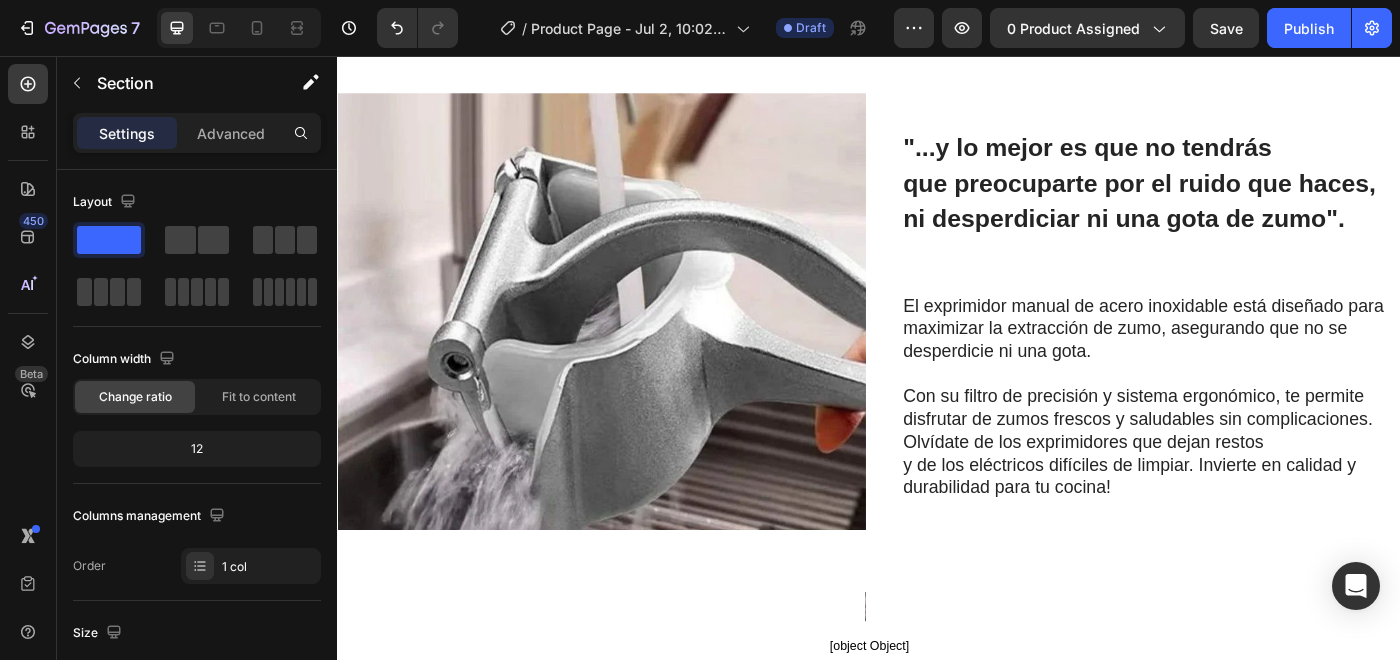 scroll, scrollTop: 1722, scrollLeft: 0, axis: vertical 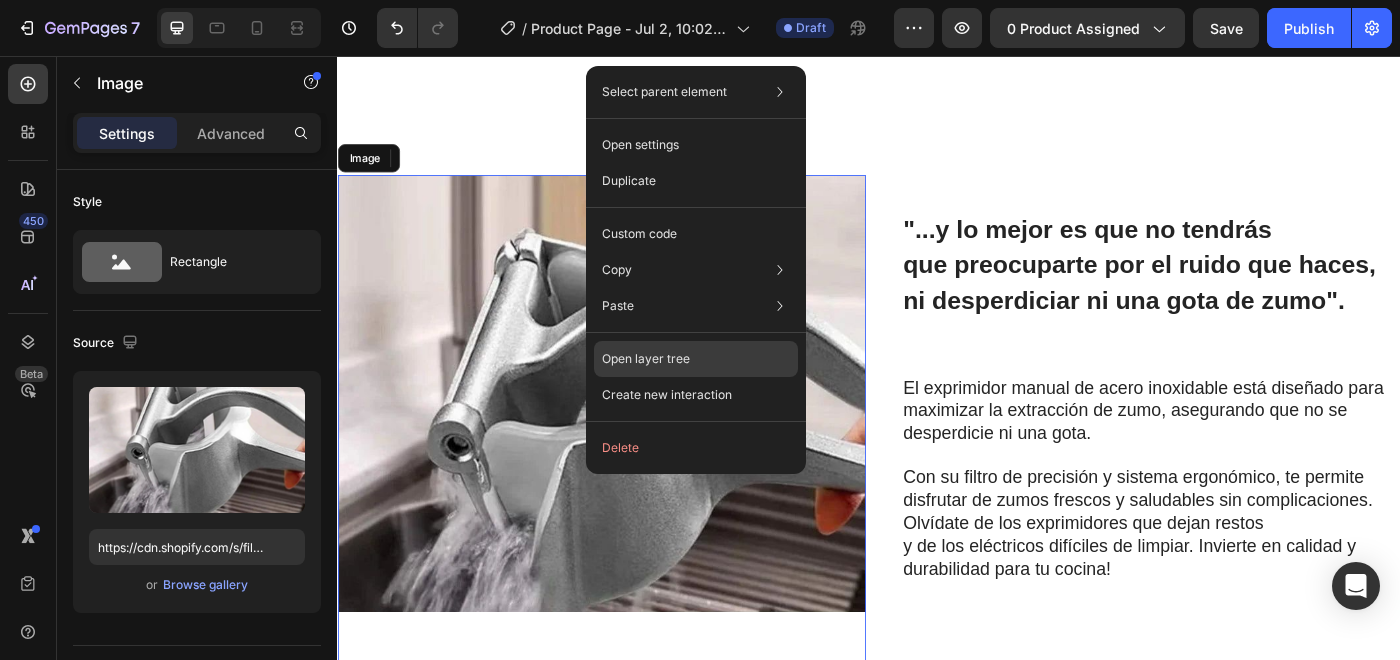 click on "Open layer tree" 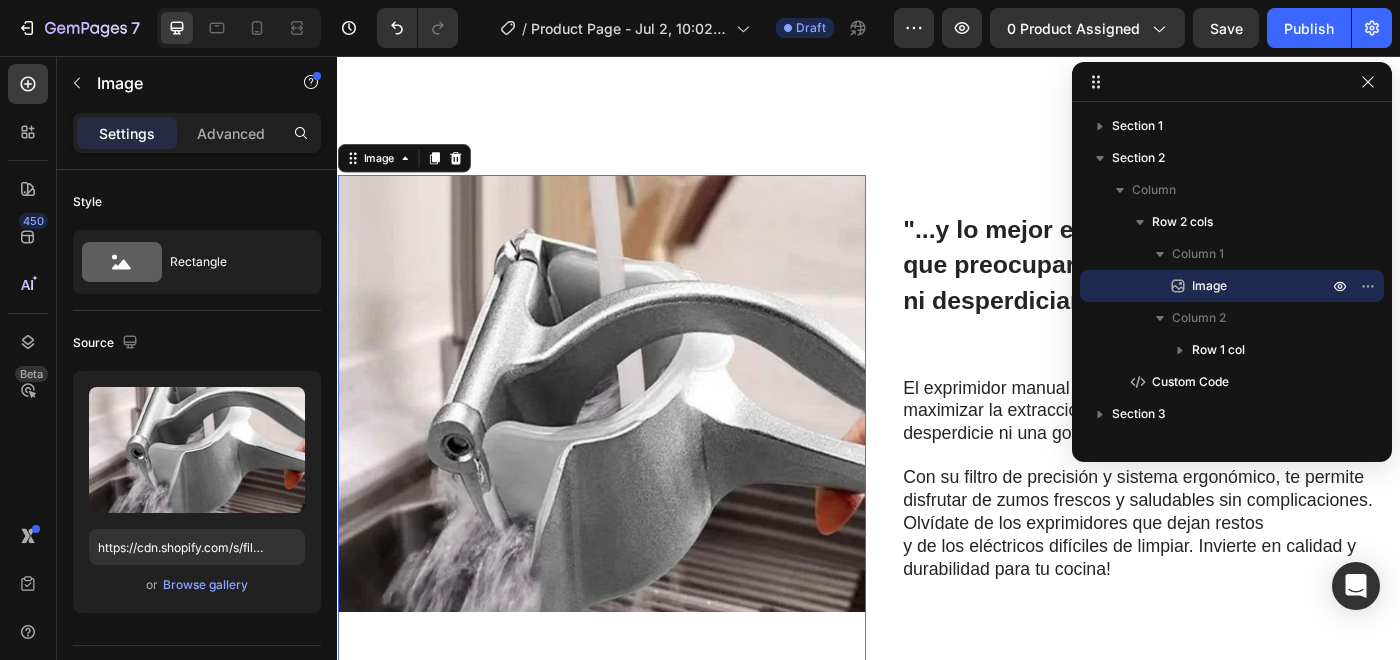 click at bounding box center (635, 488) 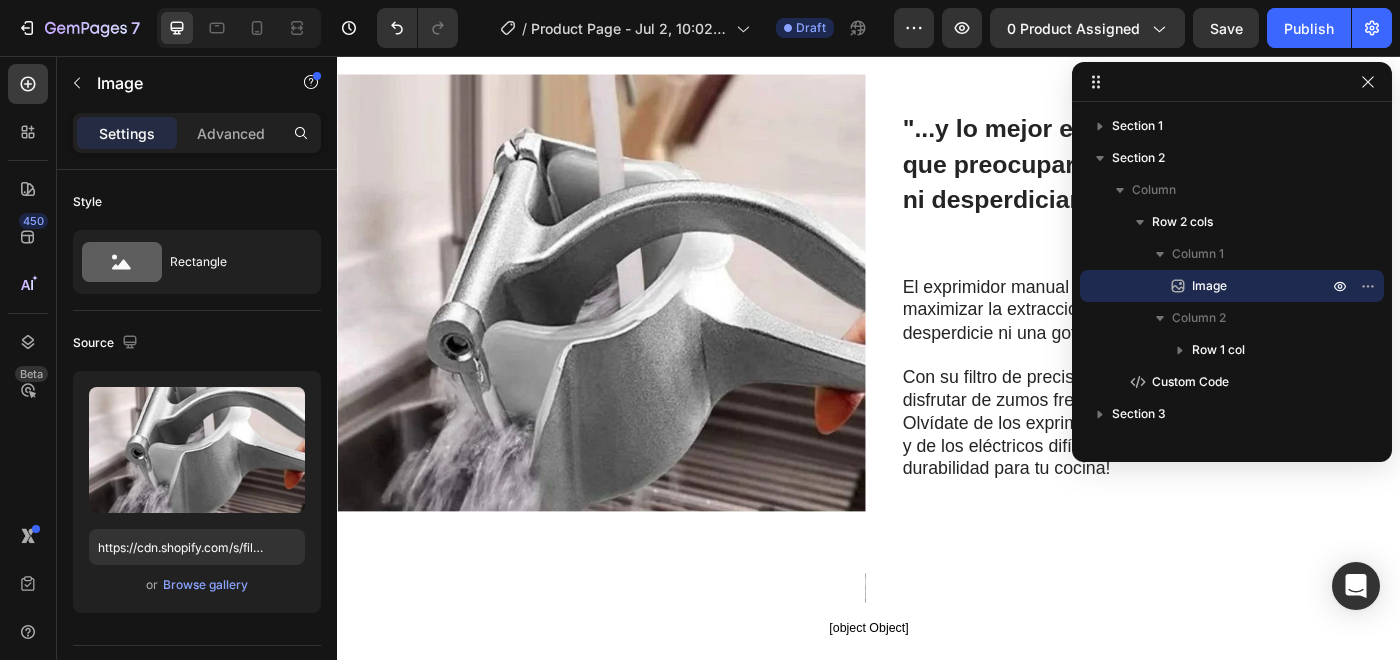 scroll, scrollTop: 1836, scrollLeft: 0, axis: vertical 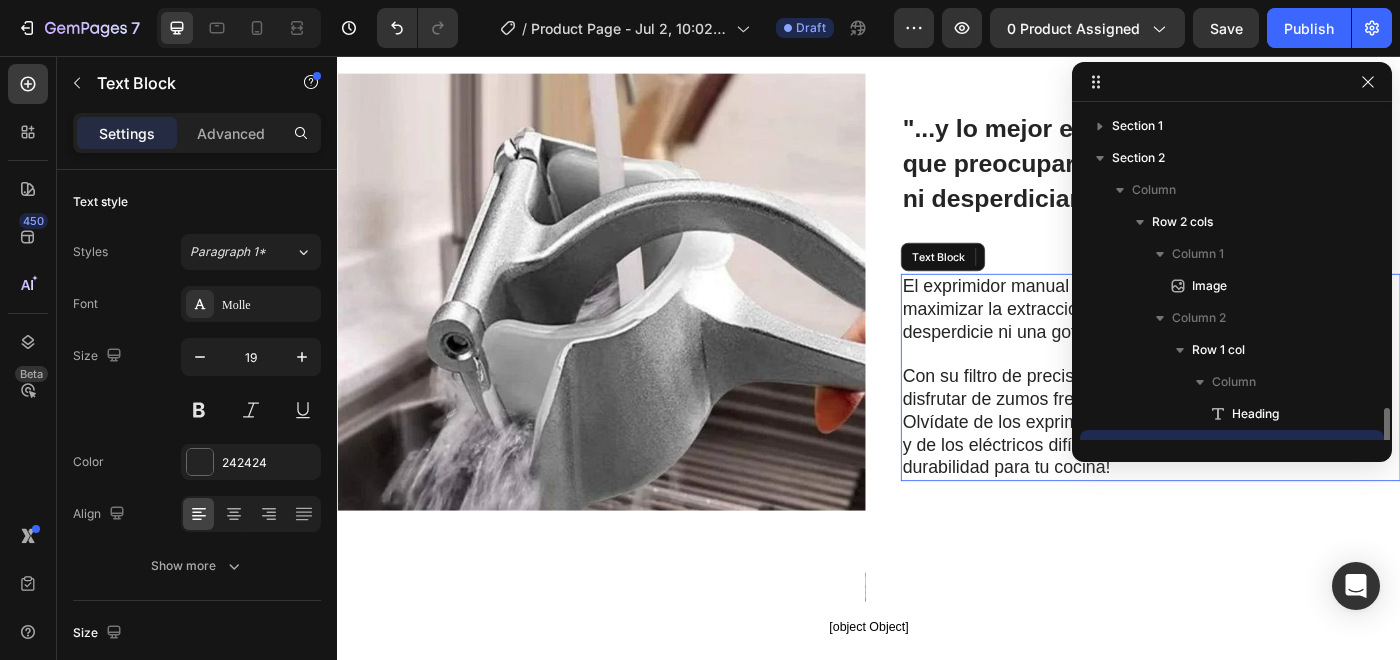 drag, startPoint x: 1054, startPoint y: 382, endPoint x: 791, endPoint y: 443, distance: 269.98148 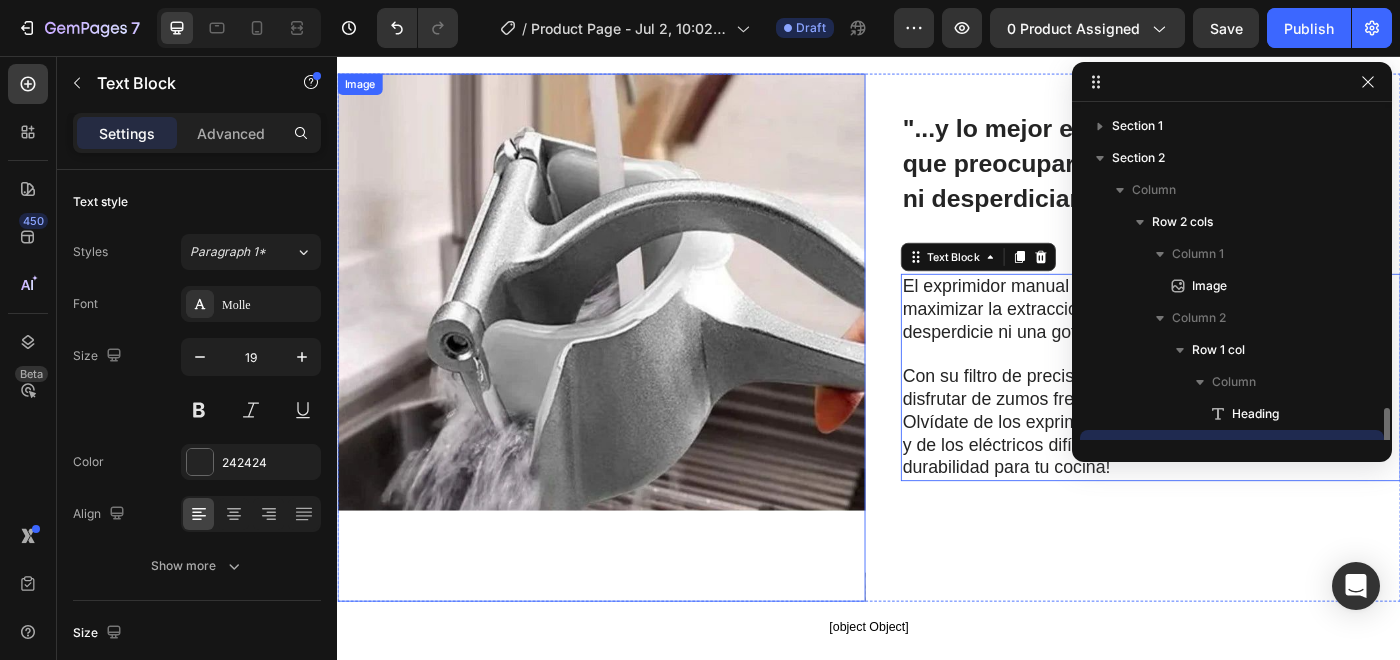 scroll, scrollTop: 186, scrollLeft: 0, axis: vertical 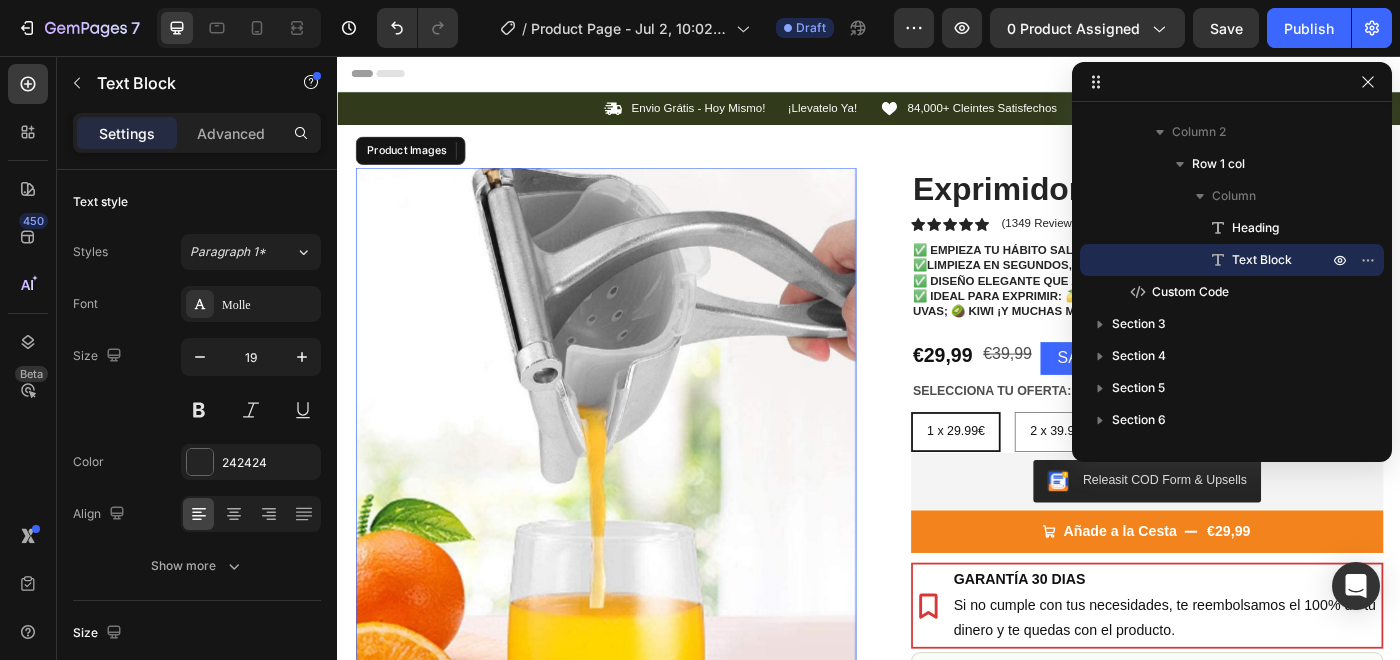 click at bounding box center (639, 533) 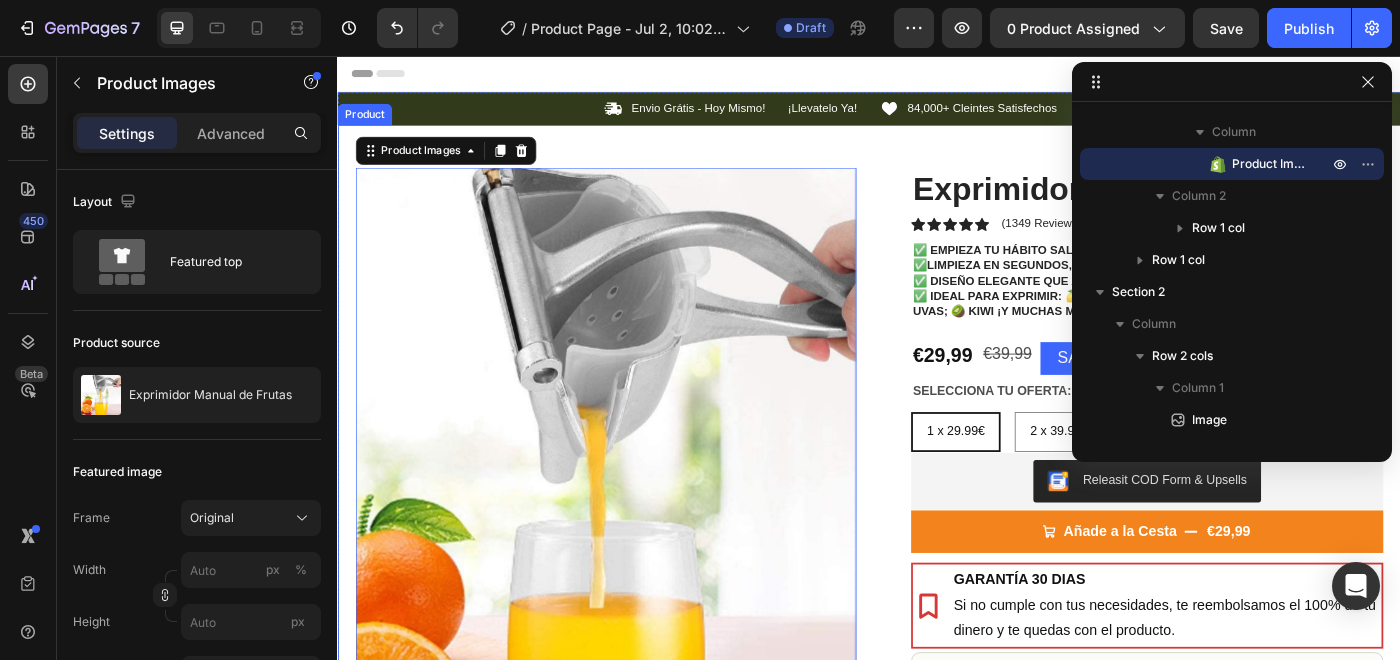 click on "Product Images   25 Row Exprimidor Manual de Frutas Product Title Icon Icon Icon Icon Icon Icon List (1349 Reviews) Text Block Row ✅ Empieza tu hábito saludable, sin esfuerzo. ✅  Limpieza en segundos, no en minutos.. ✅ Diseño elegante que ahorra espacio en tu cocina. ✅ Ideal para exprimir: 🍋 limón; 🍊 naranja; 🍎 manzana; 🍉 sandía; 🍇 uvas; 🥝 kiwi ¡y muchas más! Text Block €29,99 Product Price Product Price €39,99 Product Price Product Price SALE 25% OFF Discount Tag Row SELECCIONA TU OFERTA: 1 x 29.99€ 1 x 29.99€ 1 x 29.99€ 1 x 29.99€ 2 x 39.99€ 2 x 39.99€ 2 x 39.99€ 3 x 49.99 3 x 49.99 3 x 49.99 Product Variants & Swatches Releasit COD Form & Upsells Releasit COD Form & Upsells
Añade a la Cesta
€29,99 Add to Cart
GARANTÍA 30 DIAS   Si no cumple con tus necesidades, te reembolsamos el 100% de tu dinero y te quedas con el producto. Item List Row Row Image" at bounding box center (937, 578) 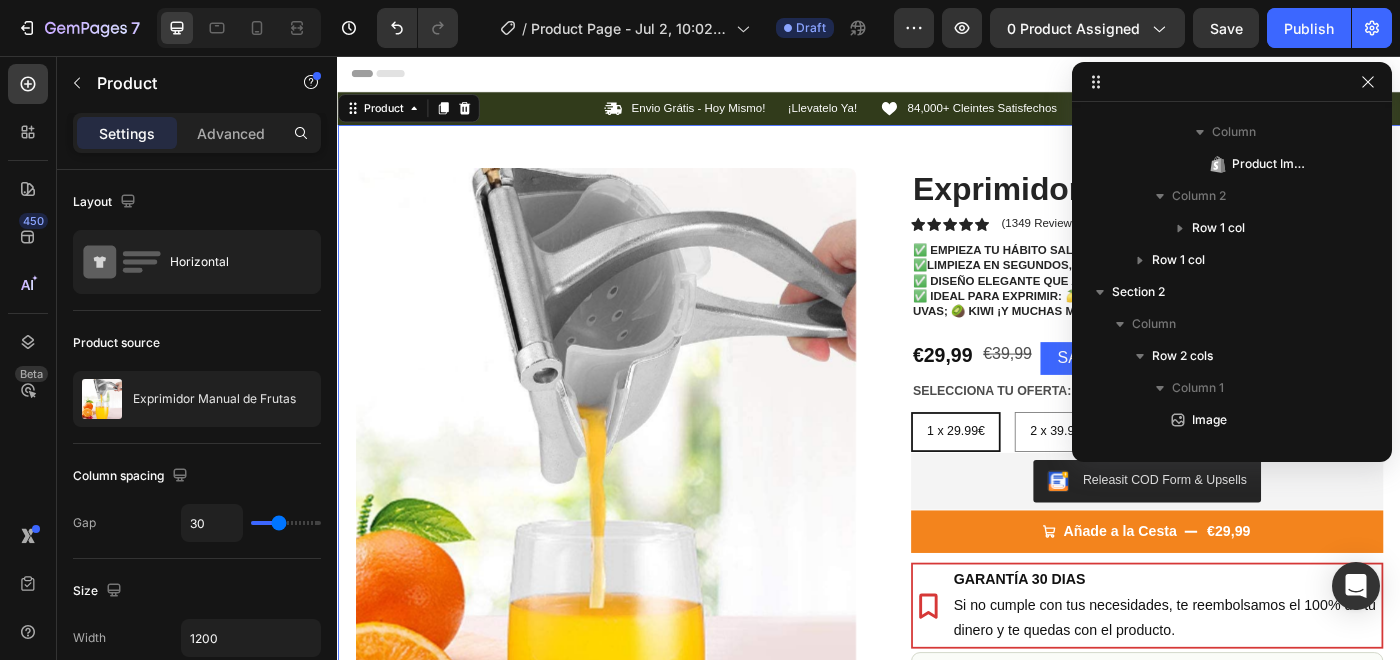 scroll, scrollTop: 0, scrollLeft: 0, axis: both 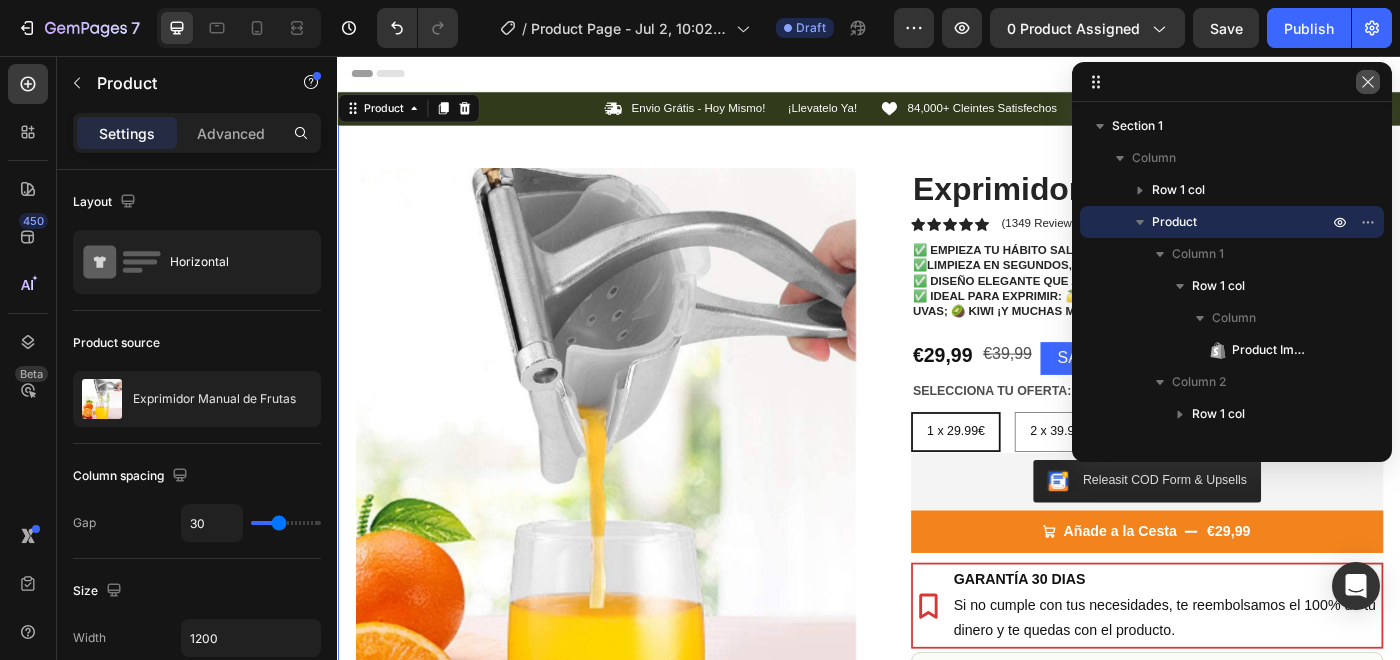 click 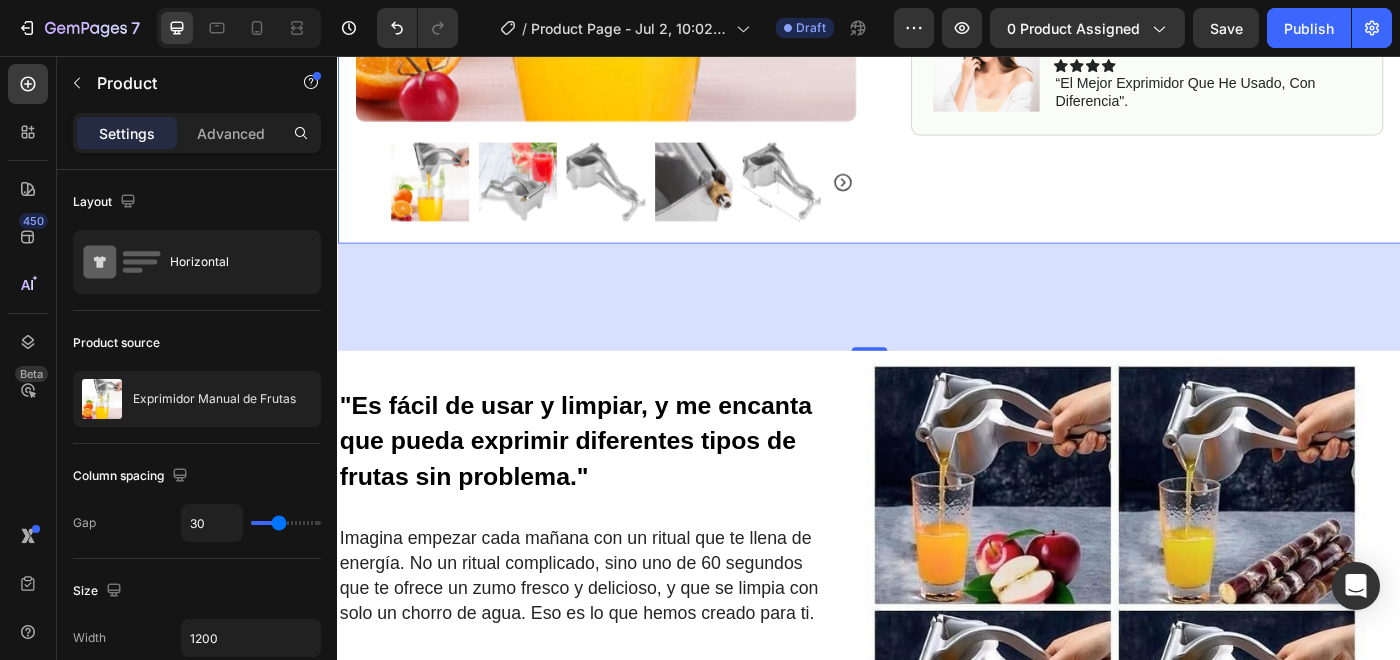 scroll, scrollTop: 756, scrollLeft: 0, axis: vertical 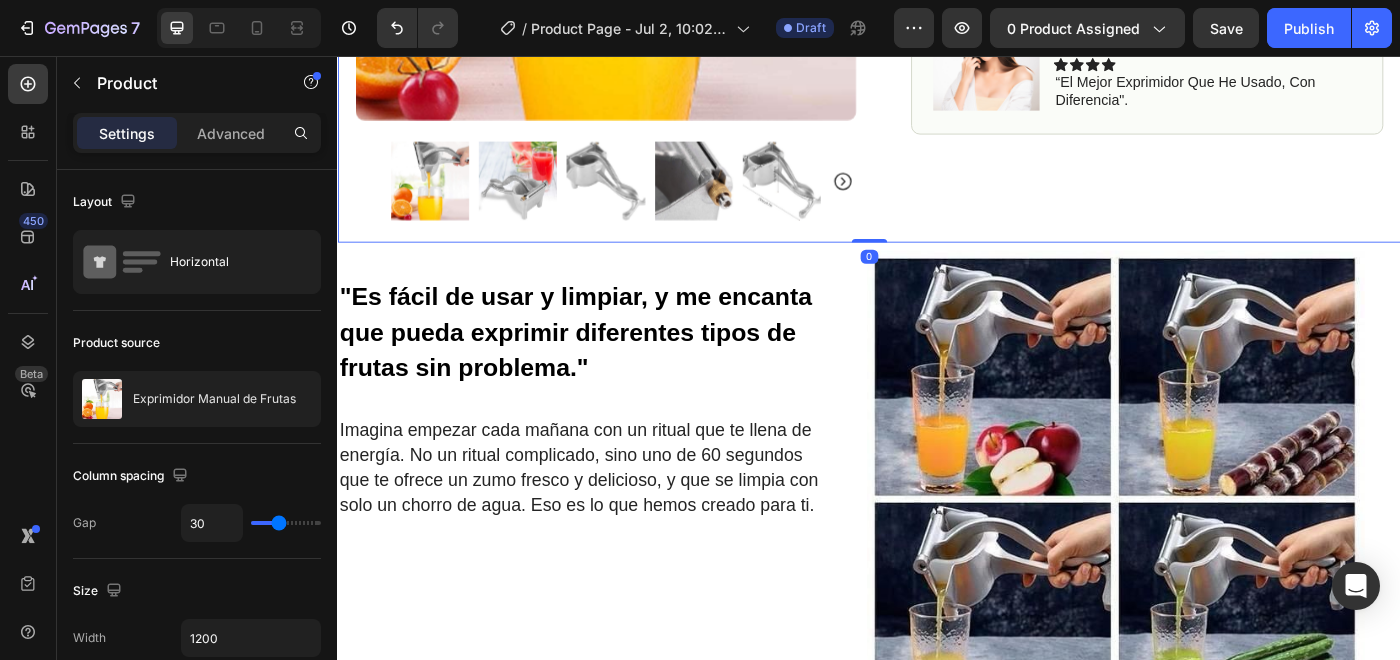 drag, startPoint x: 935, startPoint y: 384, endPoint x: 939, endPoint y: 257, distance: 127.06297 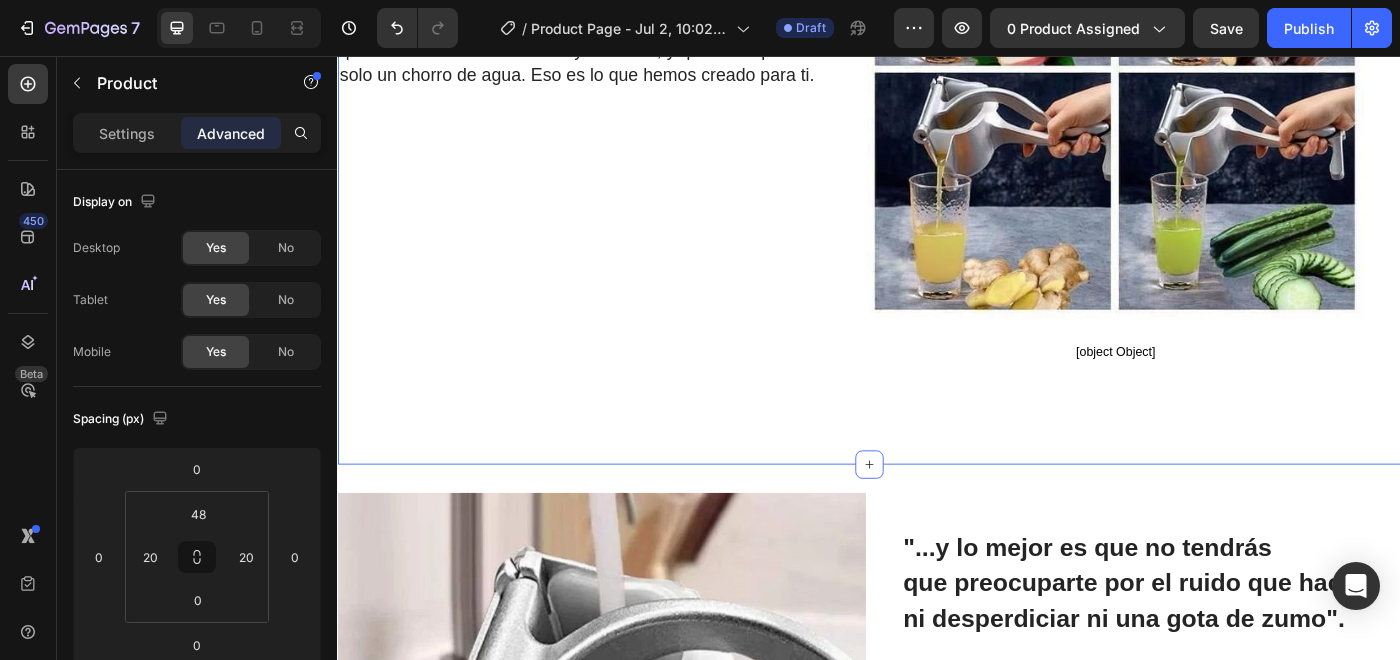 scroll, scrollTop: 1241, scrollLeft: 0, axis: vertical 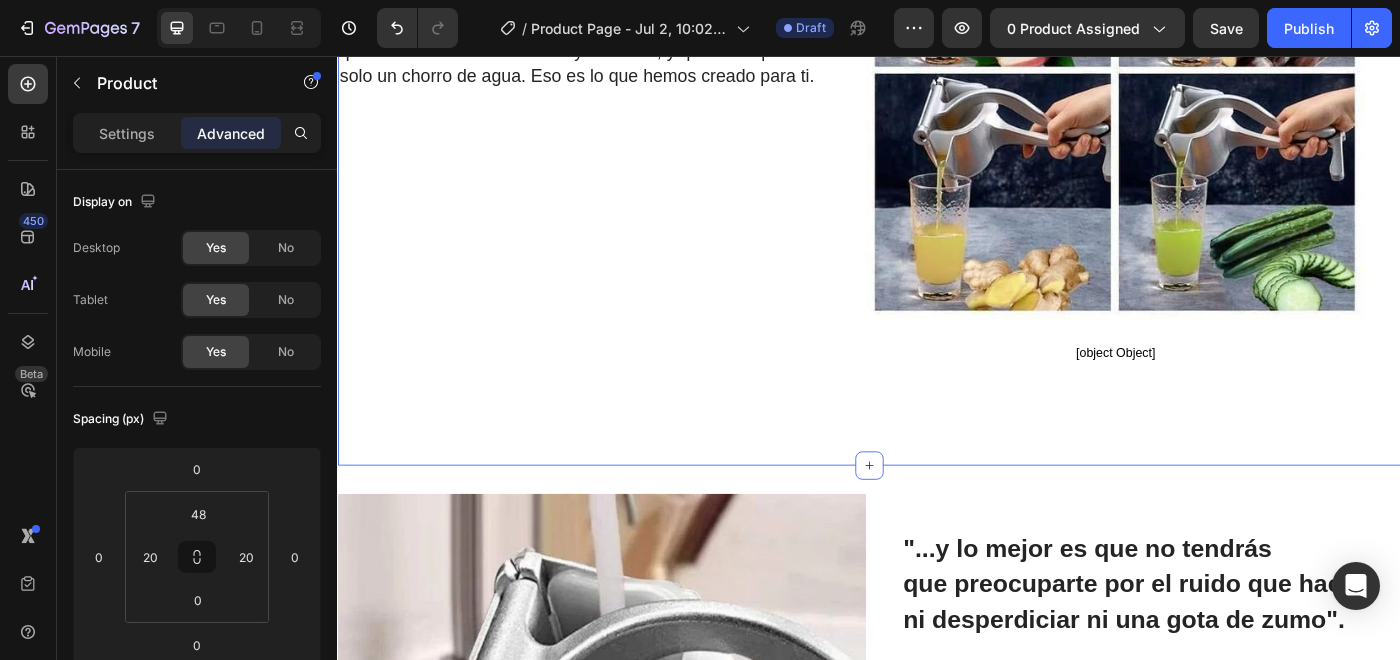 click on "Icon Envio Grátis - Hoy Mismo!       ¡Llevatelo Ya! Text Block Row
Icon 84,000+ Cleintes Satisfechos Text Block Row Carousel Row
Product Images Row Exprimidor Manual de Frutas Product Title Icon Icon Icon Icon Icon Icon List (1349 Reviews) Text Block Row ✅ Empieza tu hábito saludable, sin esfuerzo. ✅  Limpieza en segundos, no en minutos.. ✅ Diseño elegante que ahorra espacio en tu cocina. ✅ Ideal para exprimir: 🍋 limón; 🍊 naranja; 🍎 manzana; 🍉 sandía; 🍇 uvas; 🥝 kiwi ¡y muchas más! Text Block €29,99 Product Price Product Price €39,99 Product Price Product Price SALE 25% OFF Discount Tag Row SELECCIONA TU OFERTA: 1 x 29.99€ 1 x 29.99€ 1 x 29.99€ 1 x 29.99€ 2 x 39.99€ 2 x 39.99€ 2 x 39.99€ 3 x 49.99 3 x 49.99 3 x 49.99 Product Variants & Swatches Releasit COD Form & Upsells Releasit COD Form & Upsells
Añade a la Cesta
€29,99 Add to Cart
GARANTÍA 30 DIAS" at bounding box center (937, -313) 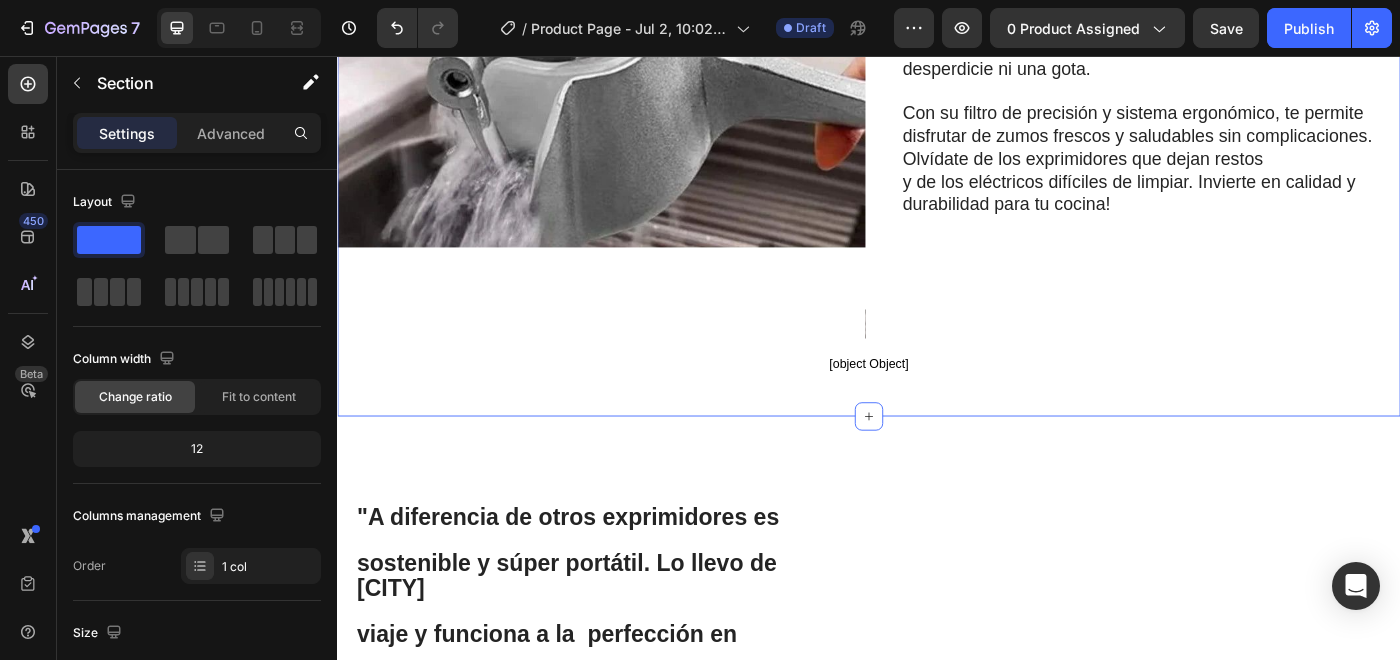 scroll, scrollTop: 2004, scrollLeft: 0, axis: vertical 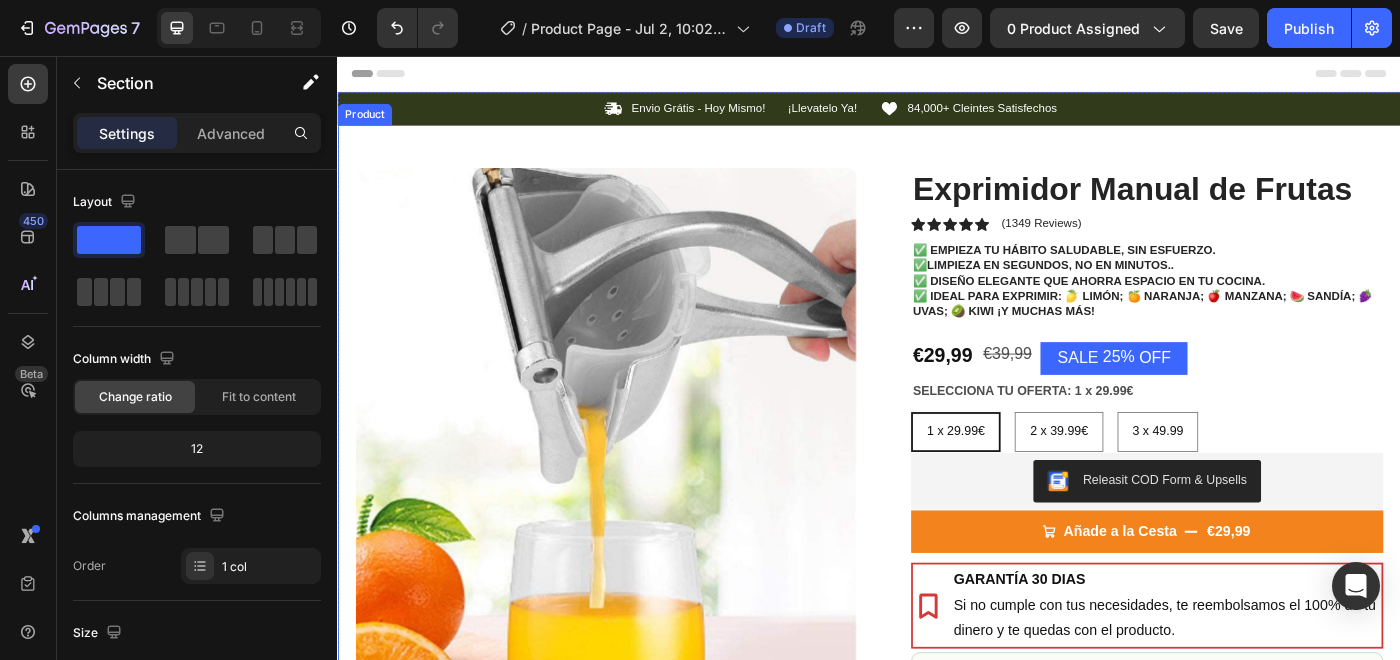 click on "Exprimidor Manual de Frutas" at bounding box center (1250, 207) 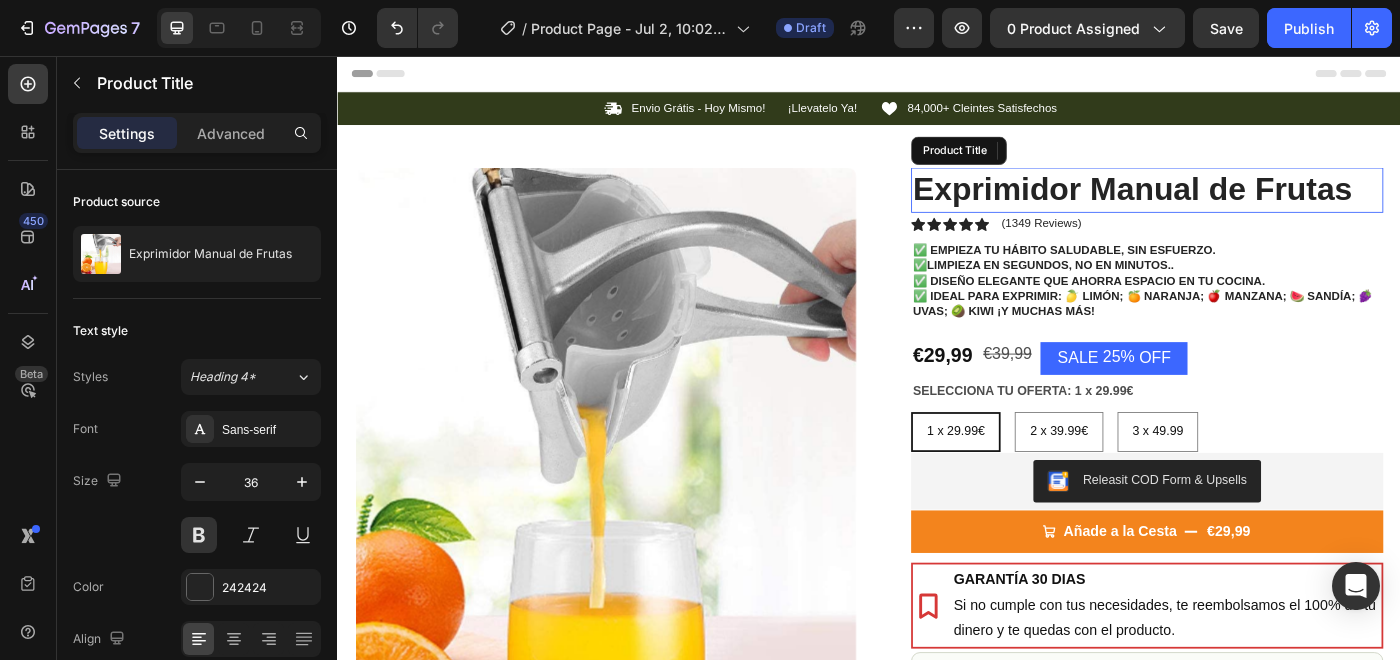 click on "Exprimidor Manual de Frutas" at bounding box center (1250, 207) 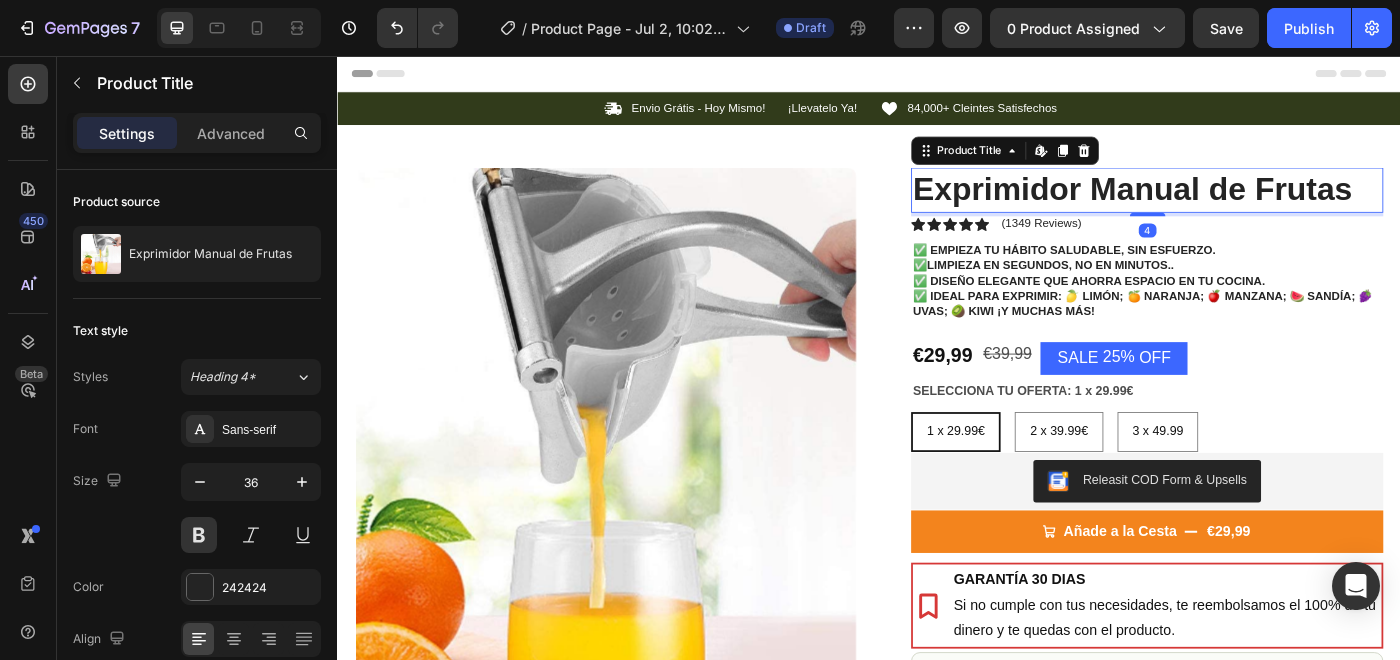 click on "Exprimidor Manual de Frutas" at bounding box center (1250, 207) 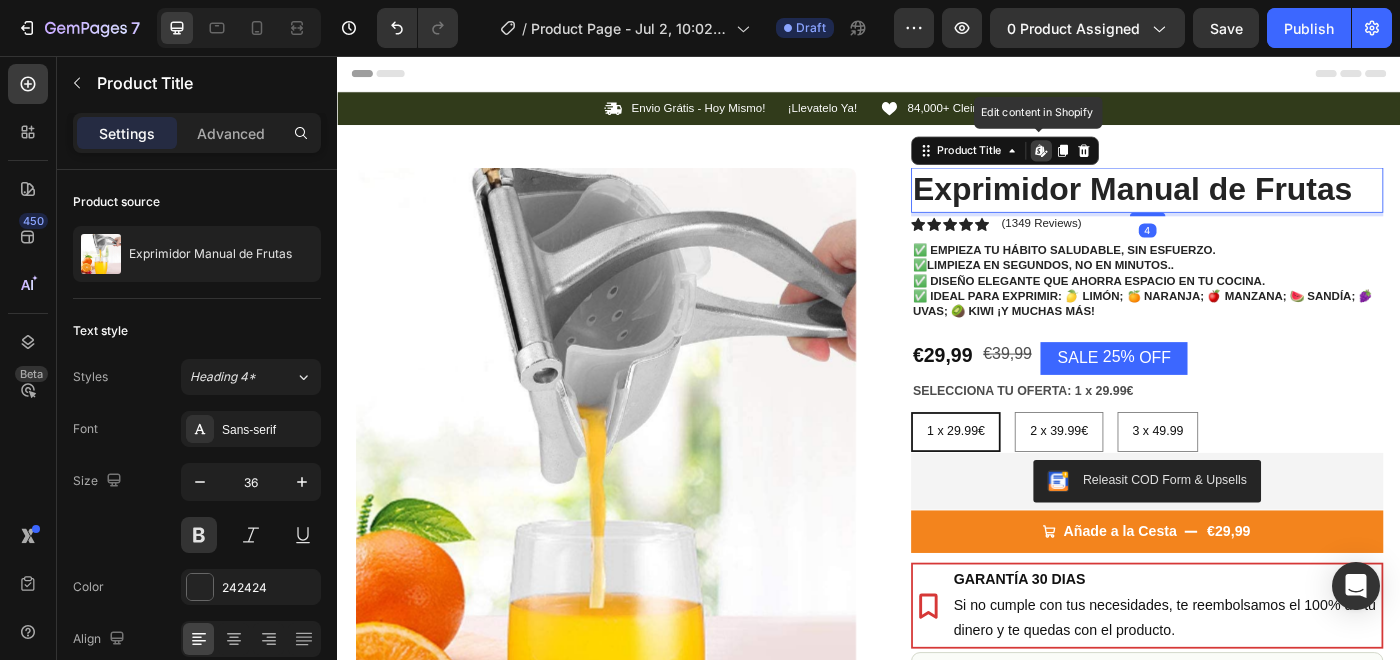 click on "Exprimidor Manual de Frutas" at bounding box center (1250, 207) 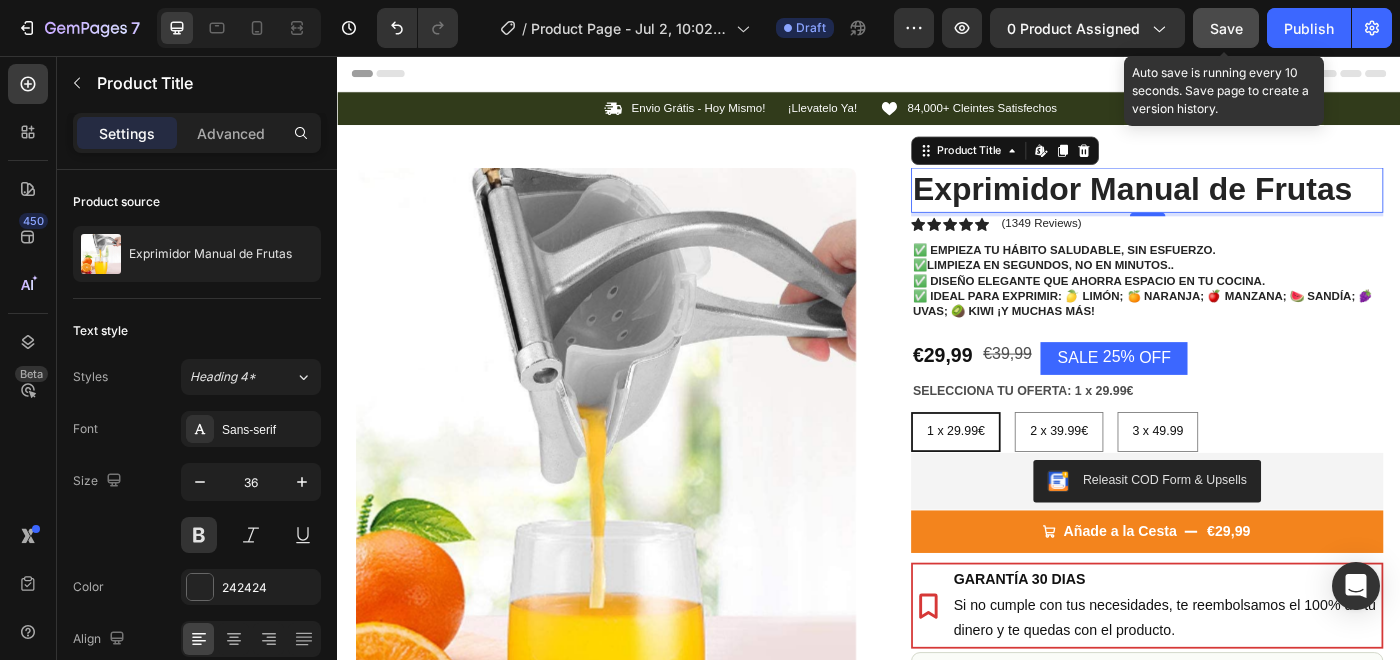 click on "Save" at bounding box center [1226, 28] 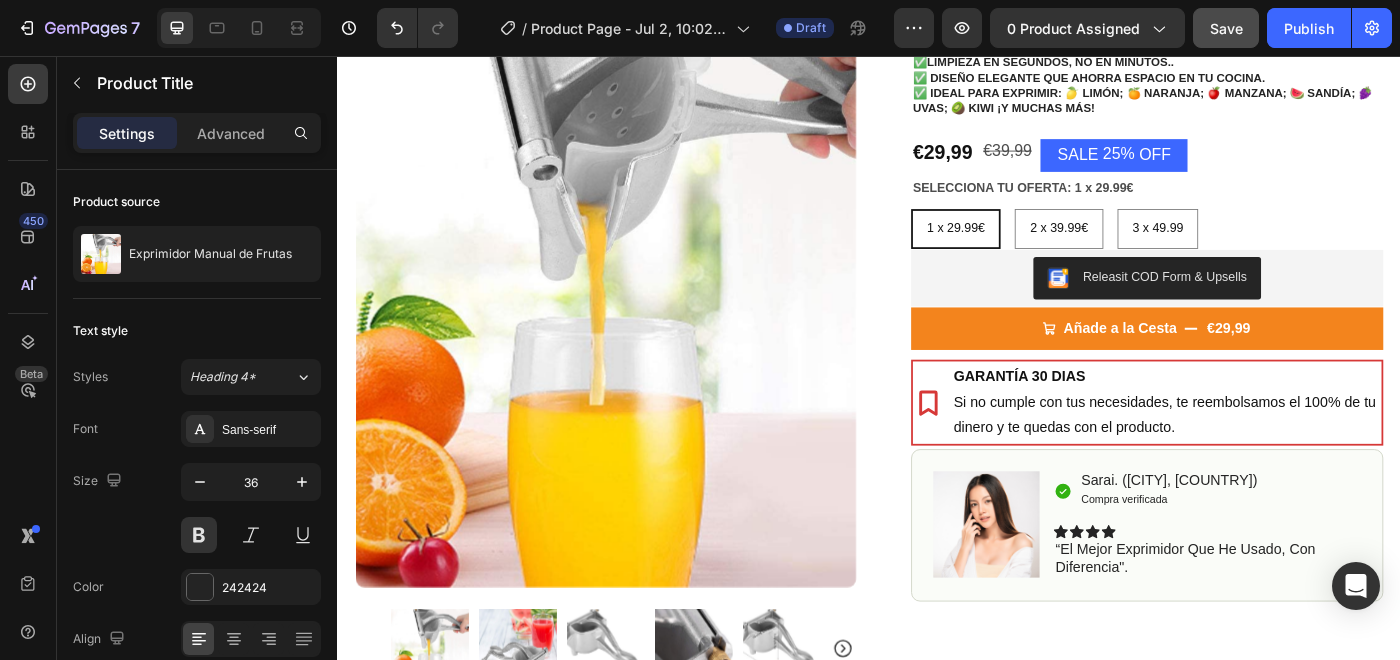 scroll, scrollTop: 66, scrollLeft: 0, axis: vertical 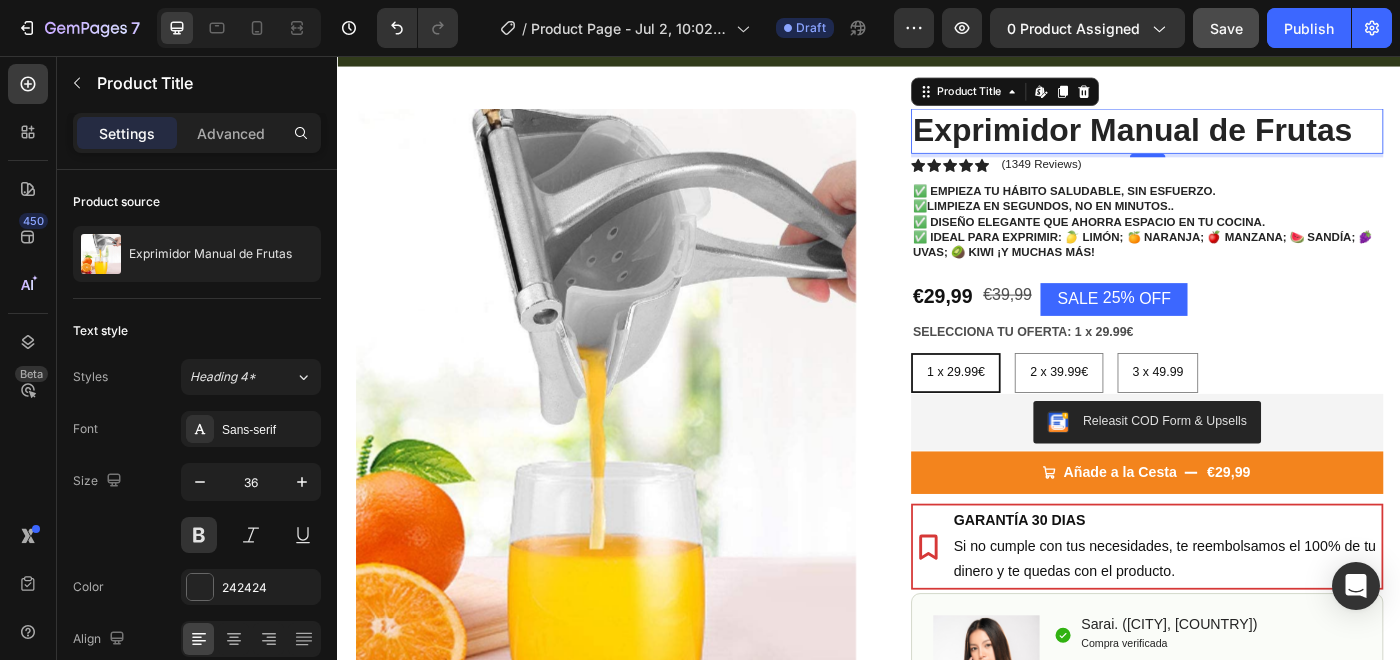 click on "4" at bounding box center [1251, 187] 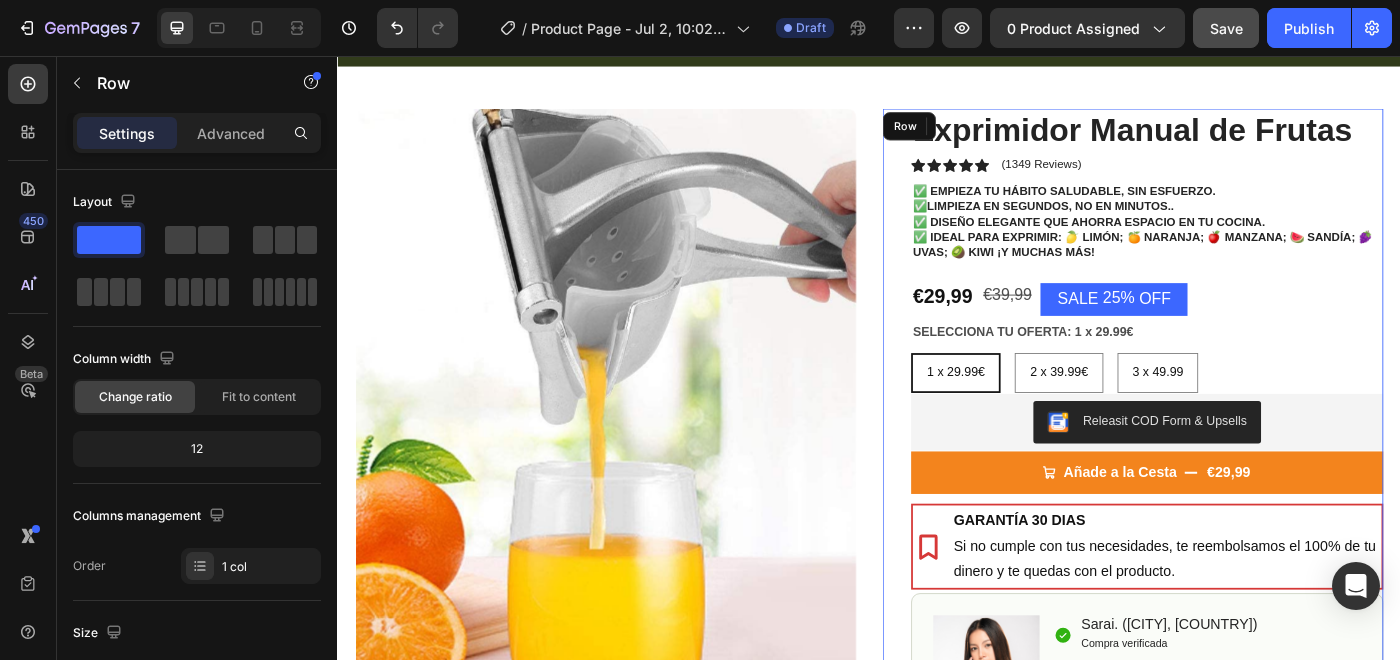 click on "Exprimidor Manual de Frutas Product Title   Edit content in Shopify 4 Icon Icon Icon Icon Icon Icon List (1349 Reviews) Text Block Row ✅ Empieza tu hábito saludable, sin esfuerzo. ✅  Limpieza en segundos, no en minutos.. ✅ Diseño elegante que ahorra espacio en tu cocina. ✅ Ideal para exprimir: 🍋 limón; 🍊 naranja; 🍎 manzana; 🍉 sandía; 🍇 uvas; 🥝 kiwi ¡y muchas más! Text Block €29,99 Product Price Product Price €39,99 Product Price Product Price SALE 25% OFF Discount Tag Row SELECCIONA TU OFERTA: 1 x 29.99€ 1 x 29.99€ 1 x 29.99€ 1 x 29.99€ 2 x 39.99€ 2 x 39.99€ 2 x 39.99€ 3 x 49.99 3 x 49.99 3 x 49.99 Product Variants & Swatches Releasit COD Form & Upsells Releasit COD Form & Upsells
Añade a la Cesta
€29,99 Add to Cart
GARANTÍA 30 DIAS   Si no cumple con tus necesidades, te reembolsamos el 100% de tu dinero y te quedas con el producto. Item List Row Row Image
Icon Compra verificada Row" at bounding box center [1250, 491] 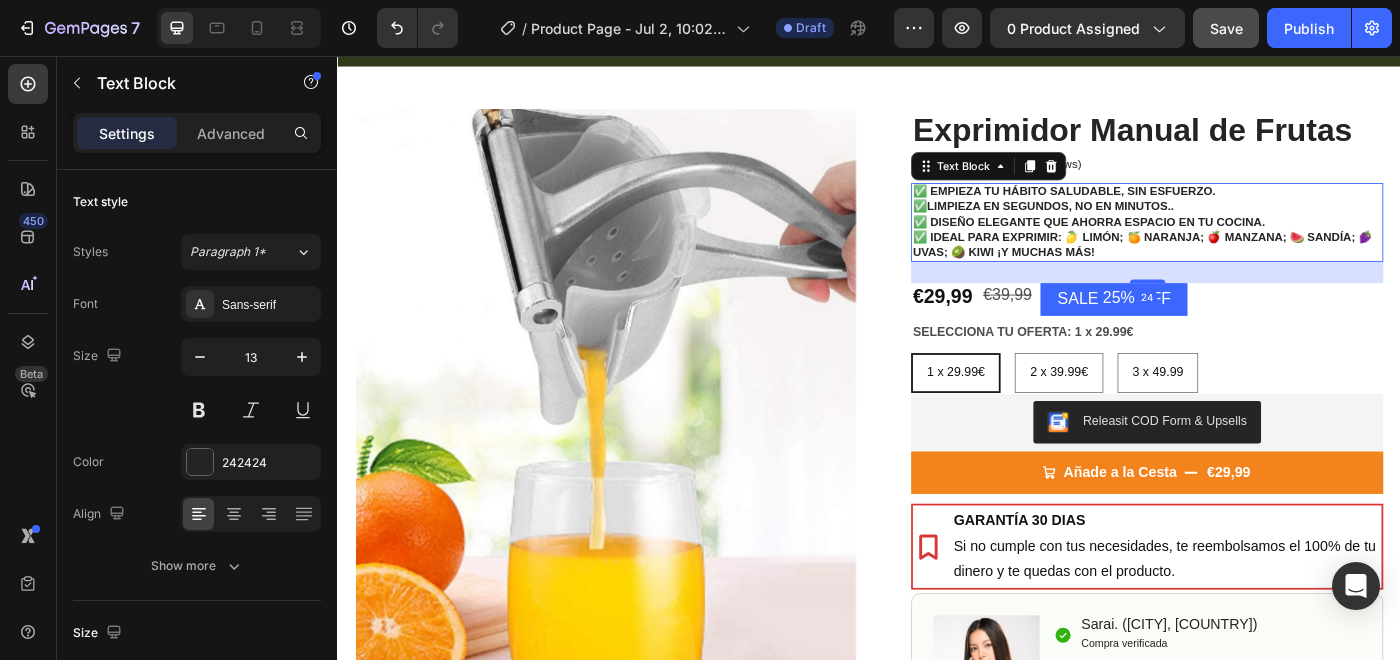 click on "✅ Empieza tu hábito saludable, sin esfuerzo. ✅  Limpieza en segundos, no en minutos.." at bounding box center [1250, 219] 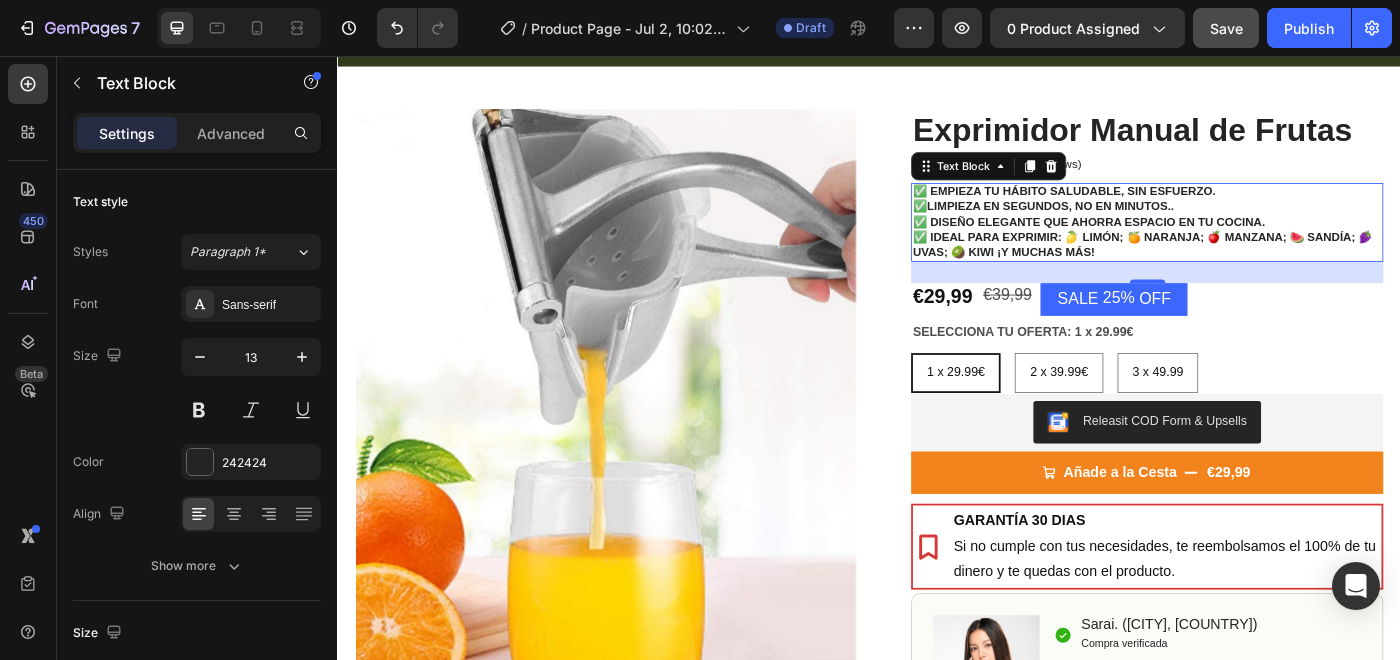 click on "✅ Empieza tu hábito saludable, sin esfuerzo. ✅  Limpieza en segundos, no en minutos.." at bounding box center (1250, 219) 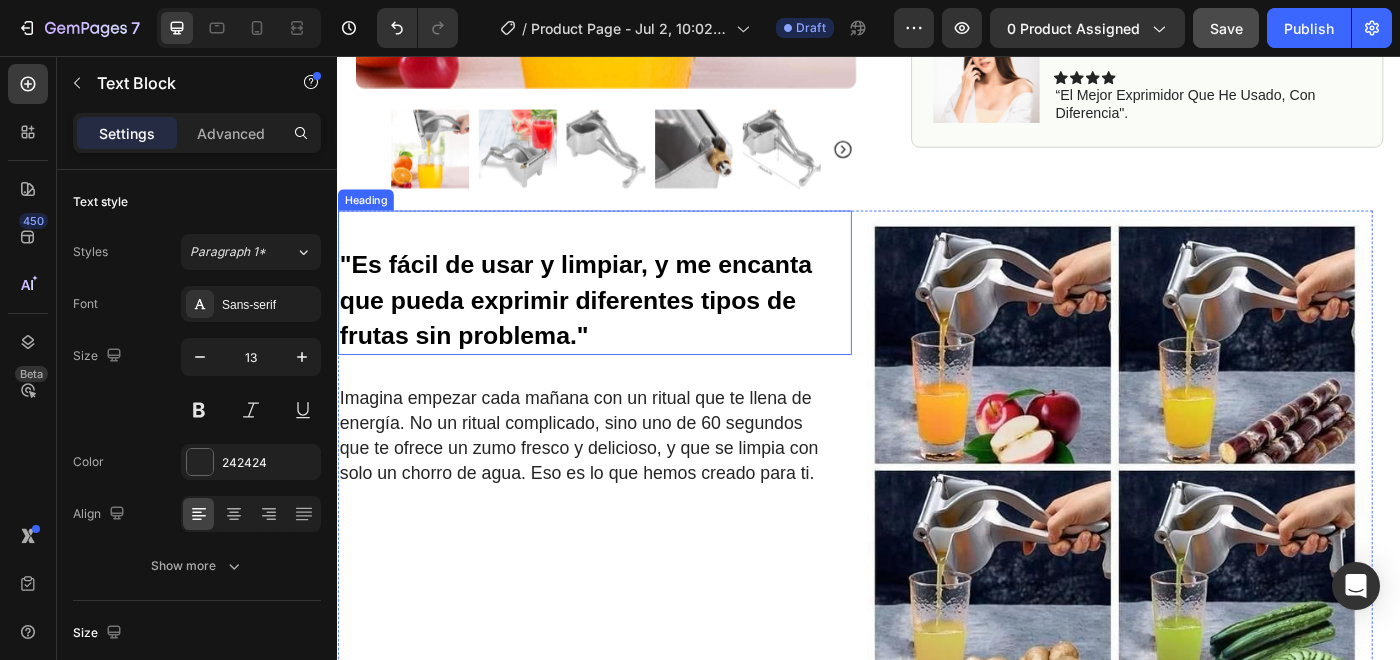 scroll, scrollTop: 818, scrollLeft: 0, axis: vertical 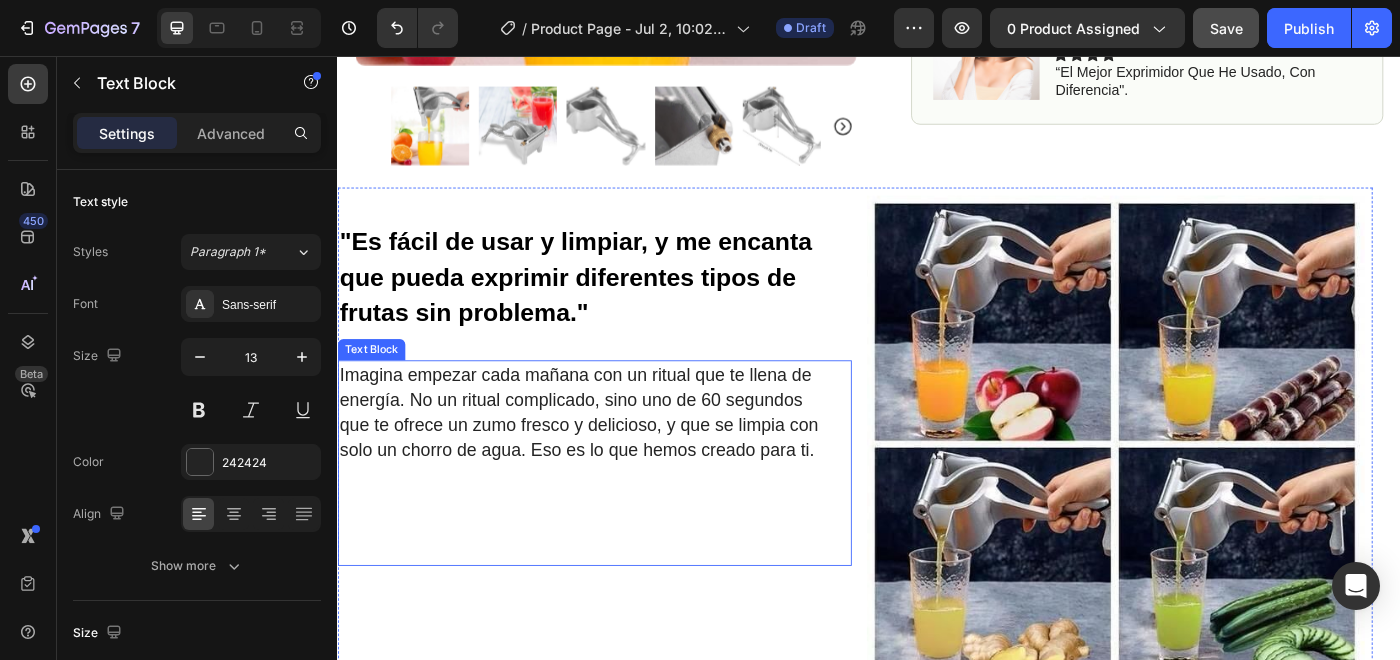click on "Imagina empezar cada mañana con un ritual que te llena de energía. No un ritual complicado, sino uno de 60 segundos que te ofrece un zumo fresco y delicioso, y que se limpia con solo un chorro de agua. Eso es lo que hemos creado para ti." at bounding box center (609, 459) 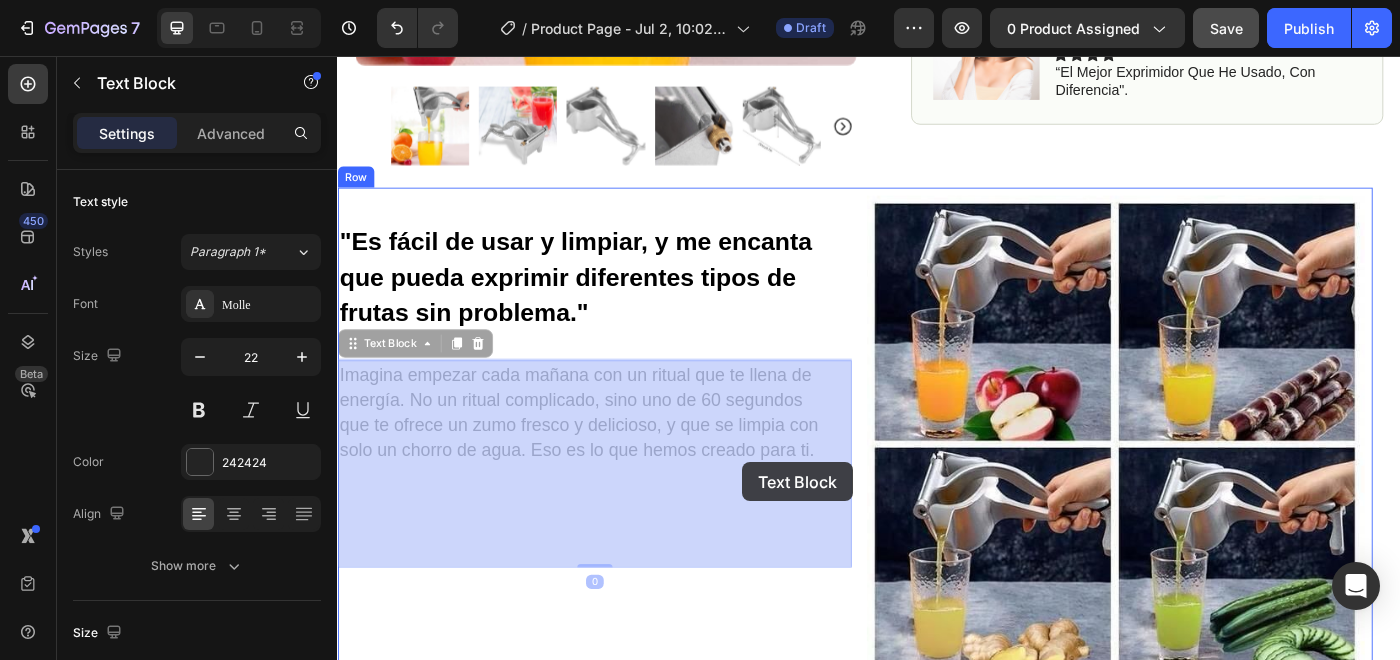 drag, startPoint x: 877, startPoint y: 500, endPoint x: 751, endPoint y: 467, distance: 130.24976 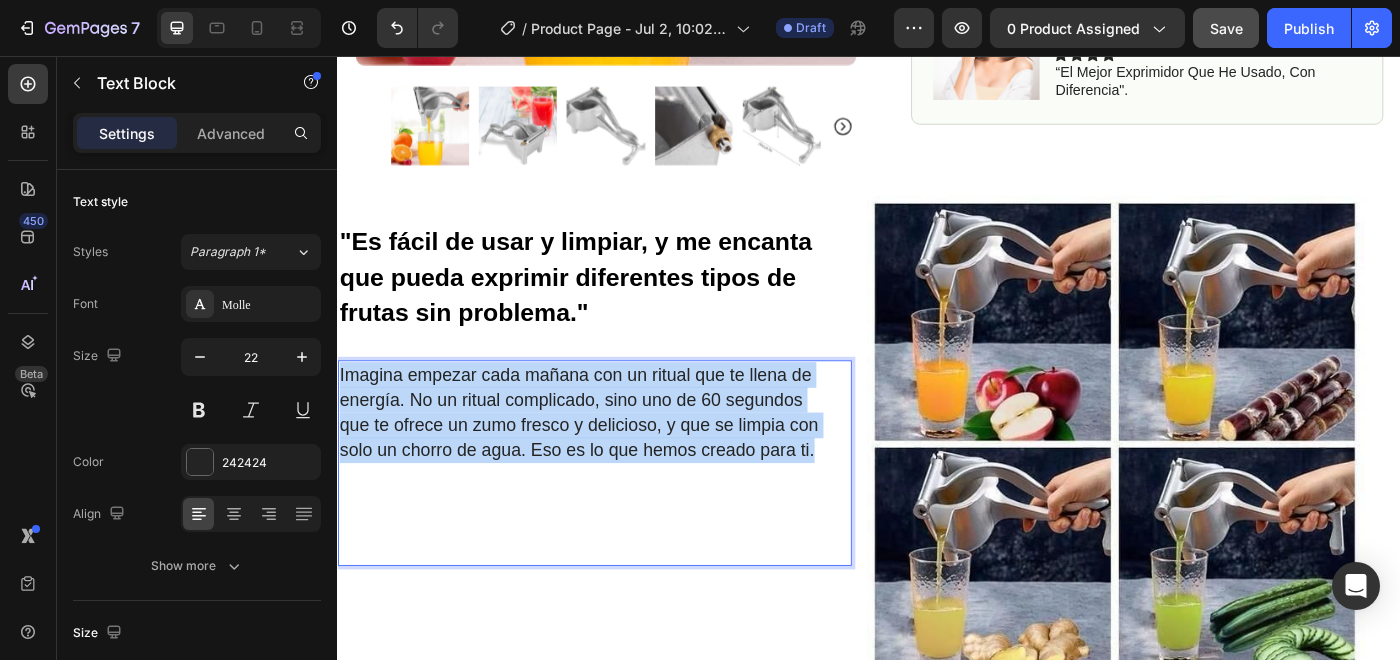 drag, startPoint x: 880, startPoint y: 512, endPoint x: 327, endPoint y: 411, distance: 562.14764 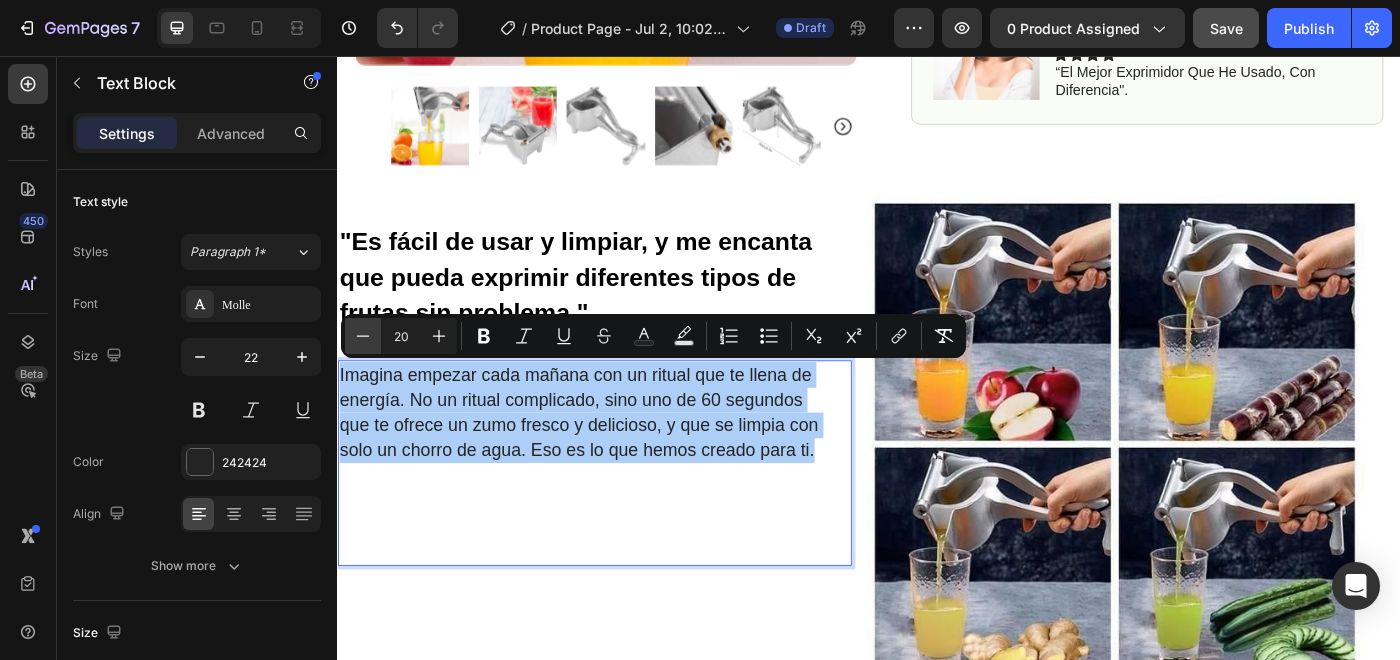 click 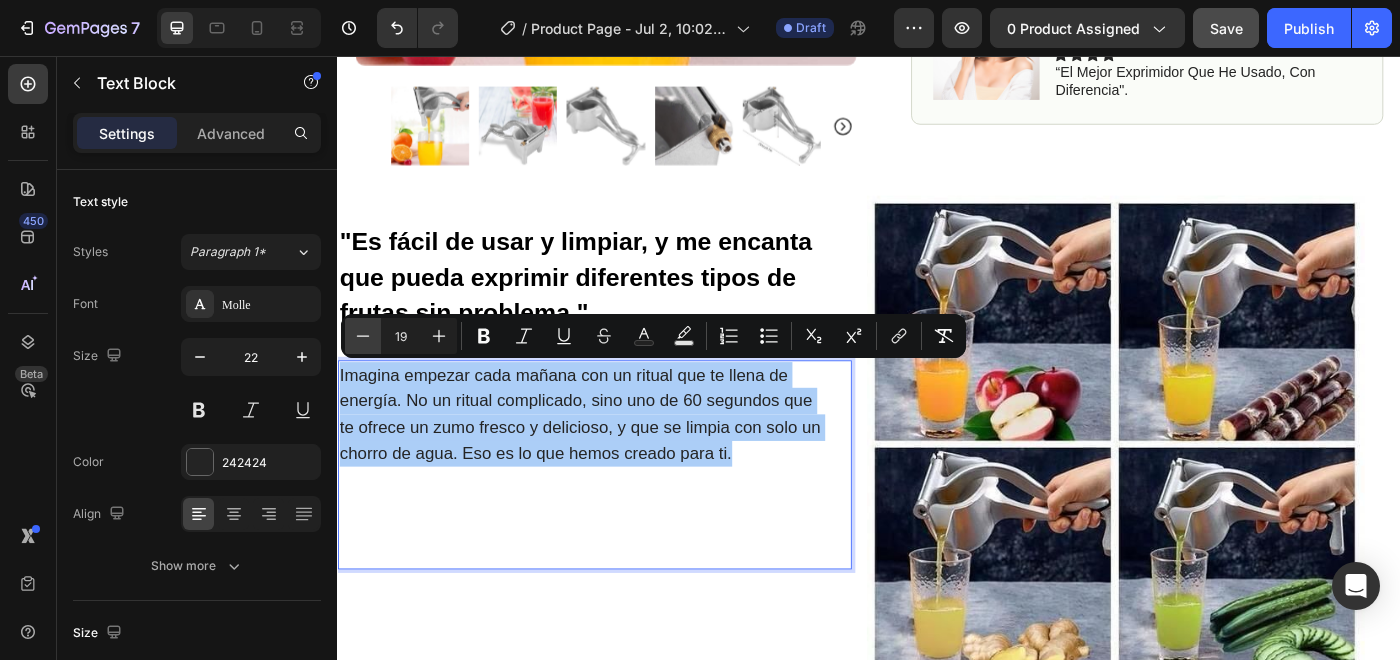 click 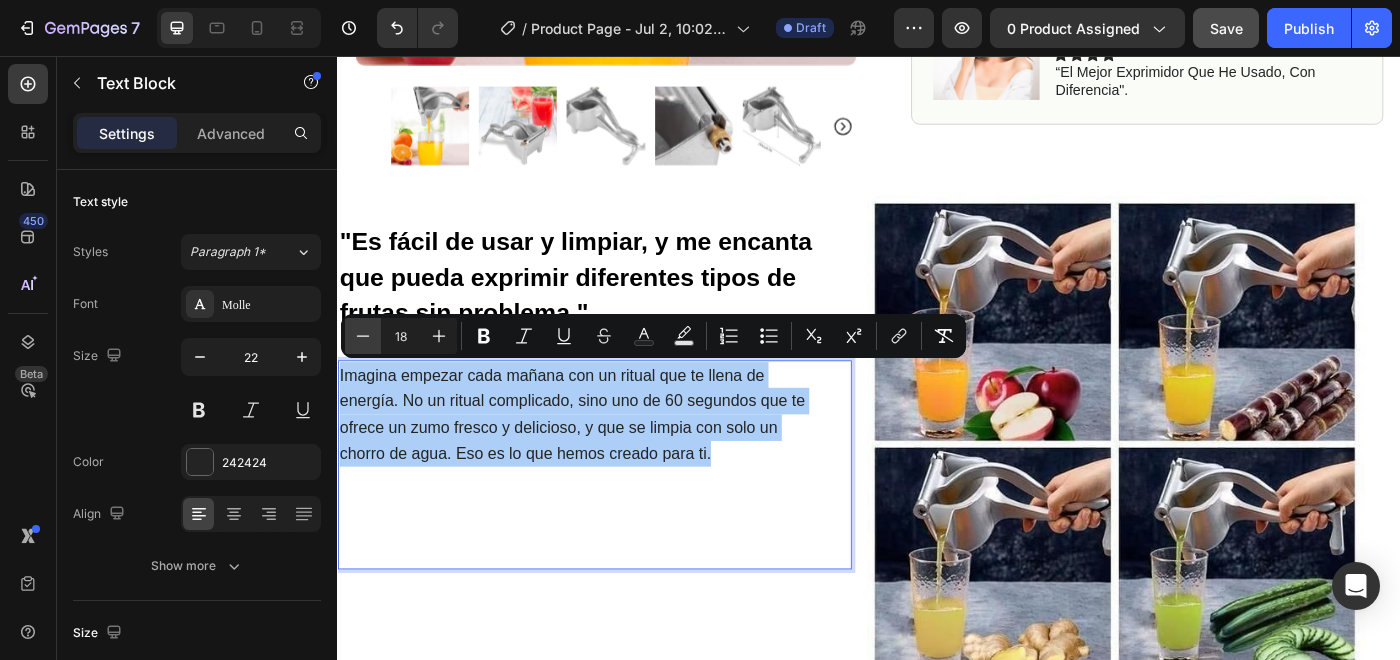 click 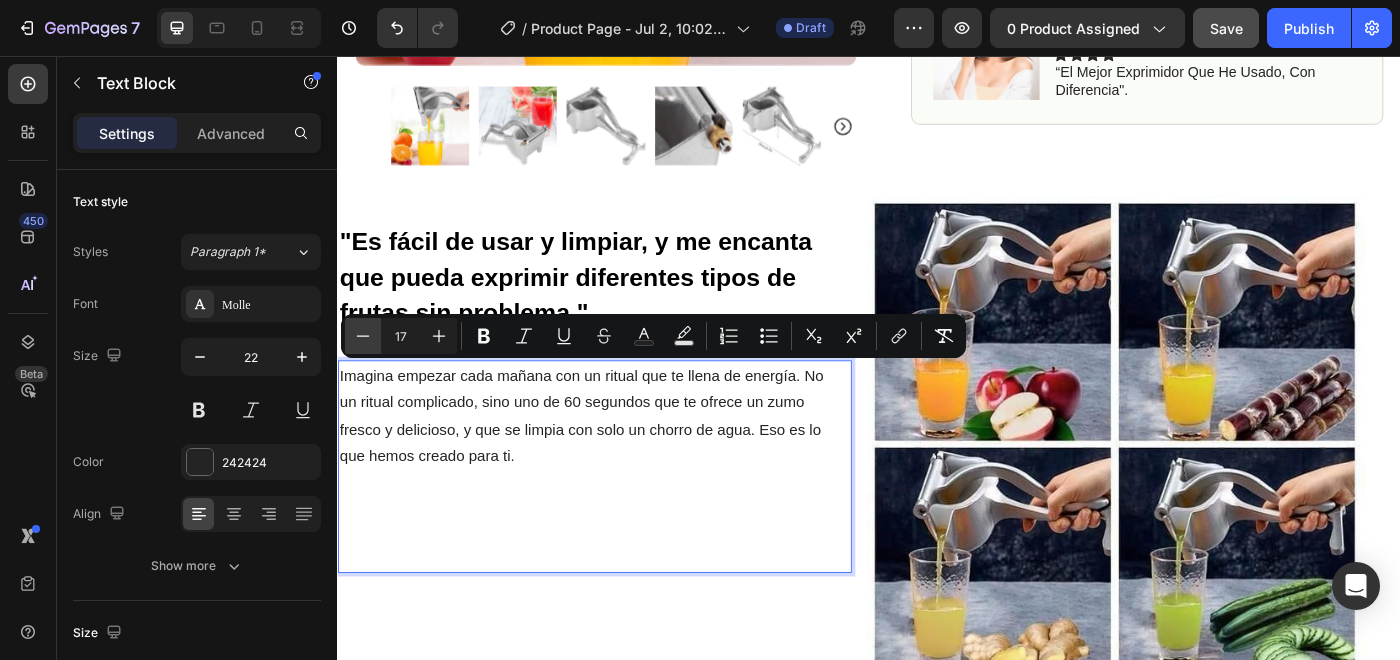click 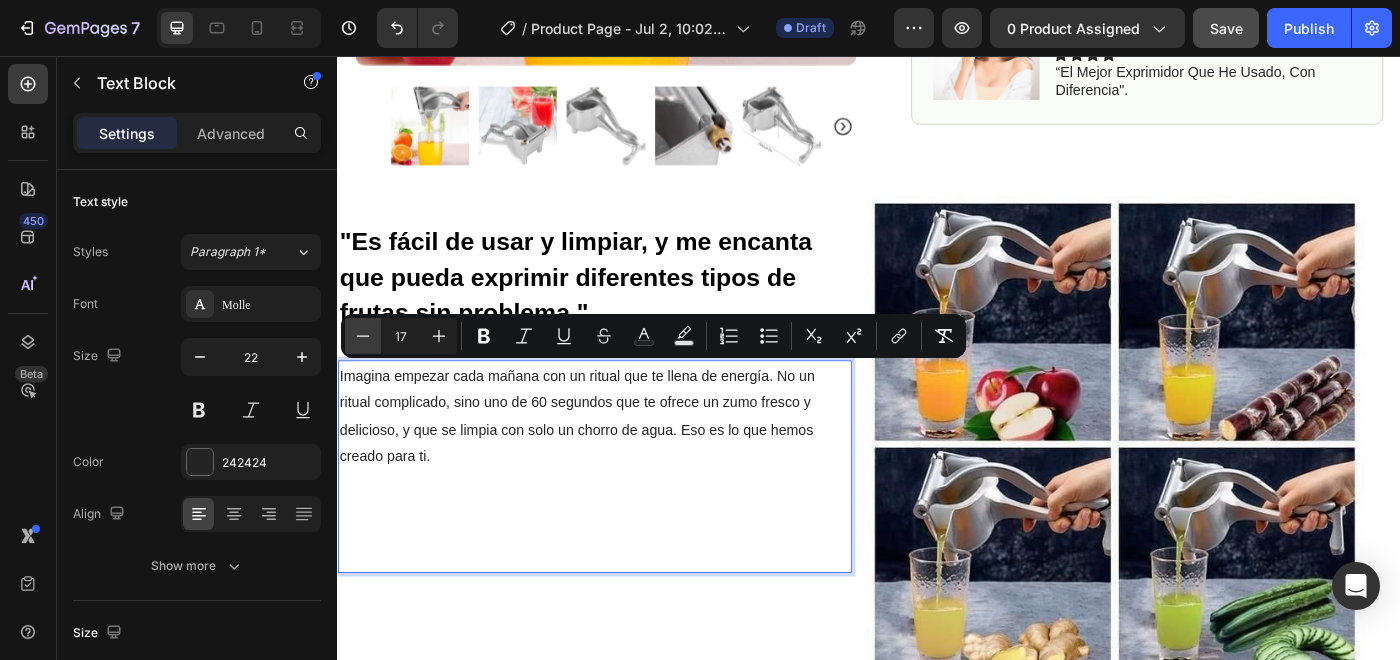type on "16" 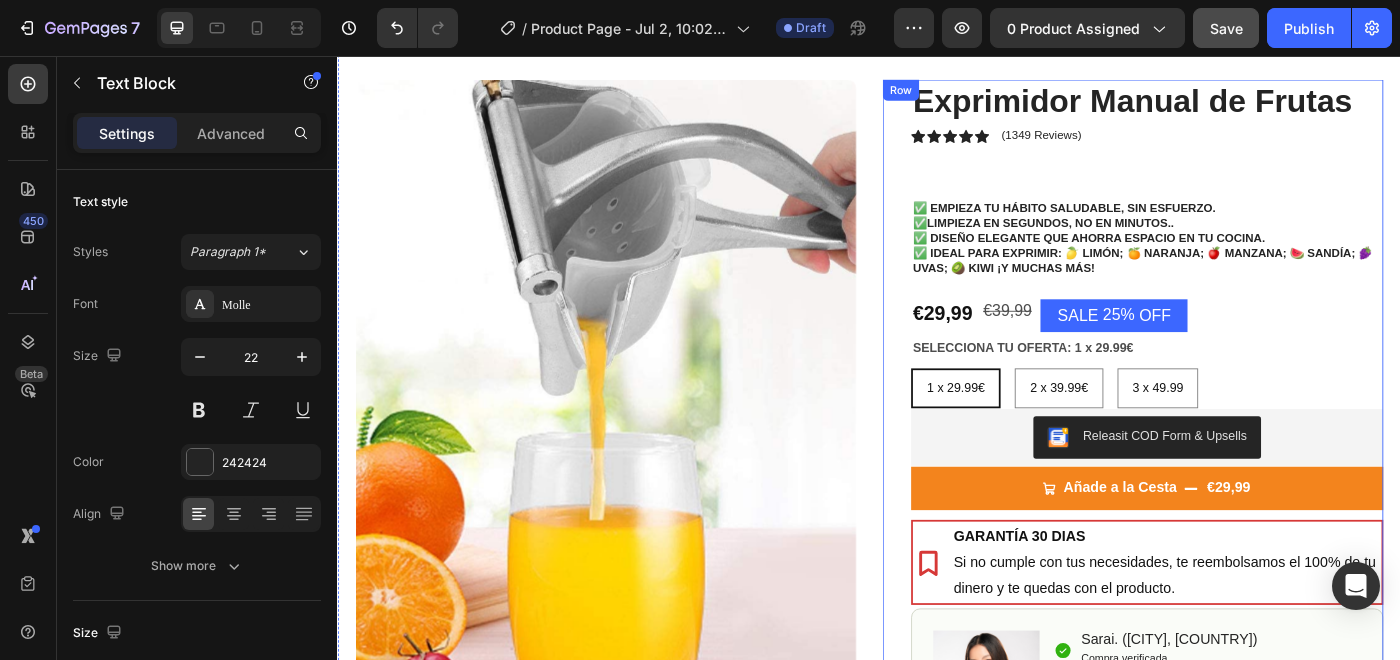 scroll, scrollTop: 39, scrollLeft: 0, axis: vertical 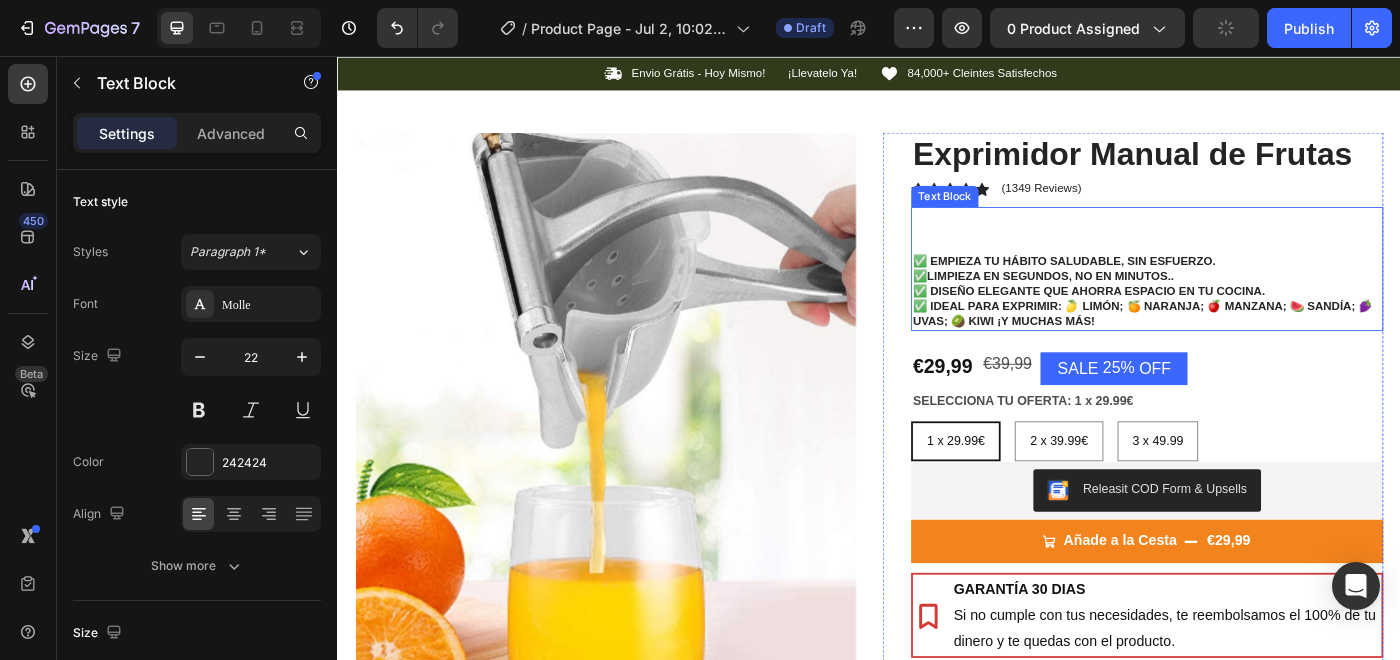click at bounding box center [1250, 254] 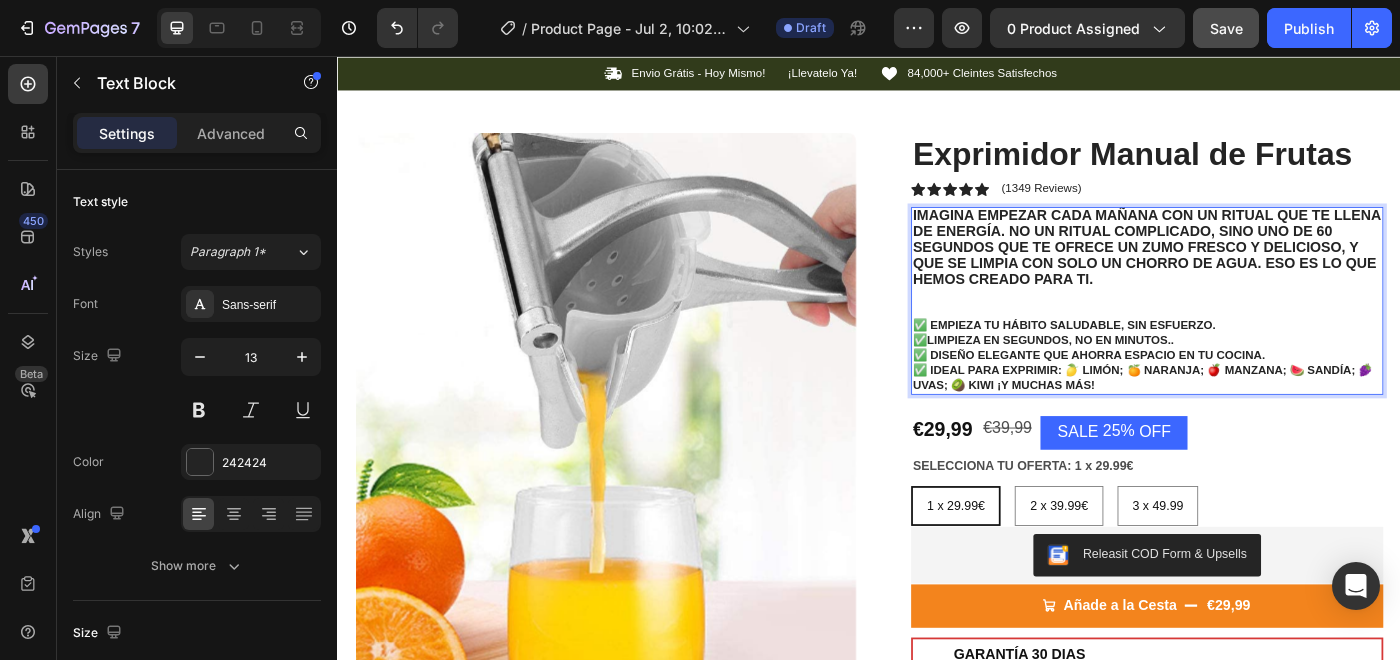 click at bounding box center [1250, 344] 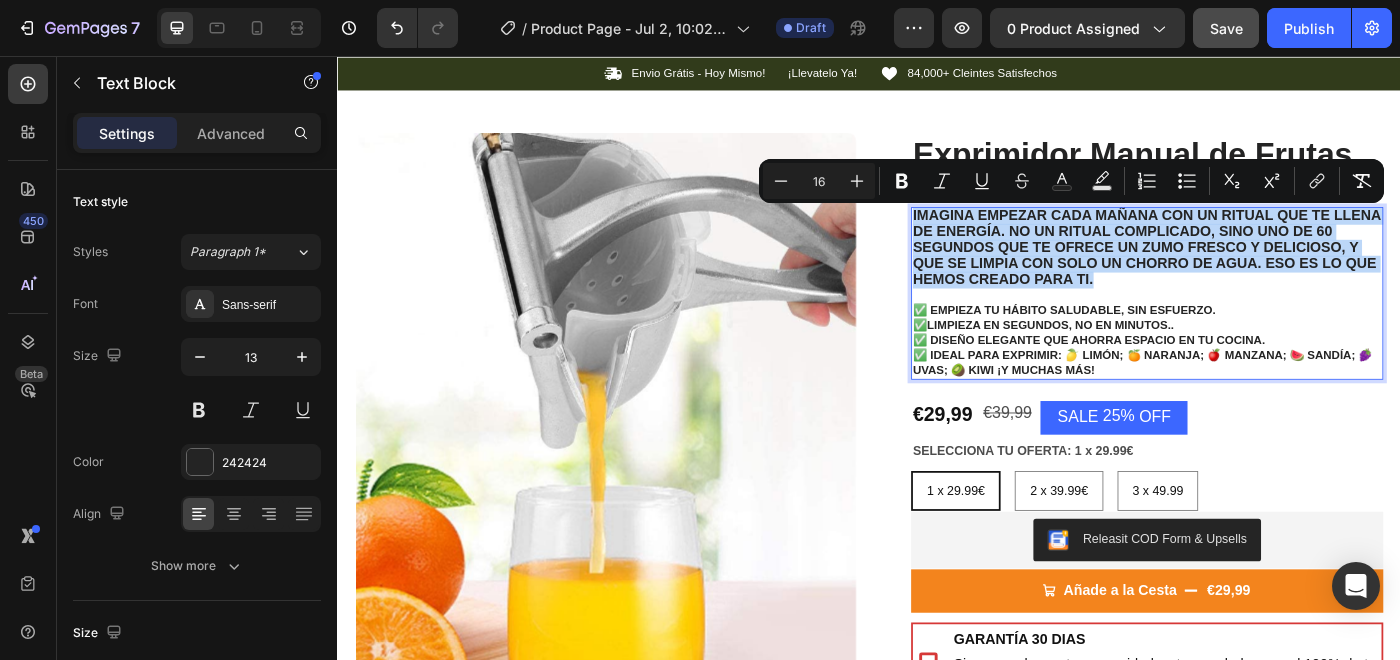 drag, startPoint x: 1202, startPoint y: 304, endPoint x: 944, endPoint y: 216, distance: 272.59494 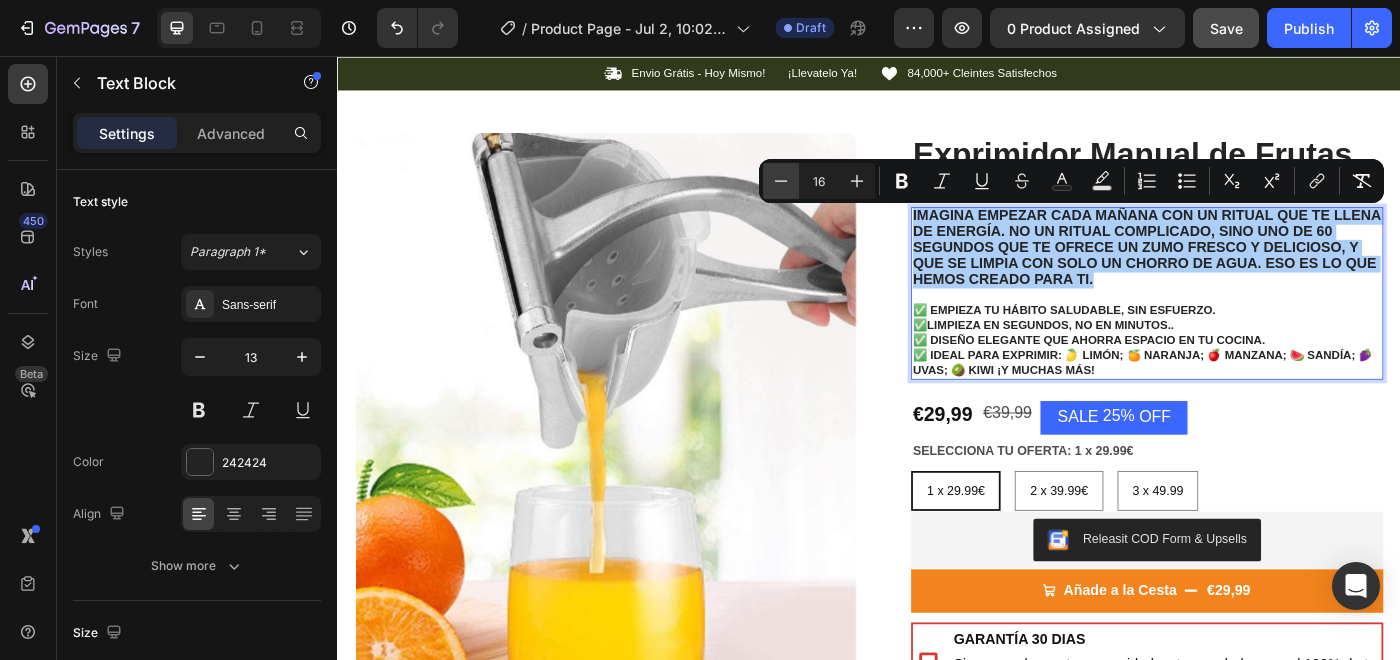 click 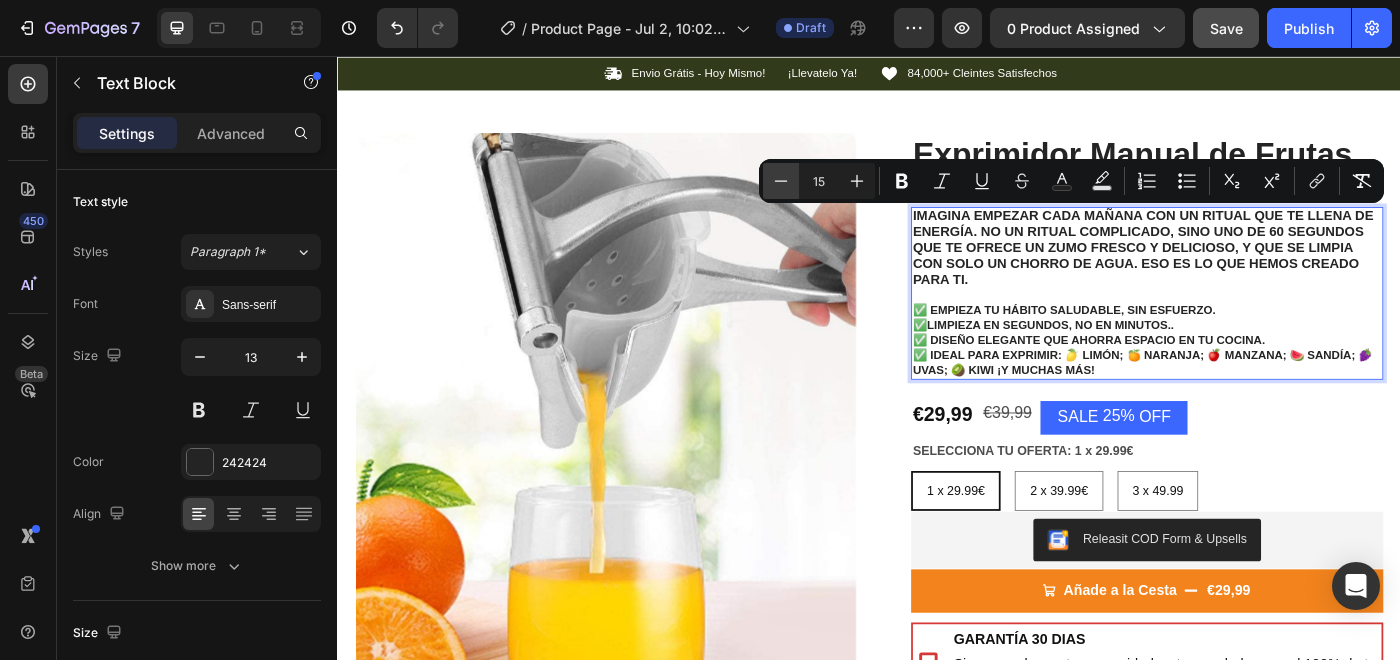 click 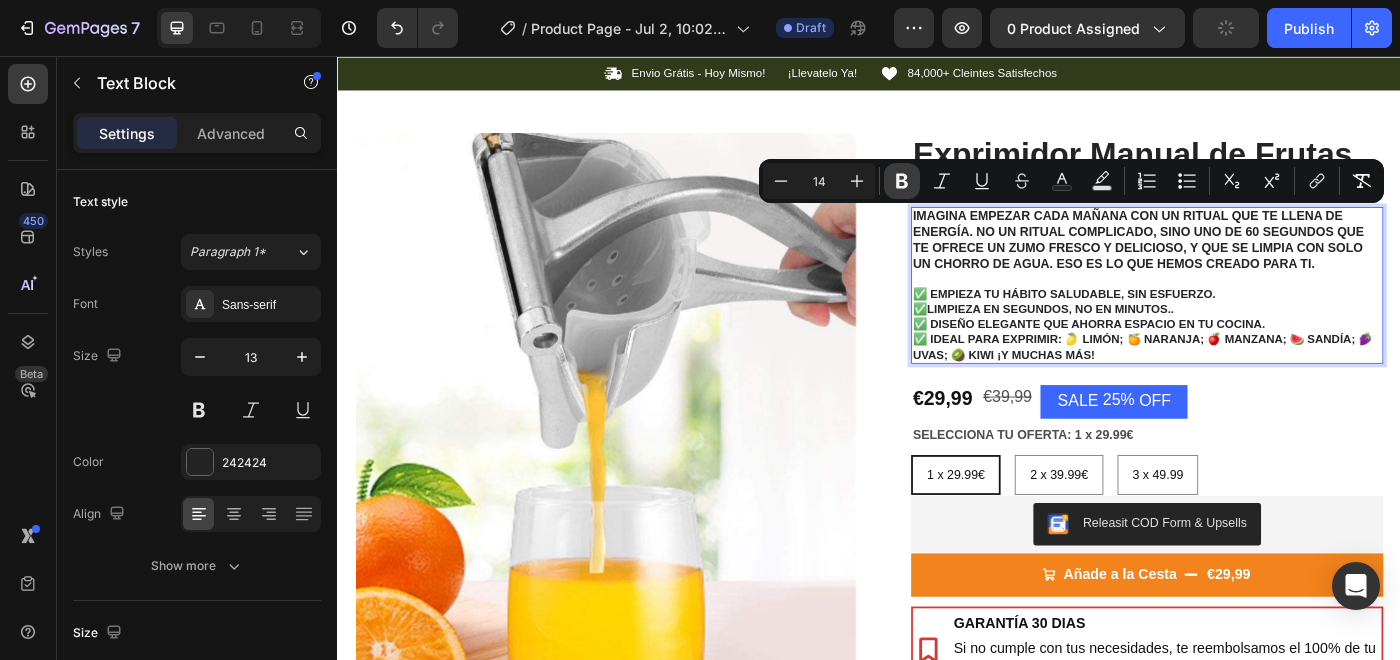 click 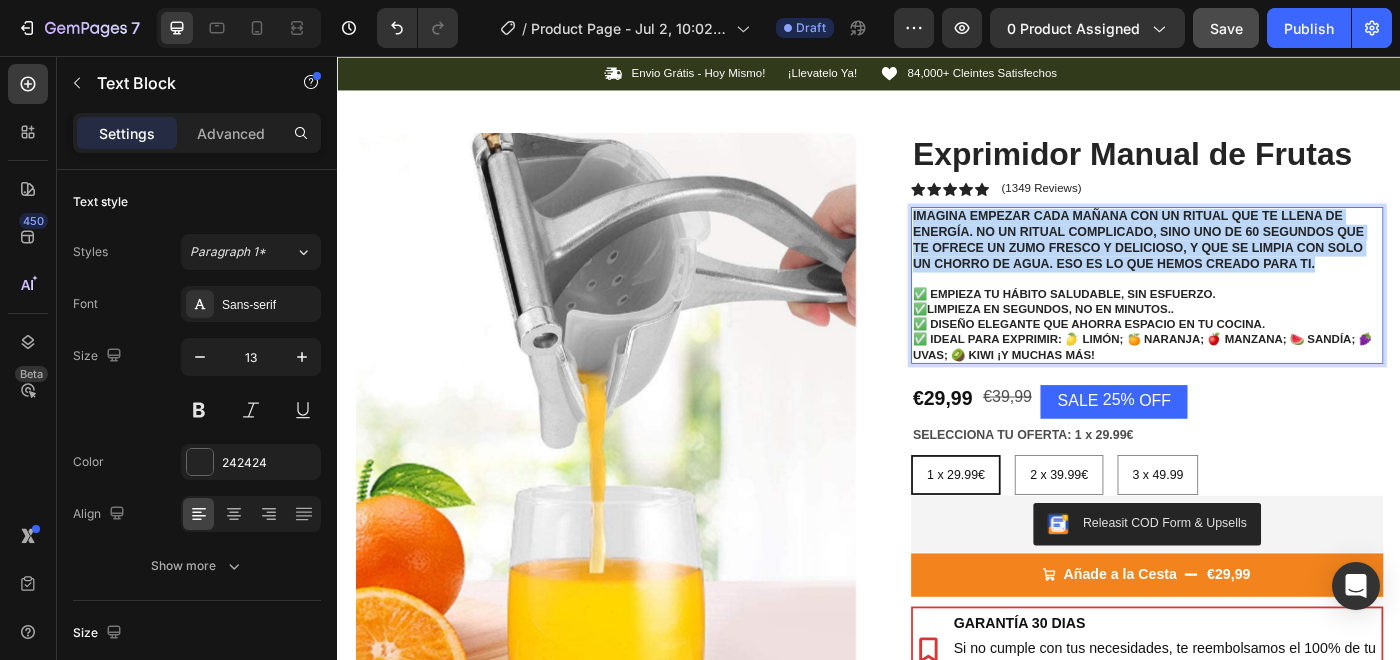 drag, startPoint x: 1444, startPoint y: 287, endPoint x: 979, endPoint y: 232, distance: 468.2414 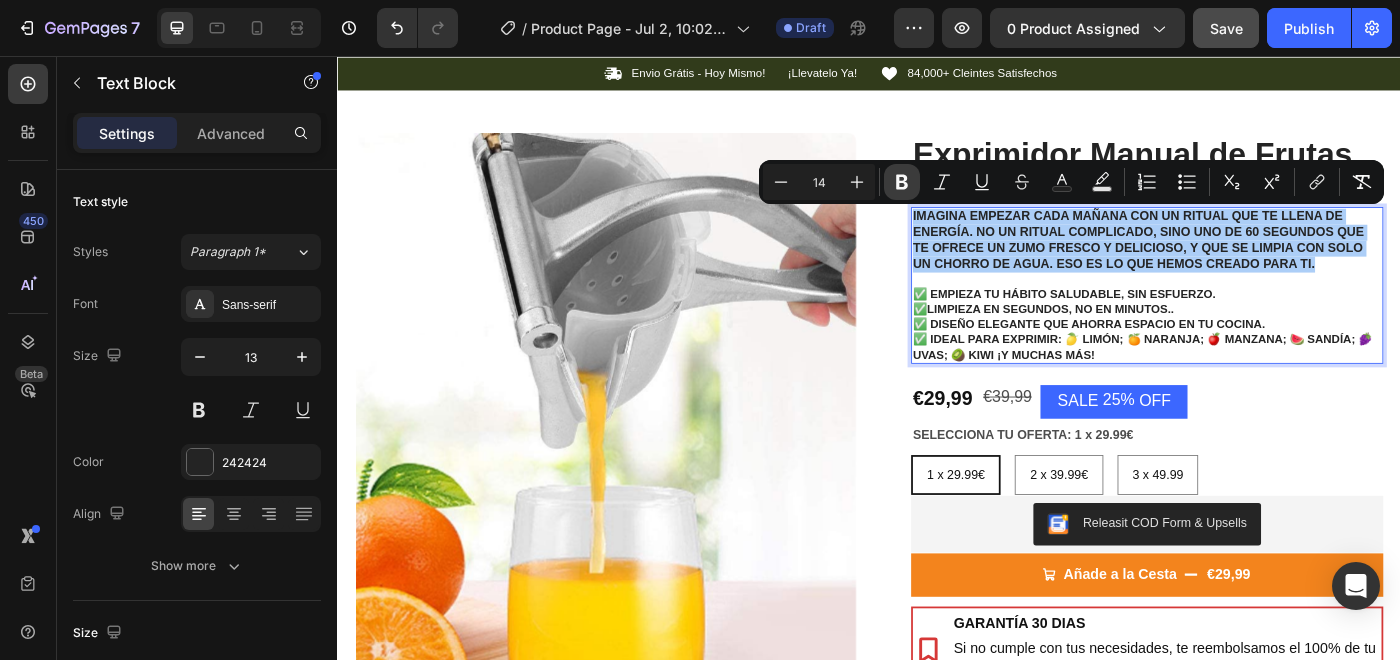 click 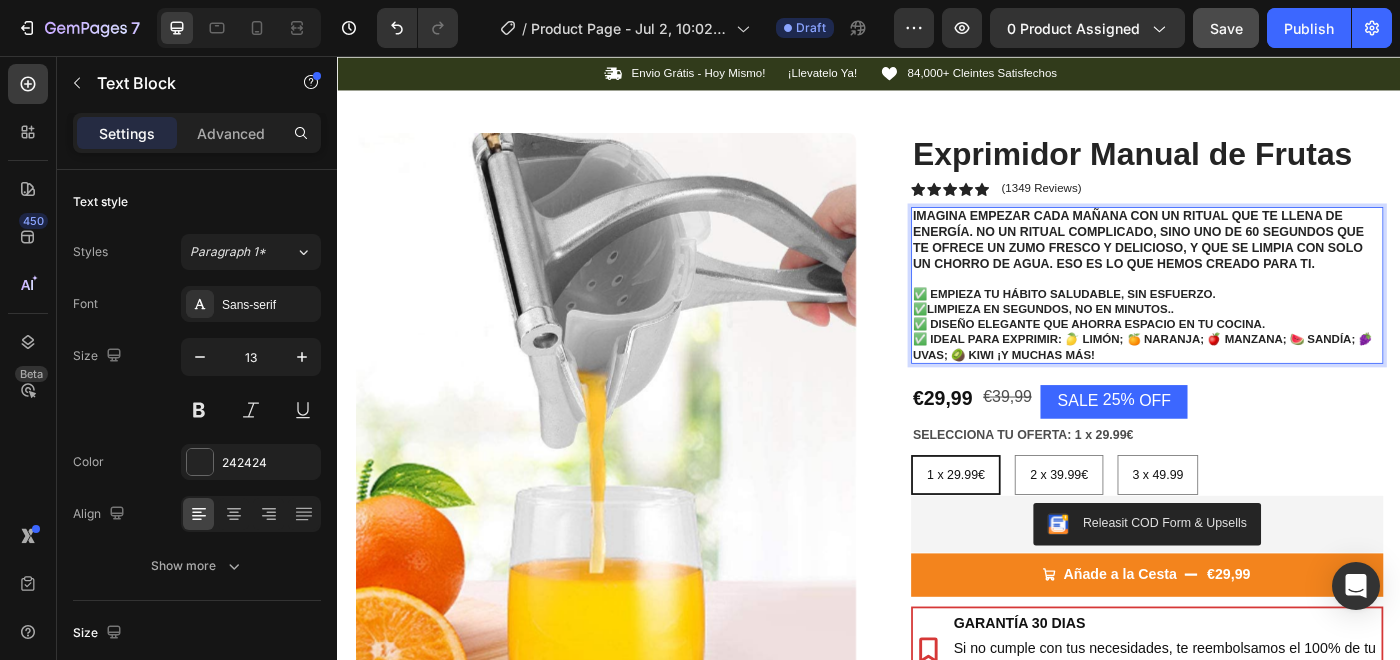 click on "Imagina empezar cada mañana con un ritual que te llena de energía. No un ritual complicado, sino uno de 60 segundos que te ofrece un zumo fresco y delicioso, y que se limpia con solo un chorro de agua. Eso es lo que hemos creado para ti." at bounding box center (1240, 264) 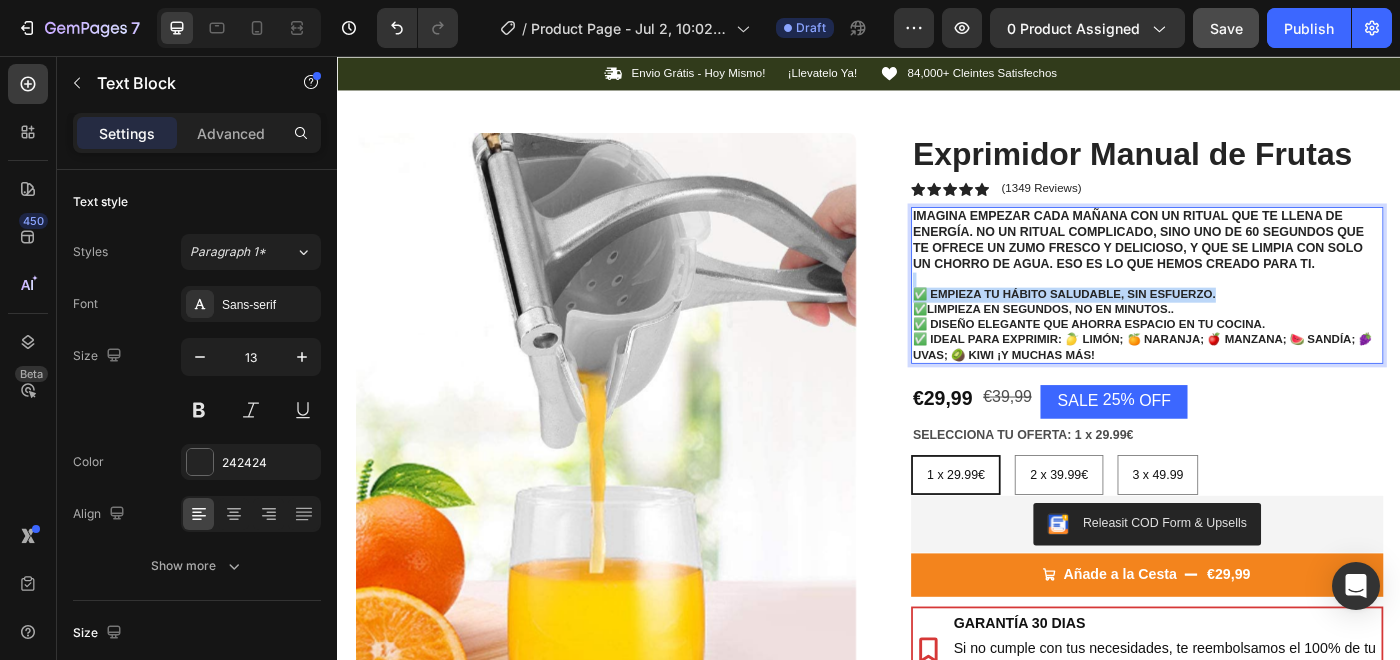click on "Imagina empezar cada mañana con un ritual que te llena de energía. No un ritual complicado, sino uno de 60 segundos que te ofrece un zumo fresco y delicioso, y que se limpia con solo un chorro de agua. Eso es lo que hemos creado para ti. ✅ Empieza tu hábito saludable, sin esfuerzo. ✅  Limpieza en segundos, no en minutos.. ✅ Diseño elegante que ahorra espacio en tu cocina. ✅ Ideal para exprimir: 🍋 limón; 🍊 naranja; 🍎 manzana; 🍉 sandía; 🍇 uvas; 🥝 kiwi ¡y muchas más!" at bounding box center (1250, 315) 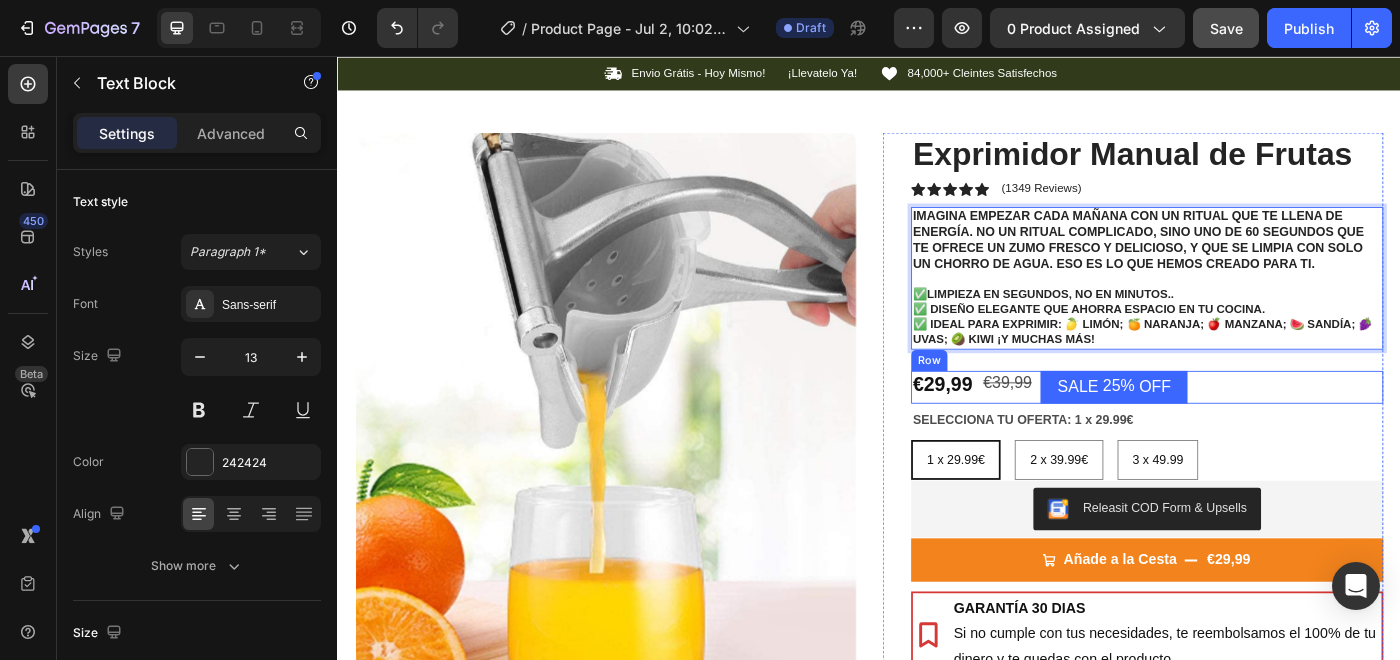 click on "SELECCIONA TU OFERTA: 1 x [PRICE] 1 x [PRICE] 1 x [PRICE] 1 x [PRICE] 2 x [PRICE] 2 x [PRICE] 2 x [PRICE] 3 x [PRICE] 3 x [PRICE] 3 x [PRICE]" at bounding box center (1250, 494) 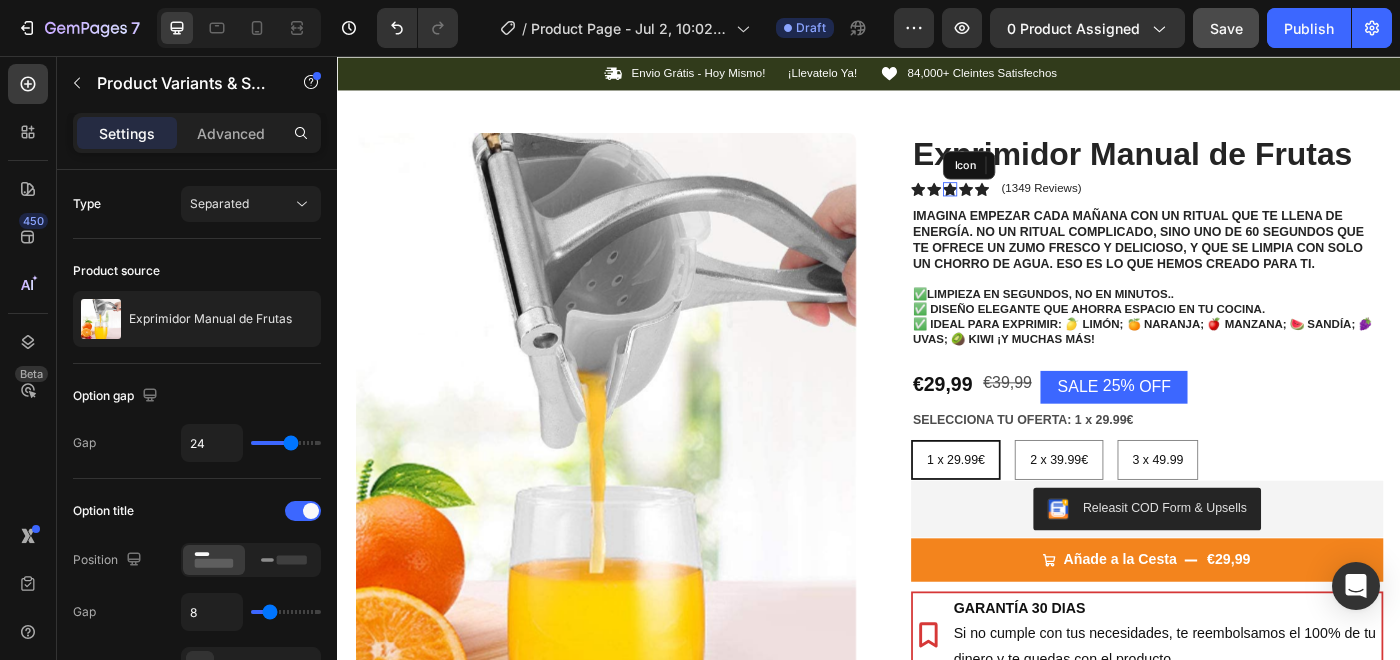 click 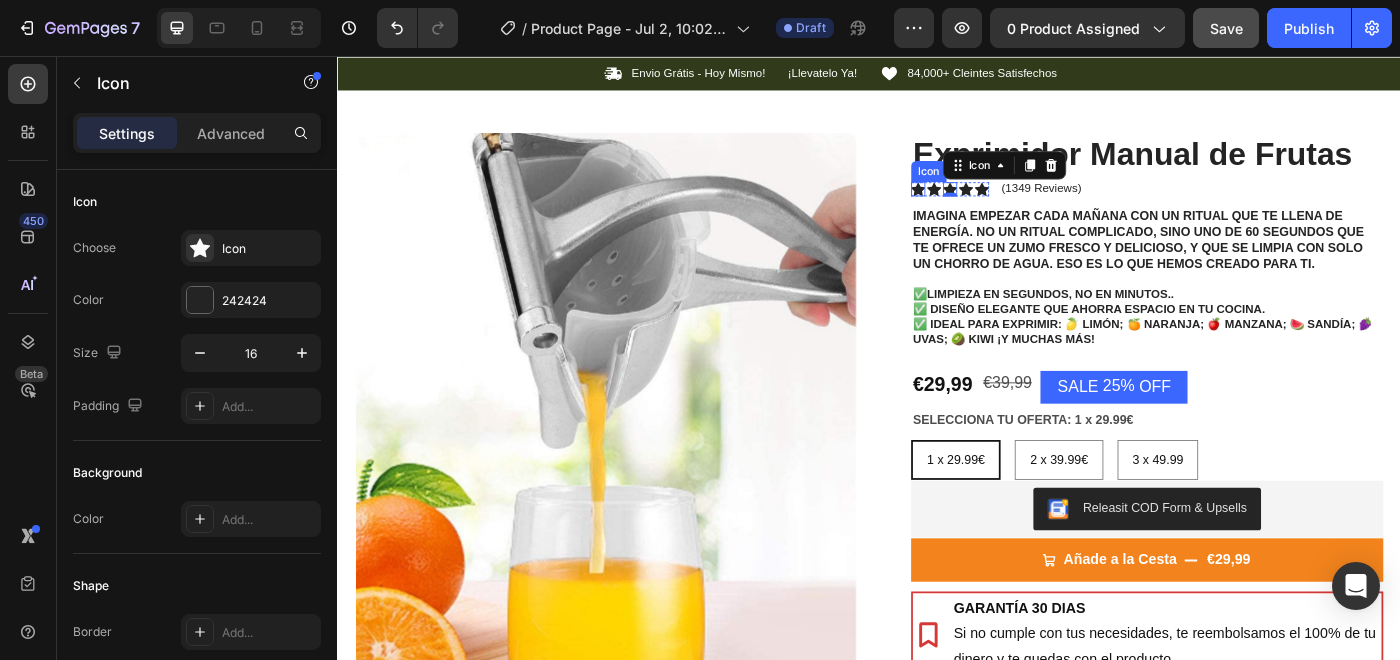 click on "Icon" at bounding box center [1004, 187] 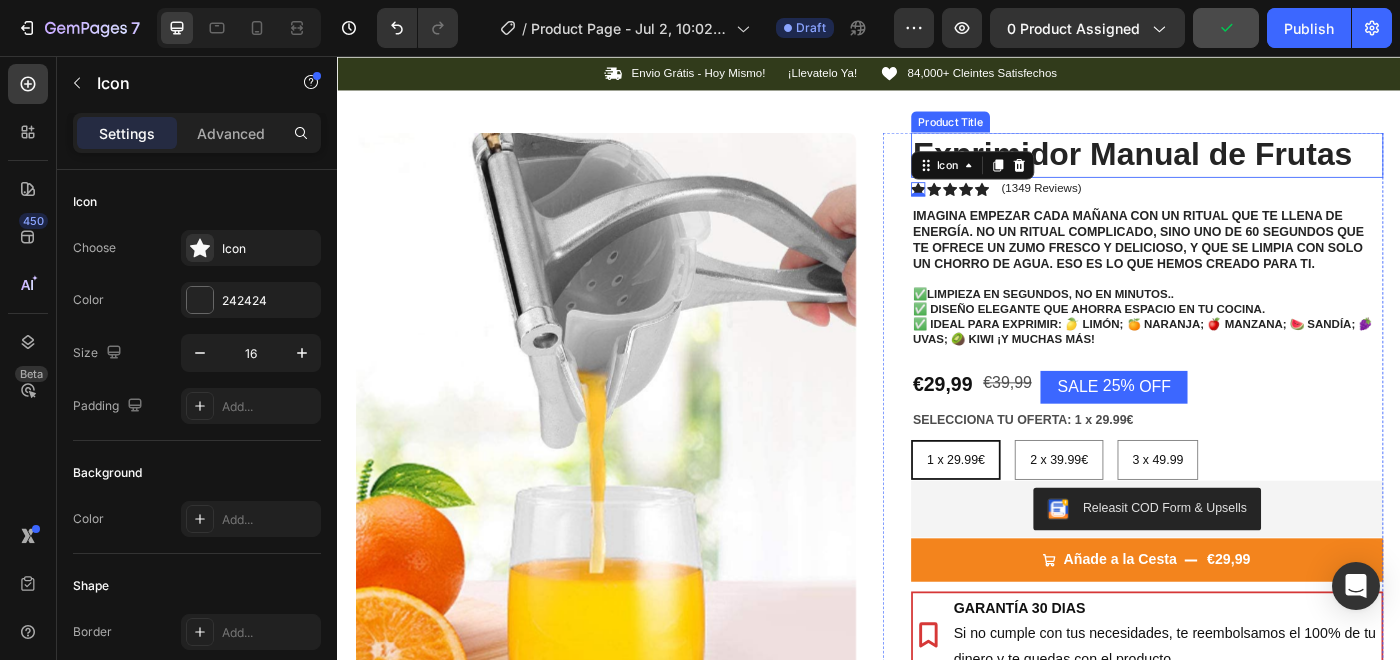 click on "Exprimidor Manual de Frutas" at bounding box center [1250, 168] 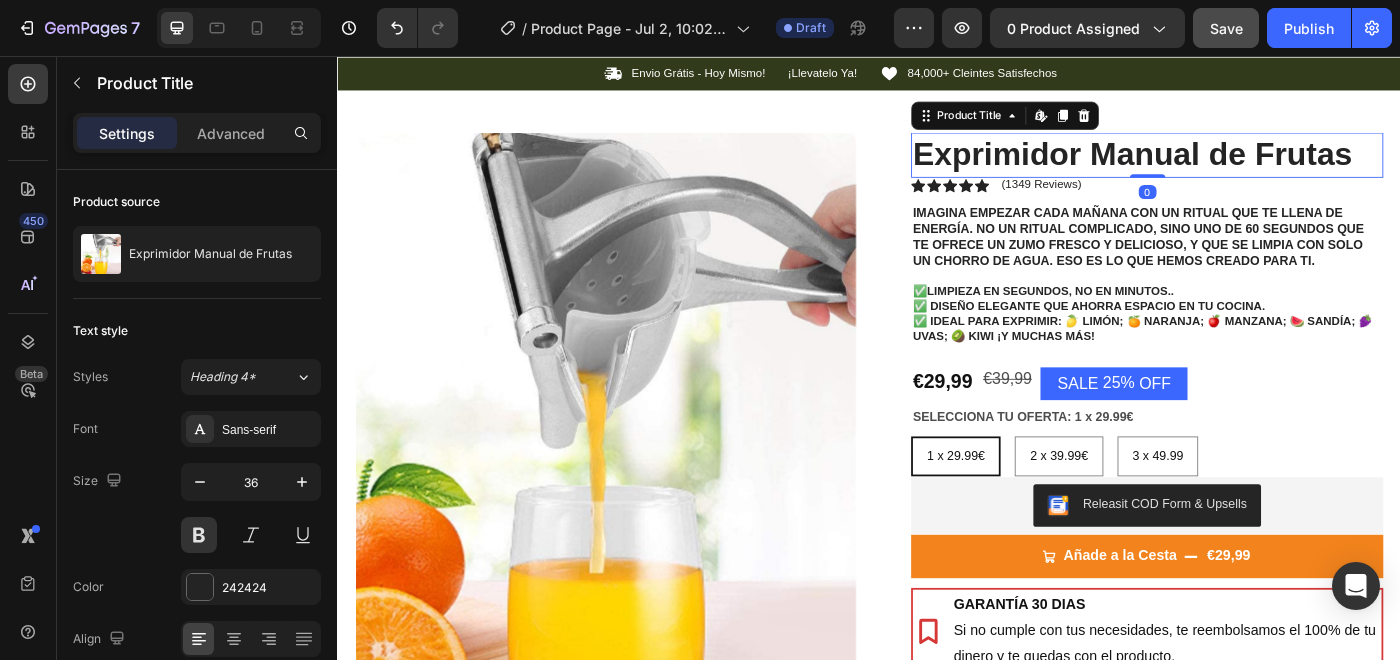 drag, startPoint x: 1249, startPoint y: 196, endPoint x: 1249, endPoint y: 185, distance: 11 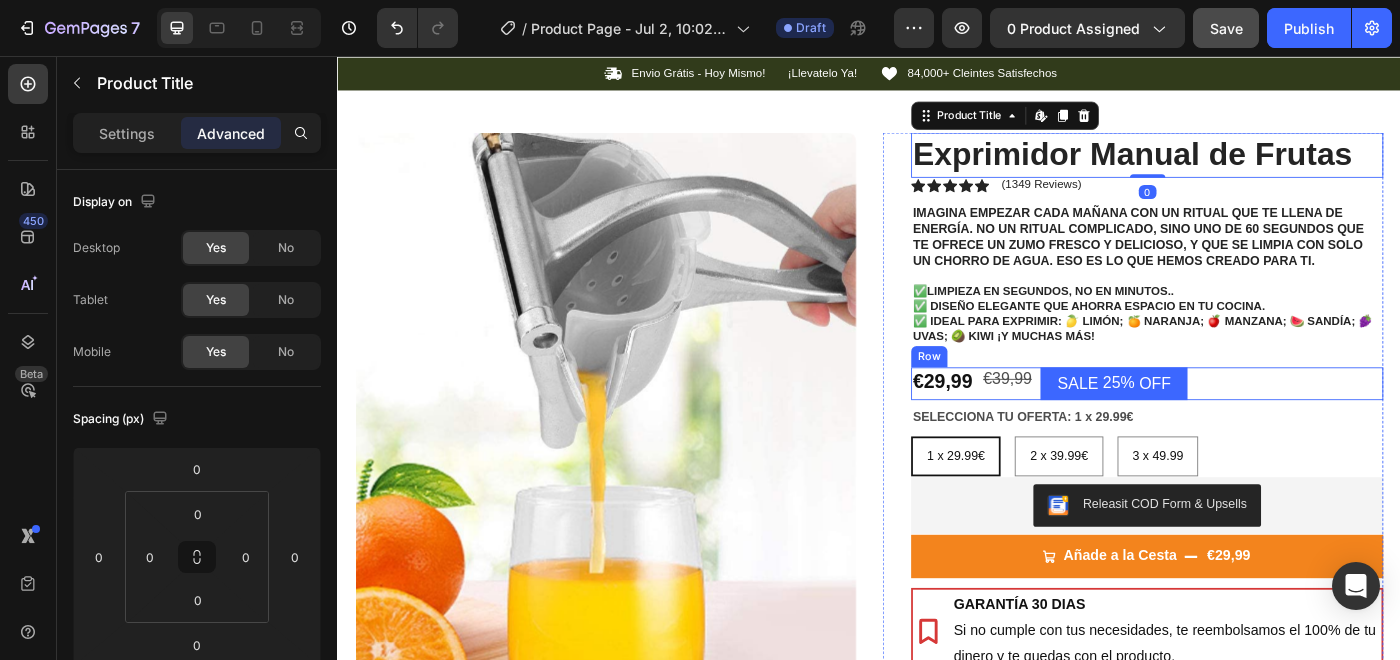 click on "€29,99 Product Price Product Price €39,99 Product Price Product Price SALE 25% OFF Discount Tag Row" at bounding box center (1250, 426) 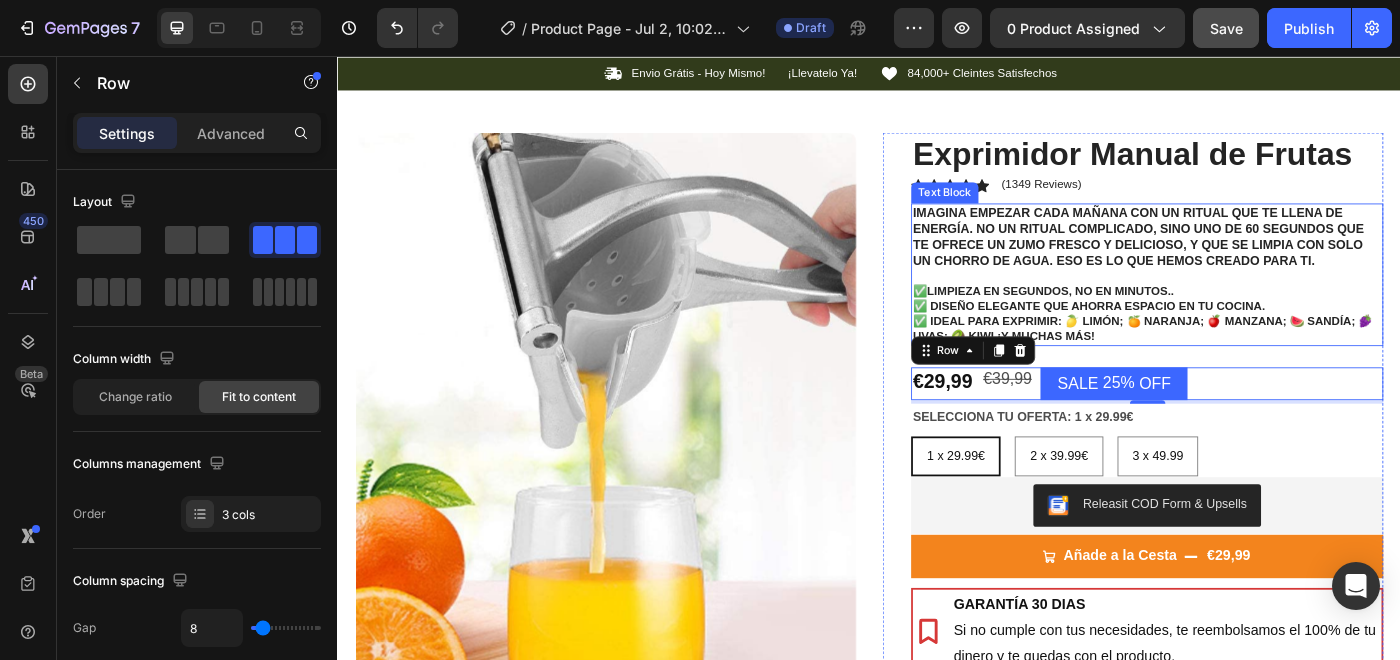 click on "✅  Limpieza en segundos, no en minutos.." at bounding box center (1250, 314) 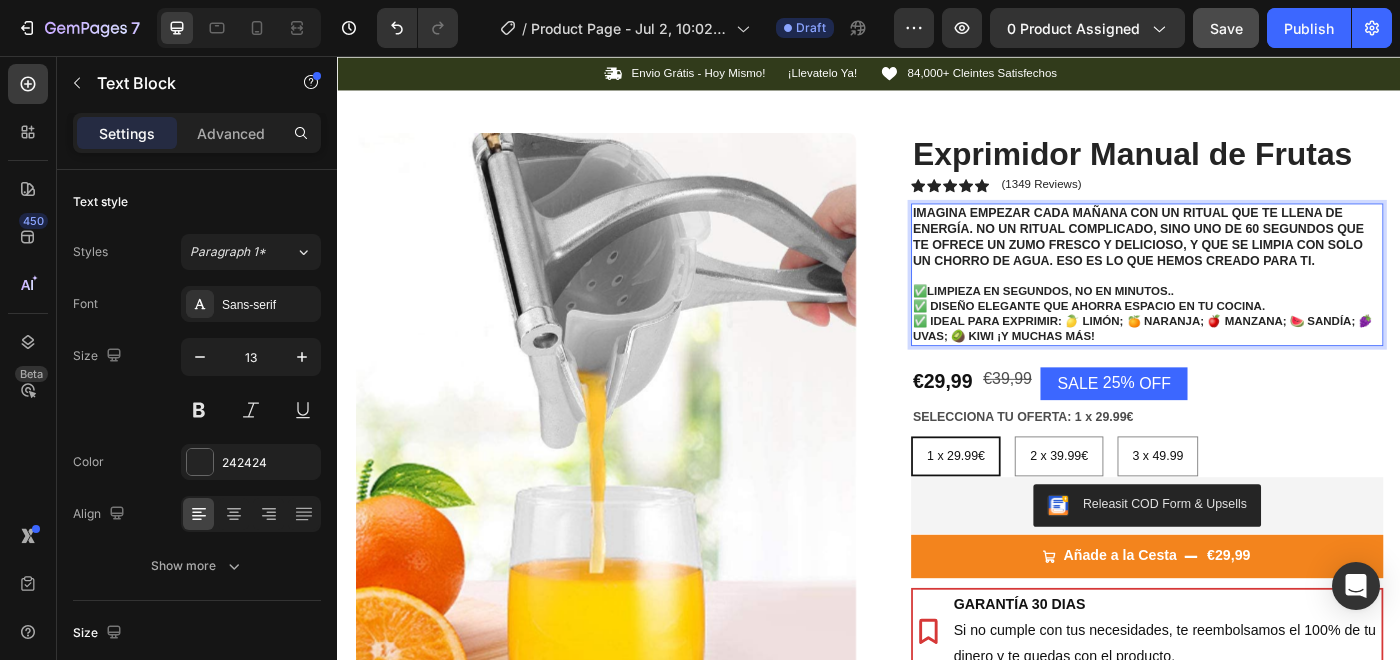 click on "Imagina empezar cada mañana con un ritual que te llena de energía. No un ritual complicado, sino uno de 60 segundos que te ofrece un zumo fresco y delicioso, y que se limpia con solo un chorro de agua. Eso es lo que hemos creado para ti." at bounding box center [1240, 260] 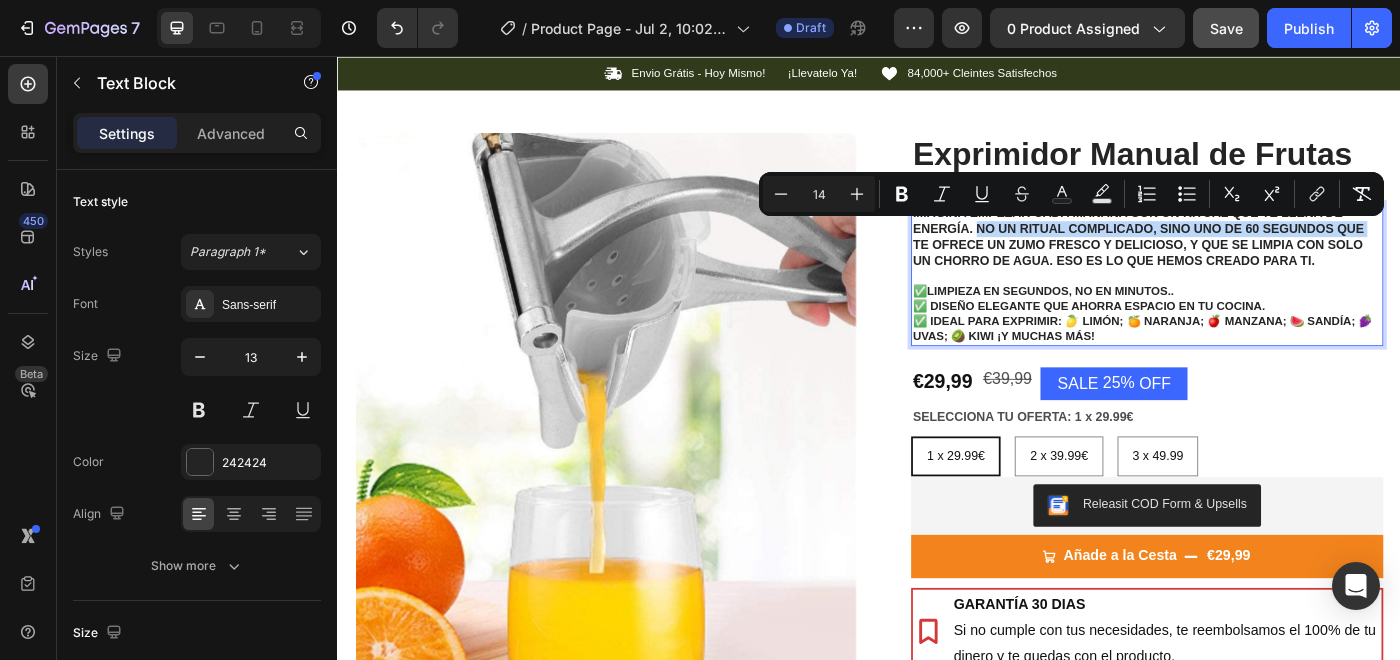 drag, startPoint x: 1501, startPoint y: 249, endPoint x: 1058, endPoint y: 247, distance: 443.00452 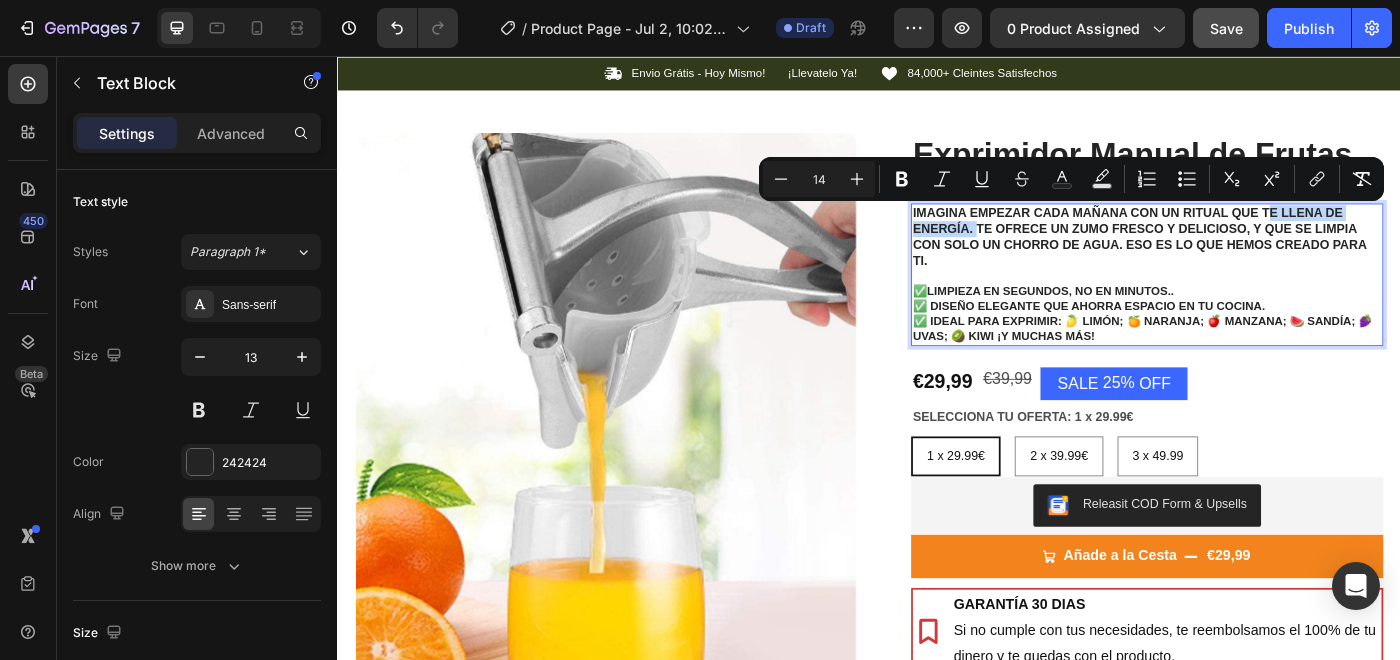 drag, startPoint x: 1056, startPoint y: 250, endPoint x: 1387, endPoint y: 233, distance: 331.43628 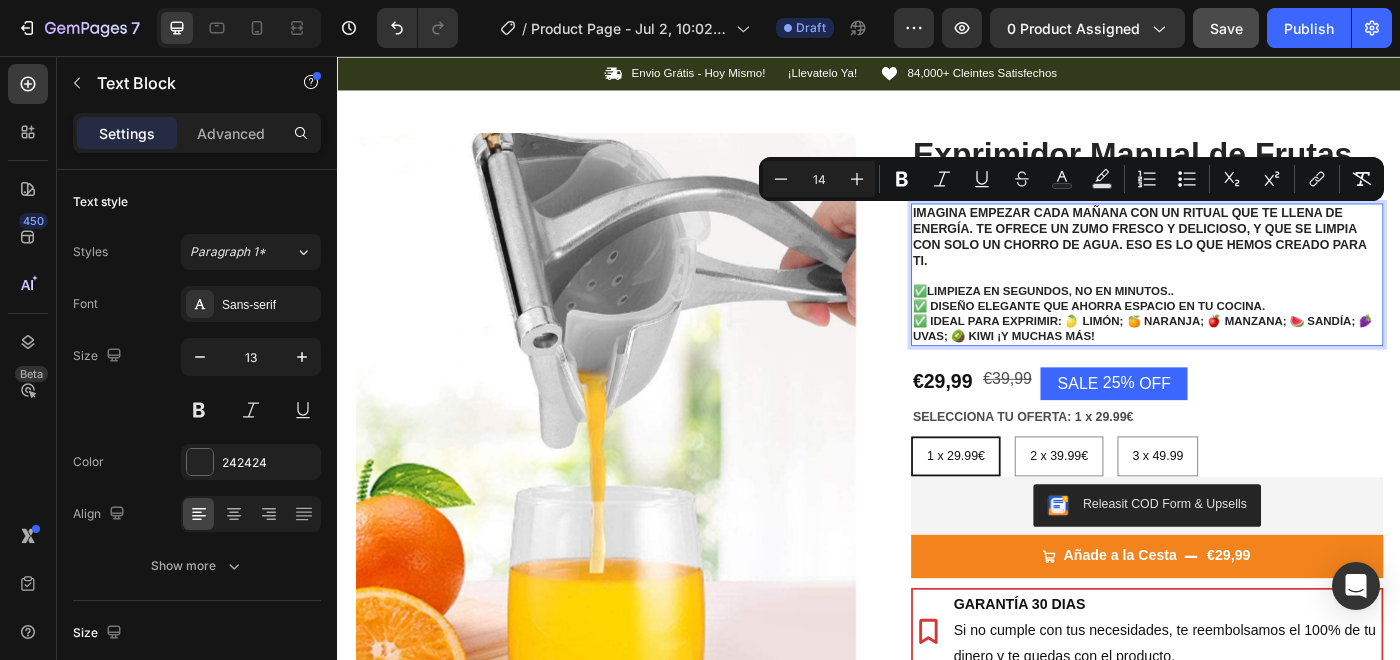 click on "Imagina empezar cada mañana con un ritual que te llena de energía. te ofrece un zumo fresco y delicioso, y que se limpia con solo un chorro de agua. Eso es lo que hemos creado para ti." at bounding box center (1242, 260) 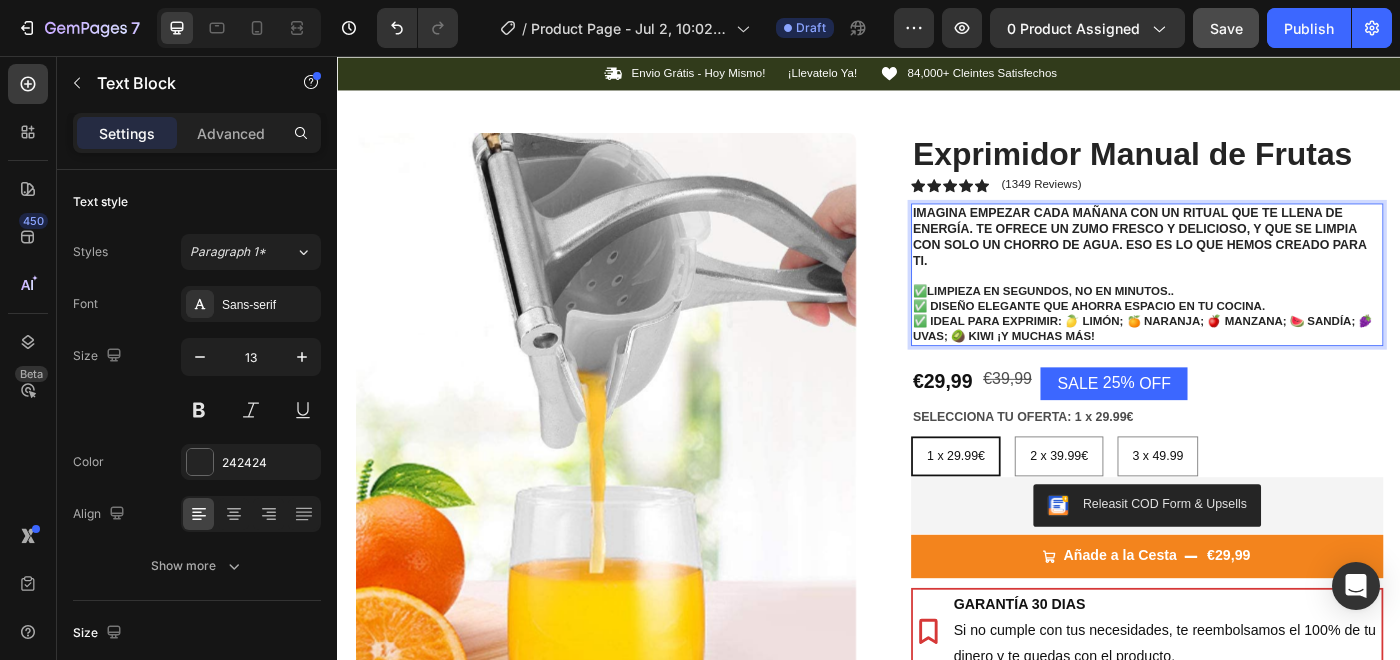 click on "Imagina empezar cada mañana con un ritual que te llena de energía. te ofrece un zumo fresco y delicioso, y que se limpia con solo un chorro de agua. Eso es lo que hemos creado para ti." at bounding box center (1242, 260) 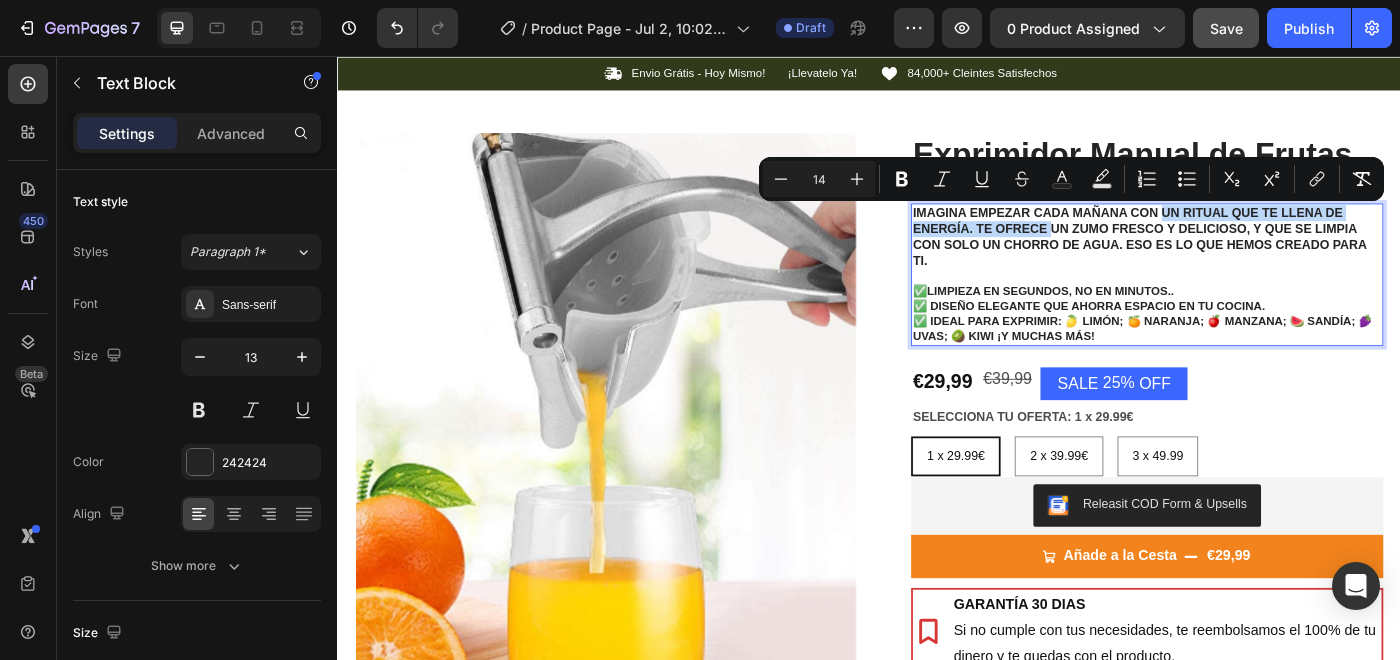 drag, startPoint x: 1142, startPoint y: 250, endPoint x: 1271, endPoint y: 231, distance: 130.39172 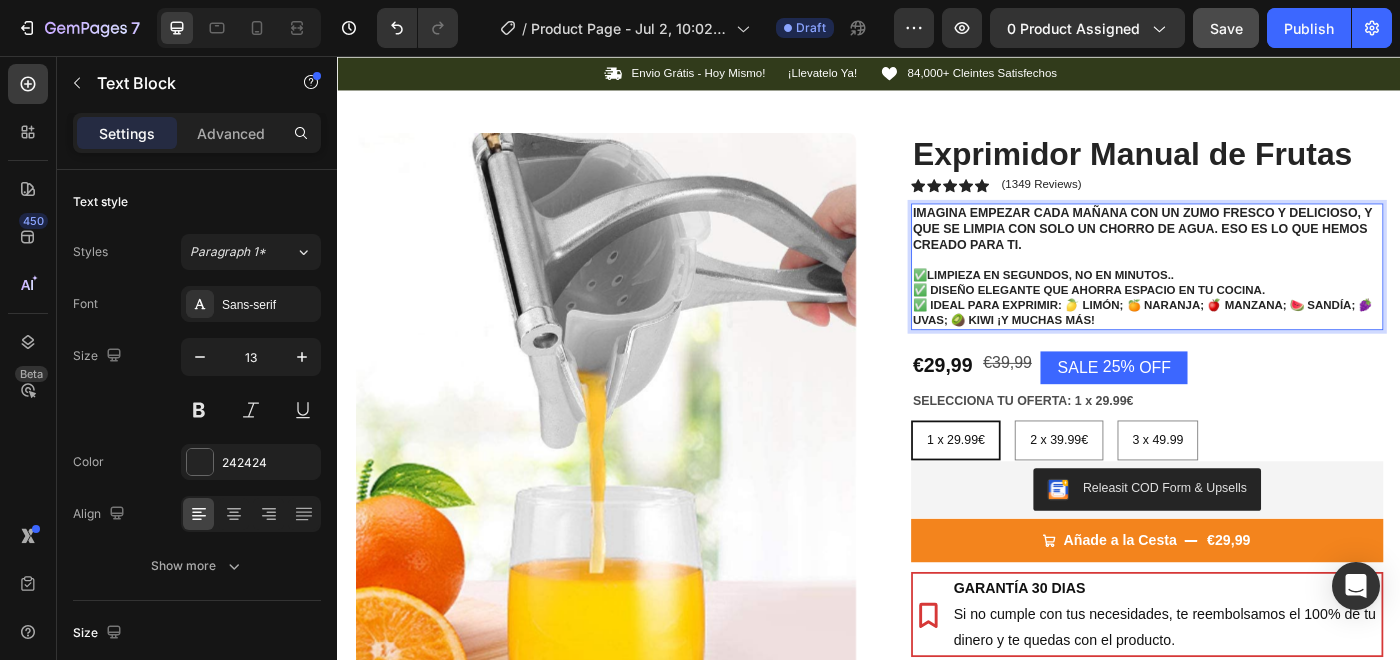 click on "Imagina empezar cada mañana con un zumo fresco y delicioso, y que se limpia con solo un chorro de agua. Eso es lo que hemos creado para ti." at bounding box center [1245, 251] 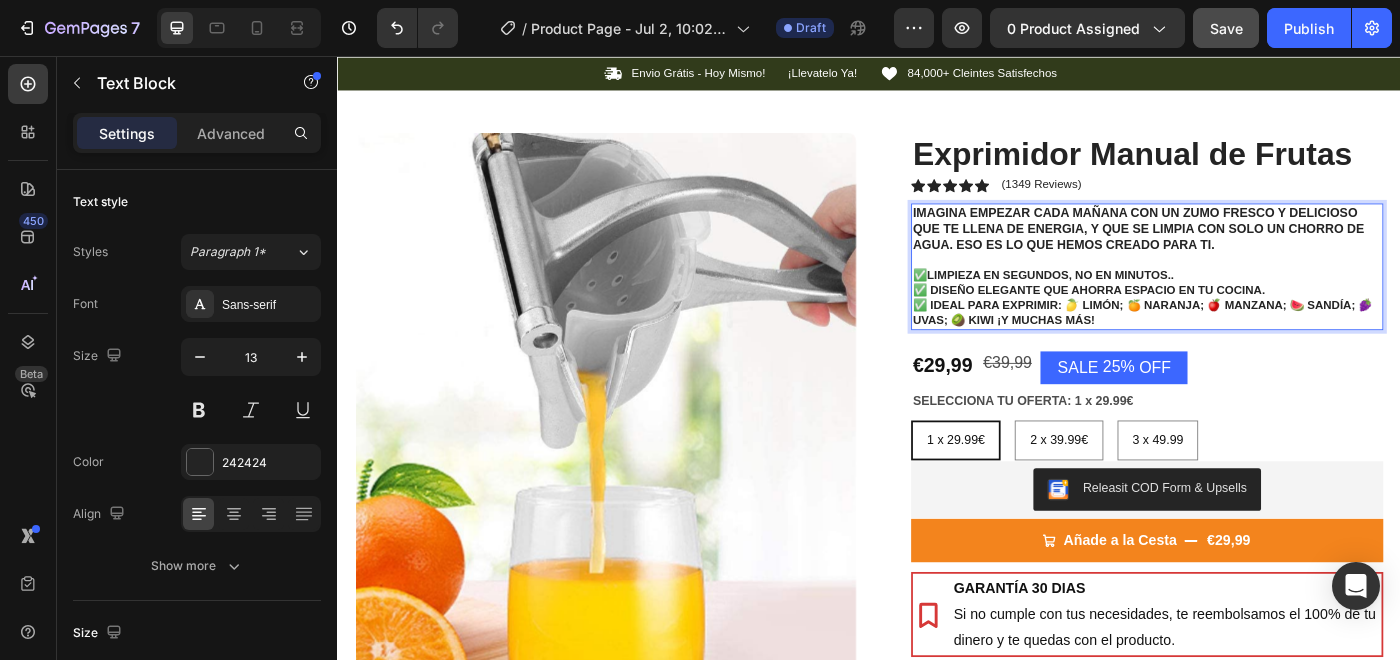 click on "Imagina empezar cada mañana con un zumo fresco y delicioso que te llena de energia, y que se limpia con solo un chorro de agua. Eso es lo que hemos creado para ti." at bounding box center (1241, 251) 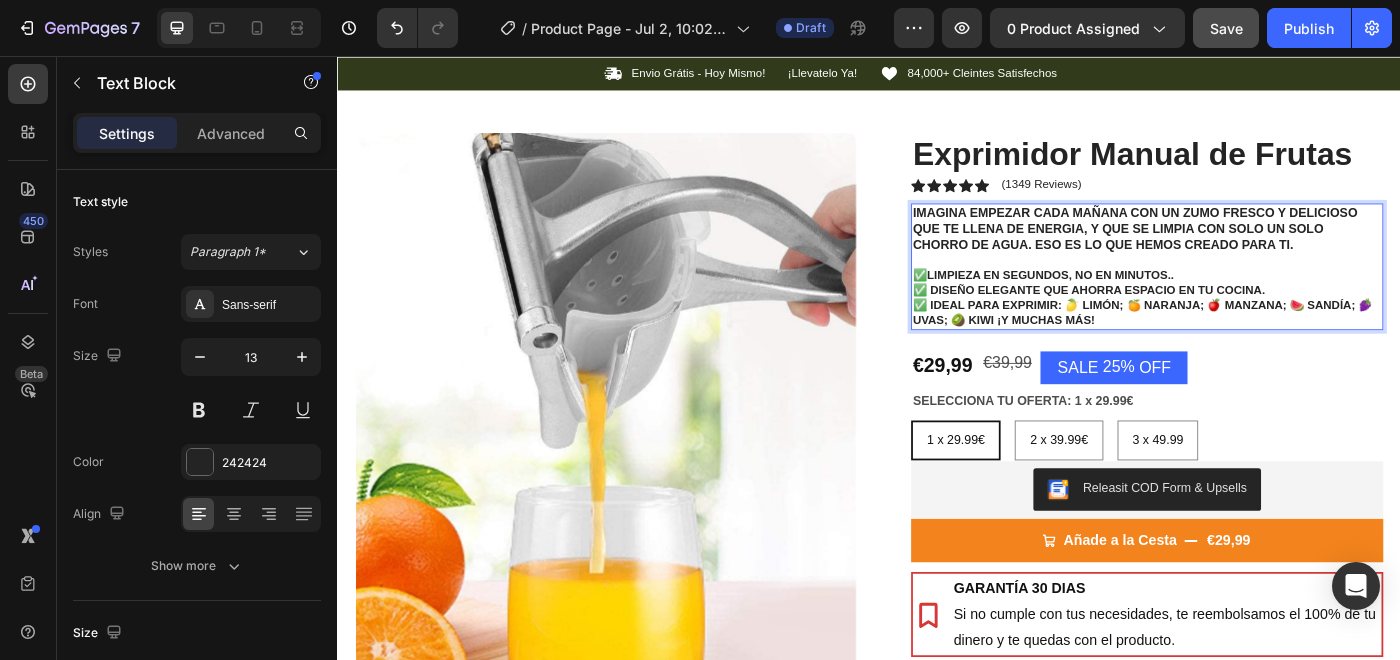 click on "Imagina empezar cada mañana con un zumo fresco y delicioso que te llena de energia, y que se limpia con solo un solo chorro de agua. Eso es lo que hemos creado para ti." at bounding box center [1237, 251] 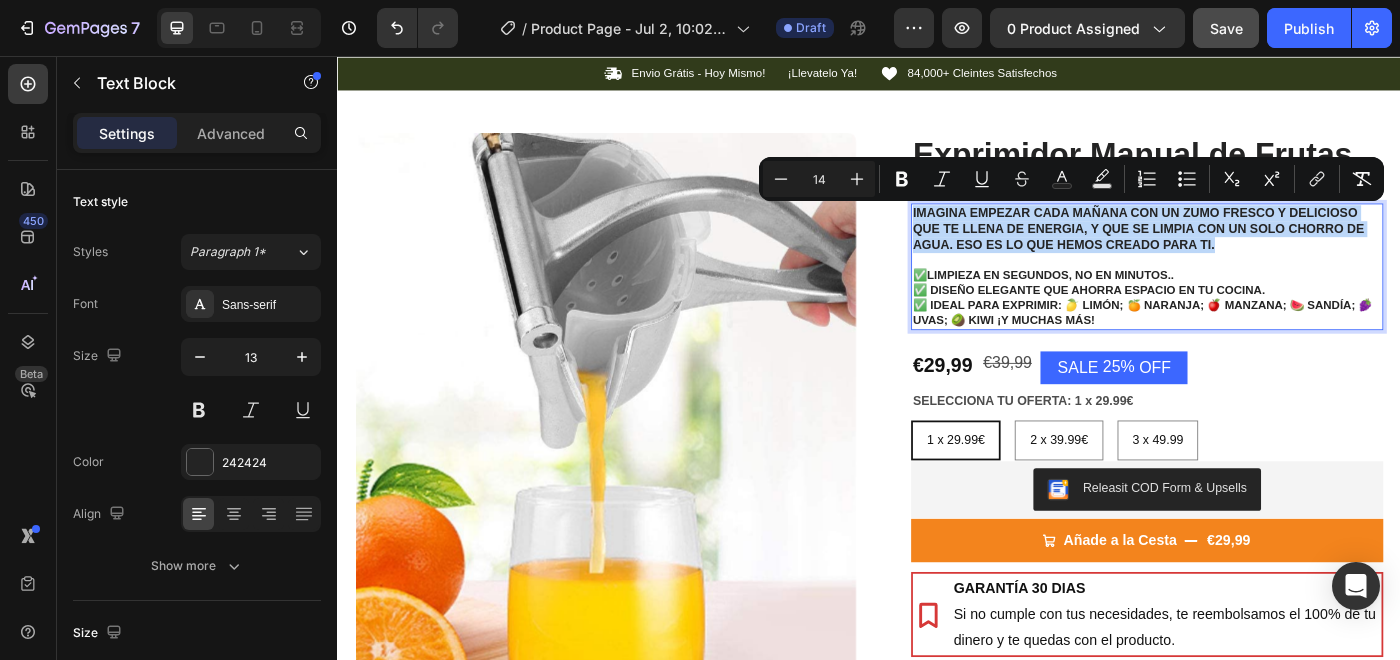 drag, startPoint x: 1333, startPoint y: 265, endPoint x: 921, endPoint y: 223, distance: 414.13525 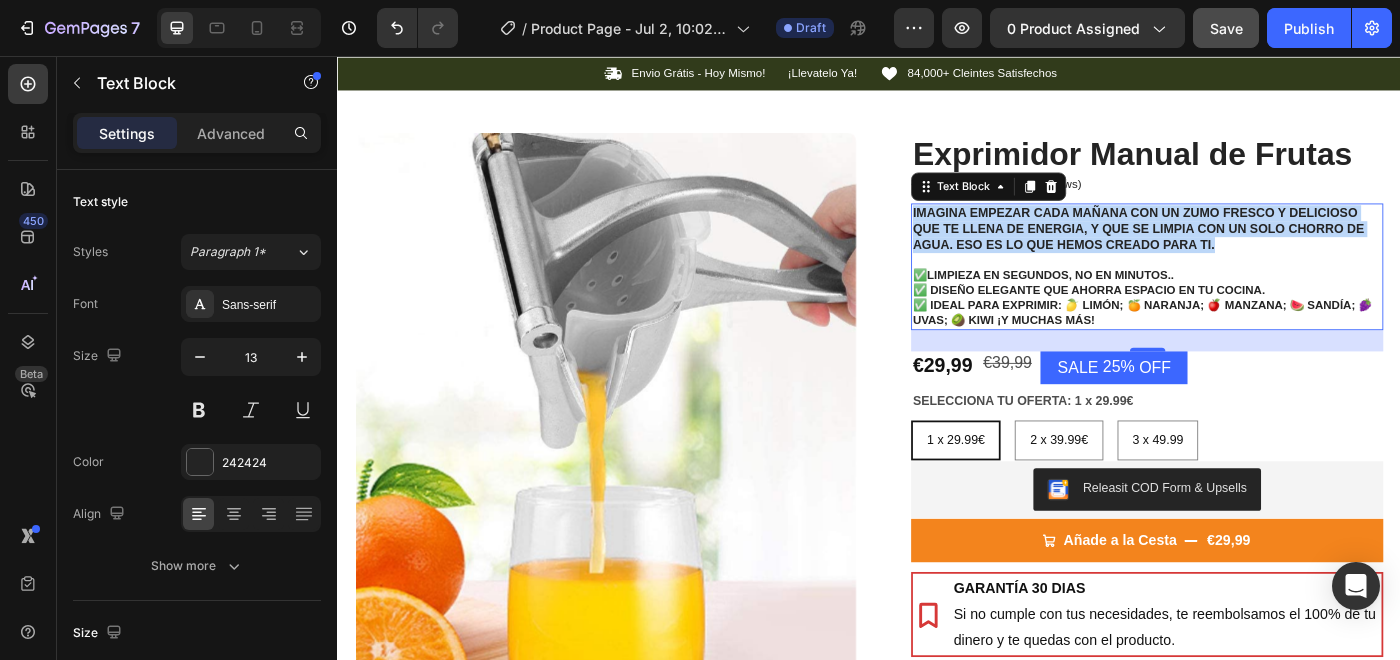 click on "Limpieza en segundos, no en minutos.." at bounding box center [1141, 303] 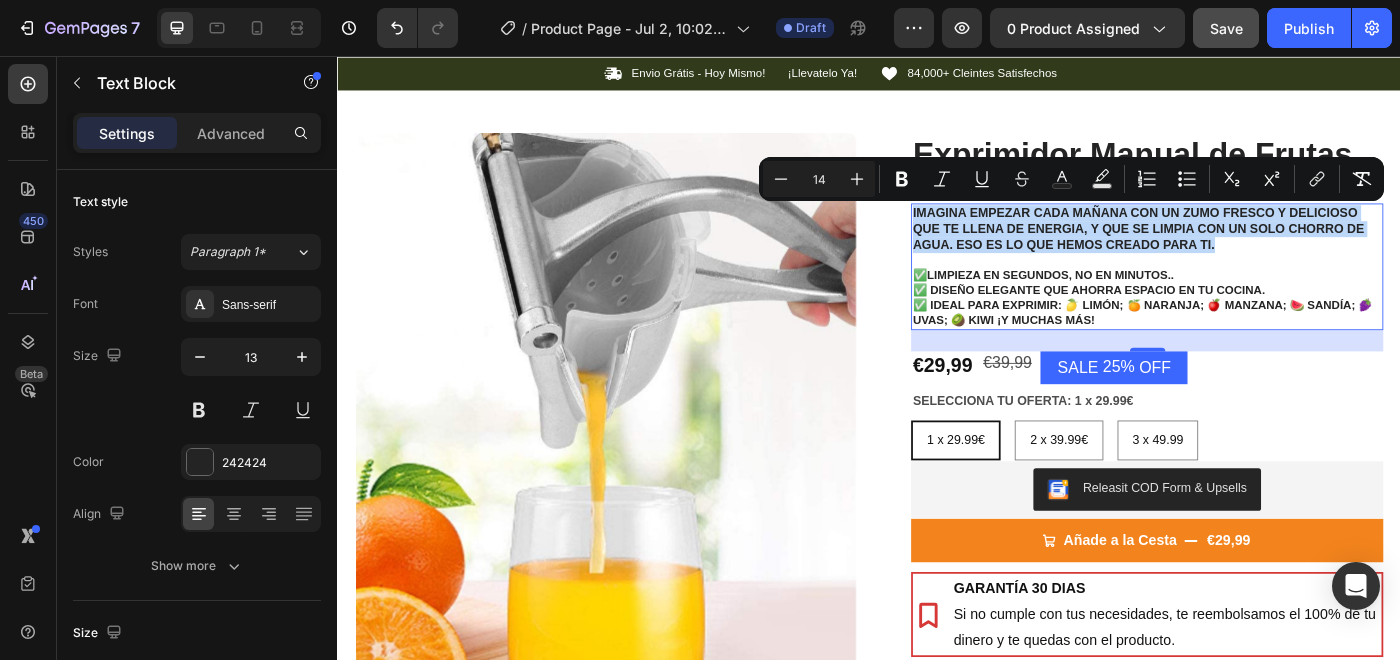click on "Limpieza en segundos, no en minutos.." at bounding box center (1141, 303) 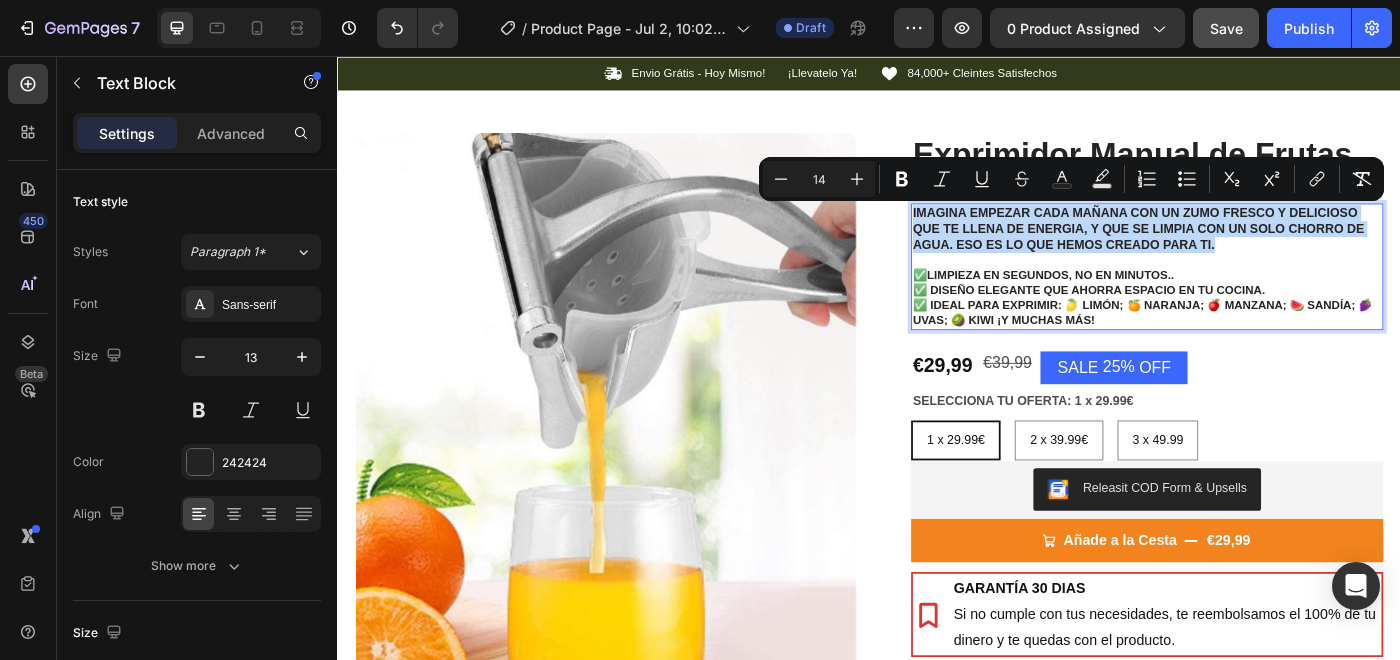 click on "Limpieza en segundos, no en minutos.." at bounding box center (1141, 303) 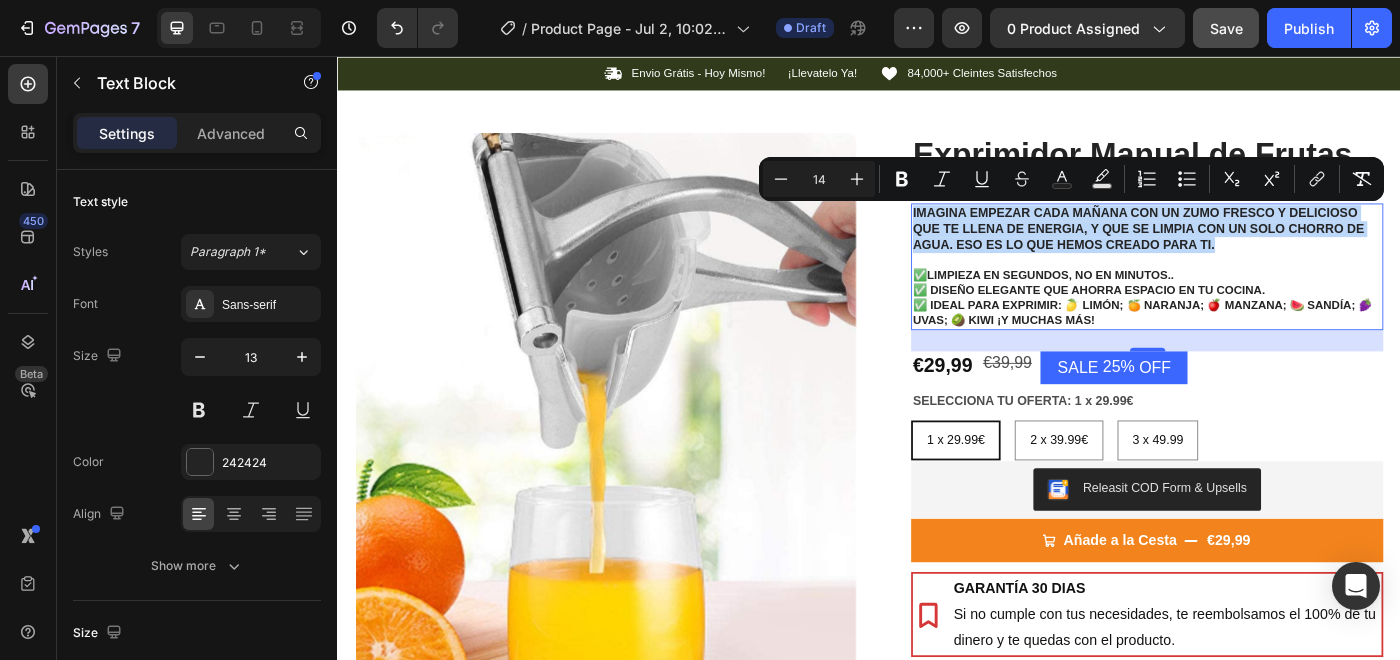 click on "✅  Limpieza en segundos, no en minutos.." at bounding box center [1250, 296] 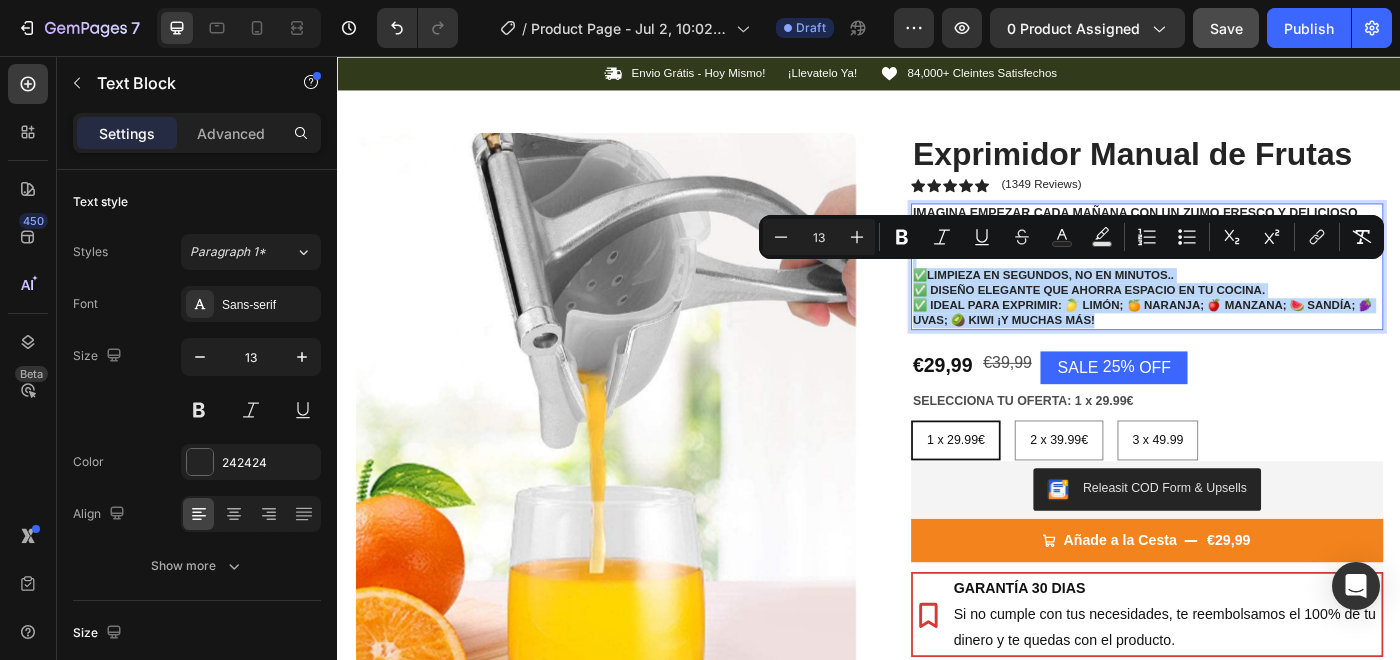 drag, startPoint x: 1216, startPoint y: 352, endPoint x: 968, endPoint y: 287, distance: 256.37668 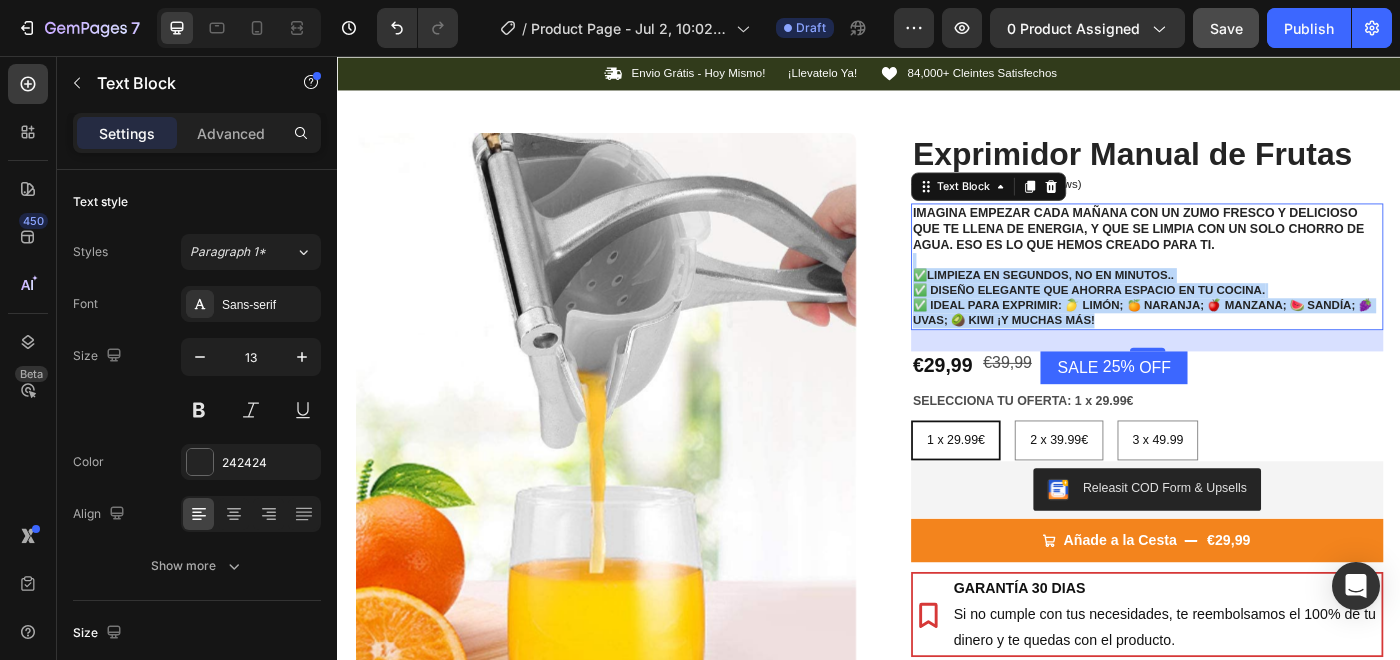 click on "Limpieza en segundos, no en minutos.." at bounding box center [1141, 303] 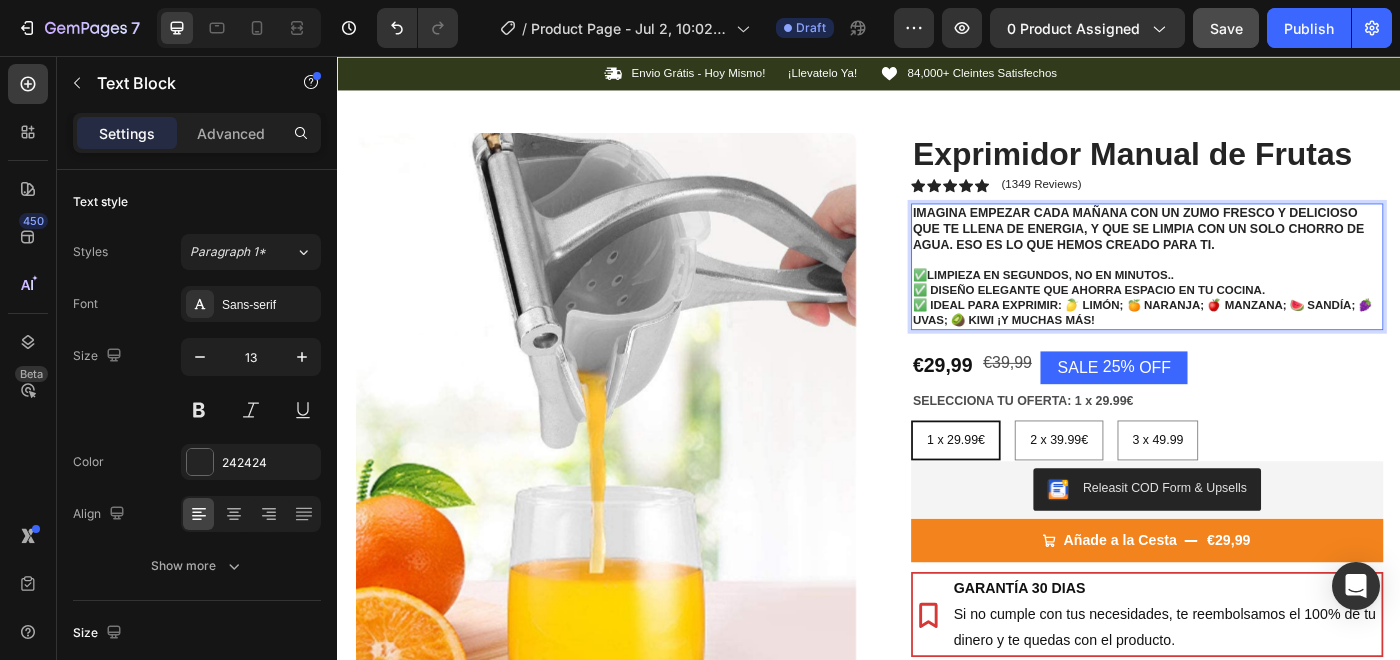 click on "Limpieza en segundos, no en minutos.." at bounding box center [1141, 303] 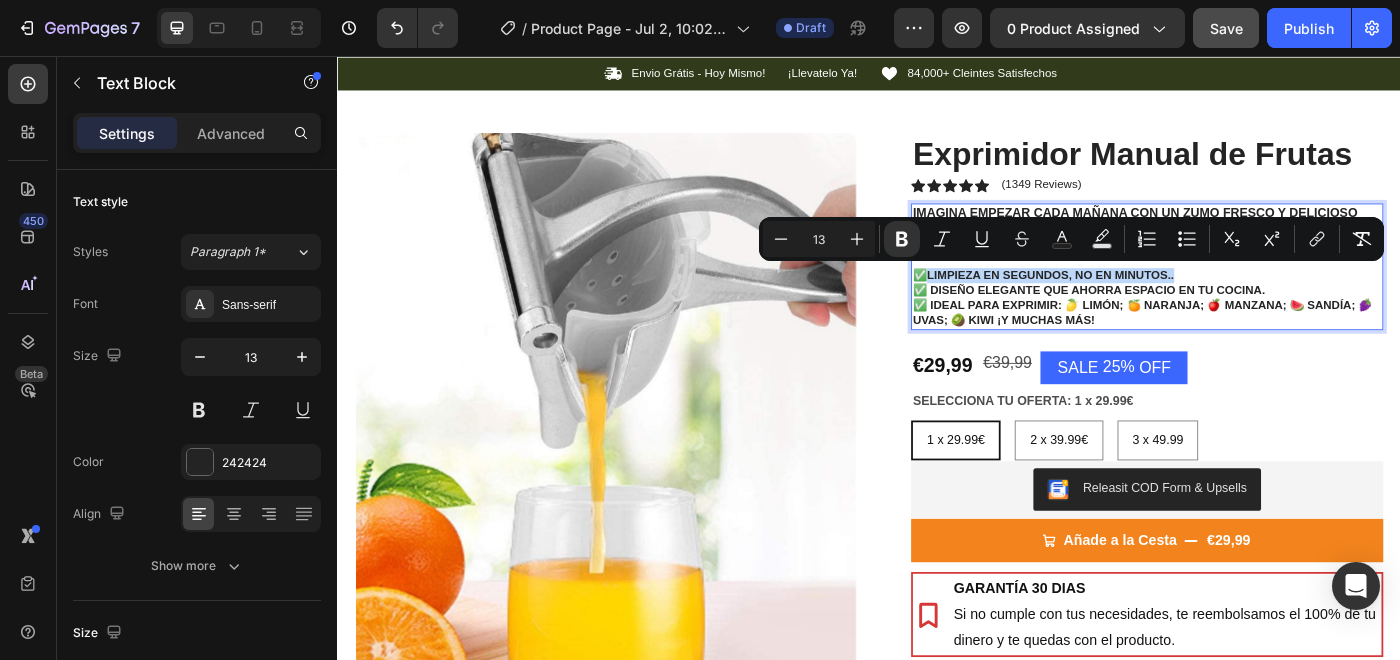 drag, startPoint x: 1286, startPoint y: 300, endPoint x: 1005, endPoint y: 295, distance: 281.0445 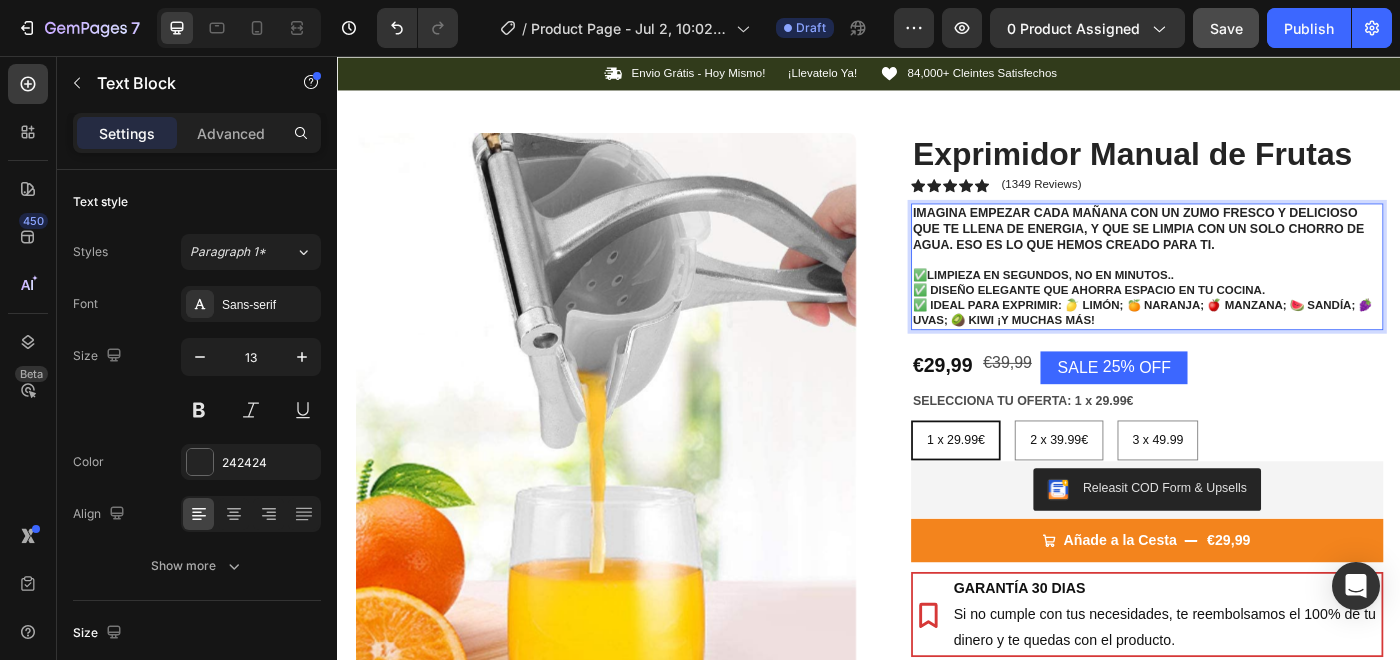 click on "Limpieza en segundos, no en minutos.." at bounding box center [1141, 303] 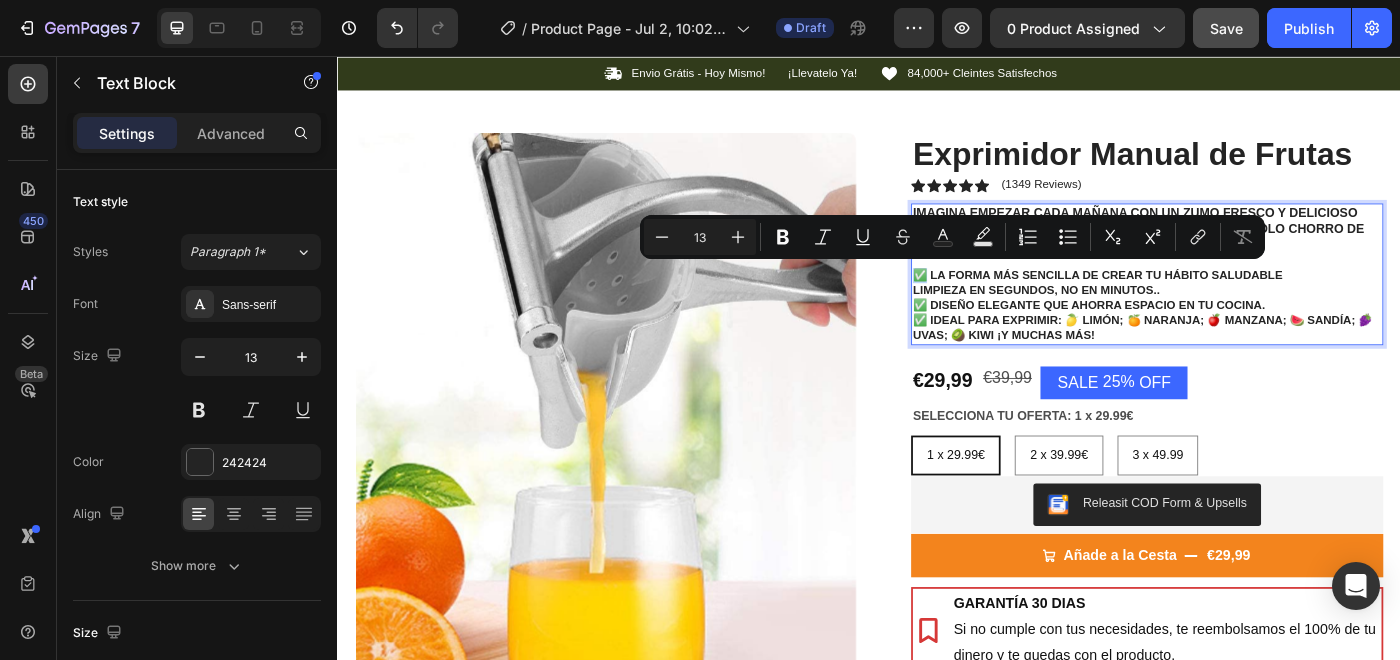 drag, startPoint x: 1000, startPoint y: 299, endPoint x: 984, endPoint y: 299, distance: 16 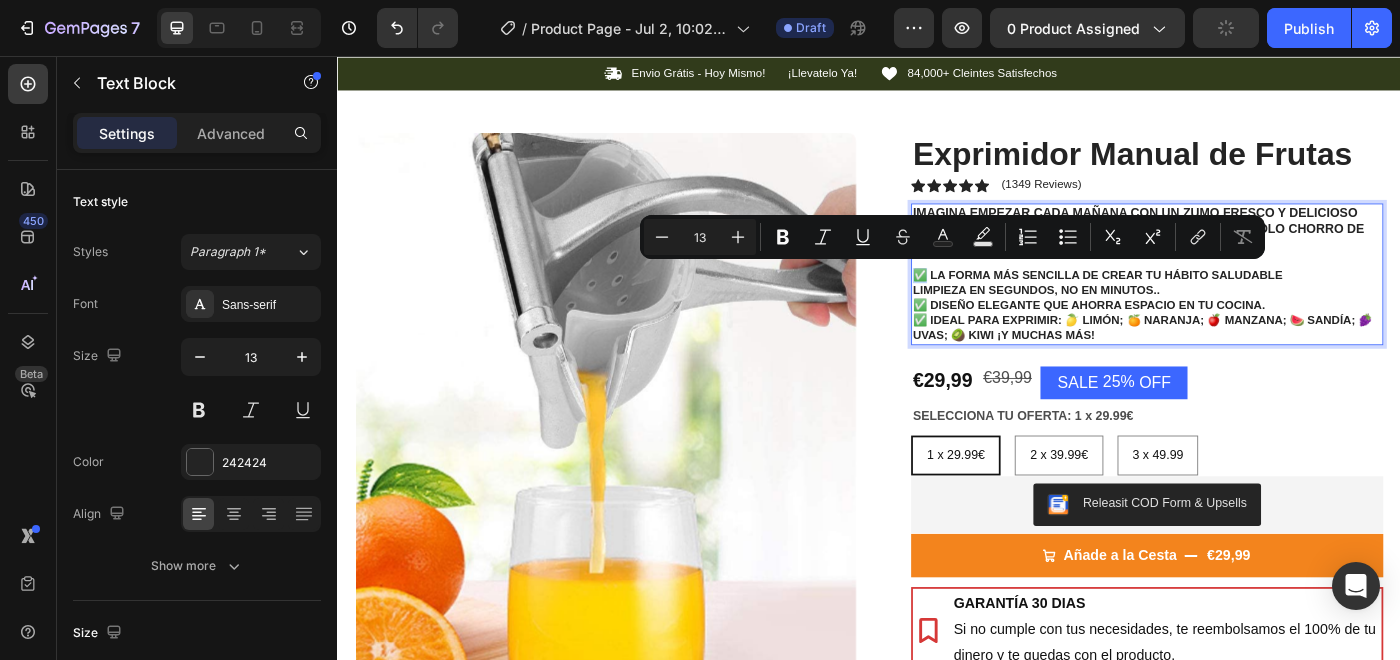 copy on "✅" 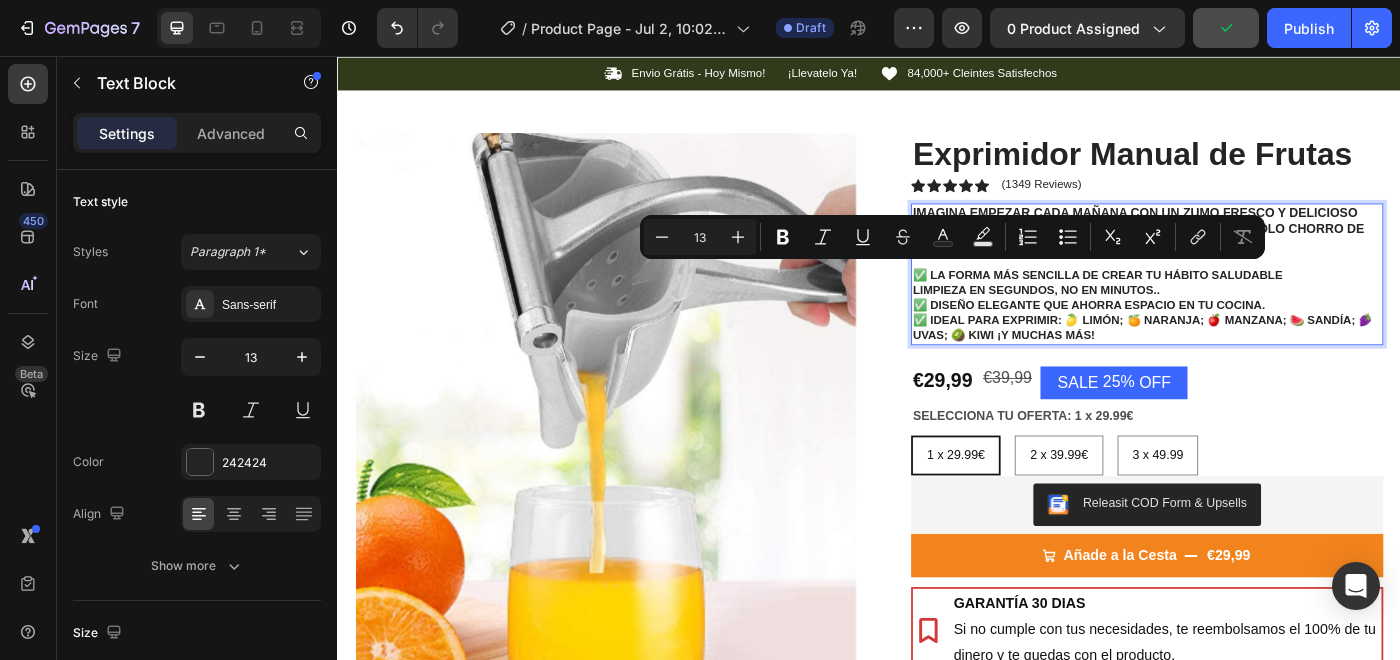 click on "Limpieza en segundos, no en minutos.." at bounding box center (1125, 320) 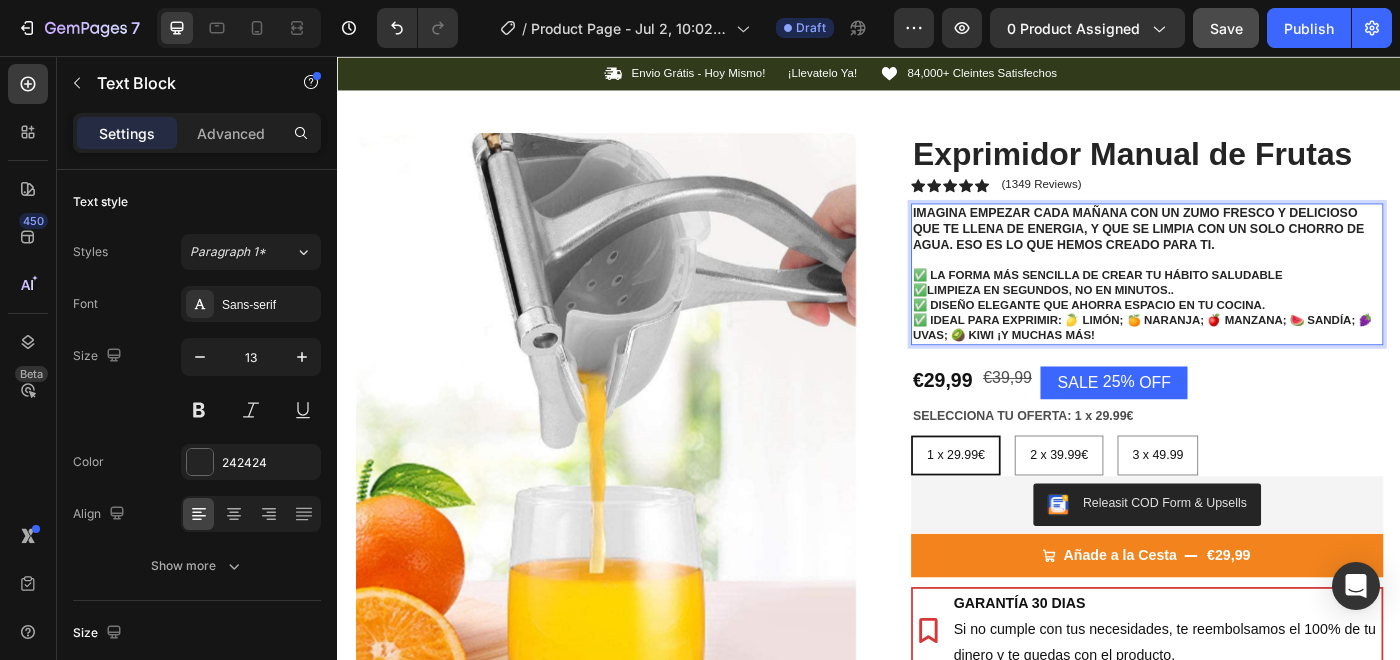 click on "✅ Diseño elegante que ahorra espacio en tu cocina. ✅ Ideal para exprimir: 🍋 limón; 🍊 naranja; 🍎 manzana; 🍉 sandía; 🍇 uvas; 🥝 kiwi ¡y muchas más!" at bounding box center (1250, 355) 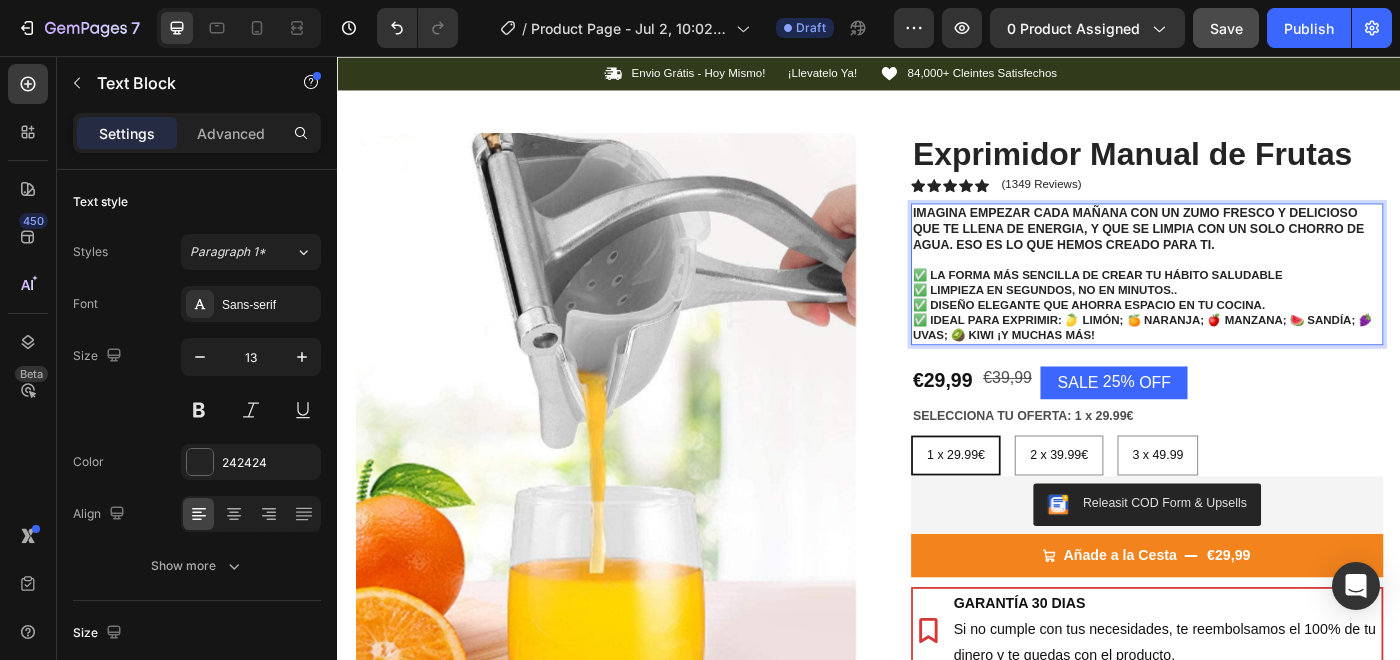 click on "✅ Diseño elegante que ahorra espacio en tu cocina. ✅ Ideal para exprimir: 🍋 limón; 🍊 naranja; 🍎 manzana; 🍉 sandía; 🍇 uvas; 🥝 kiwi ¡y muchas más!" at bounding box center [1250, 355] 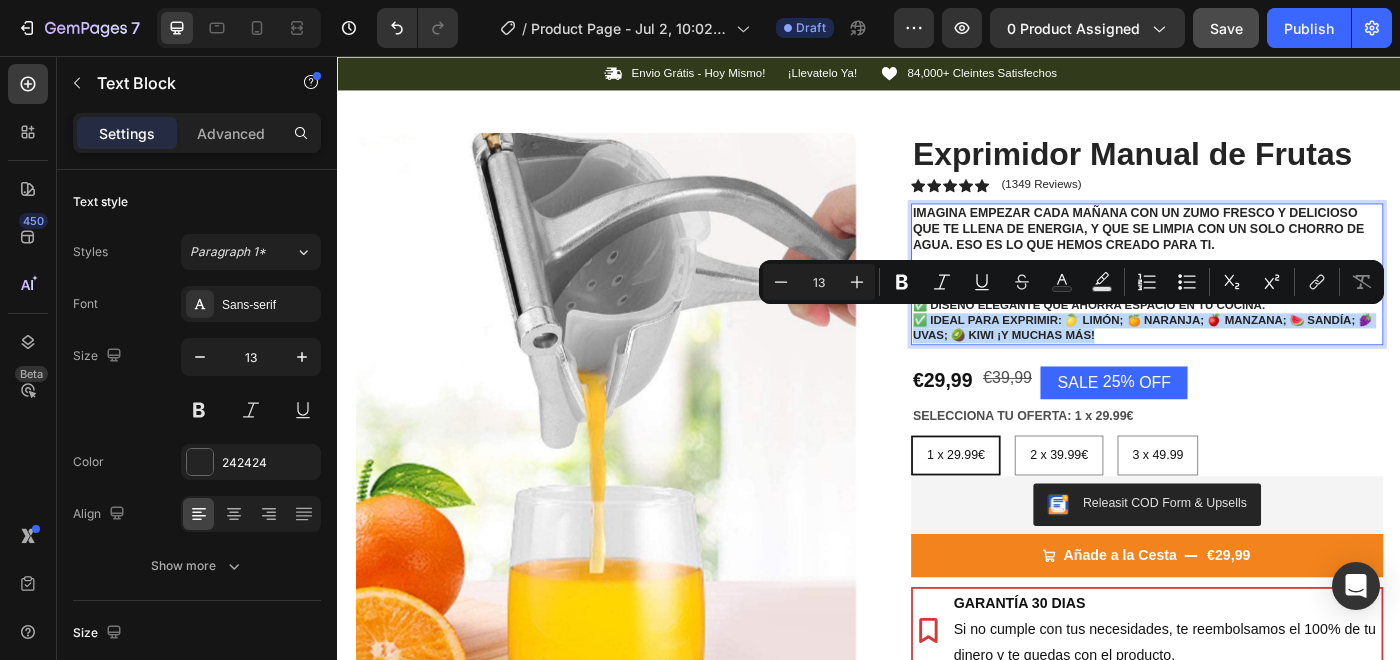 drag, startPoint x: 1201, startPoint y: 367, endPoint x: 977, endPoint y: 347, distance: 224.89108 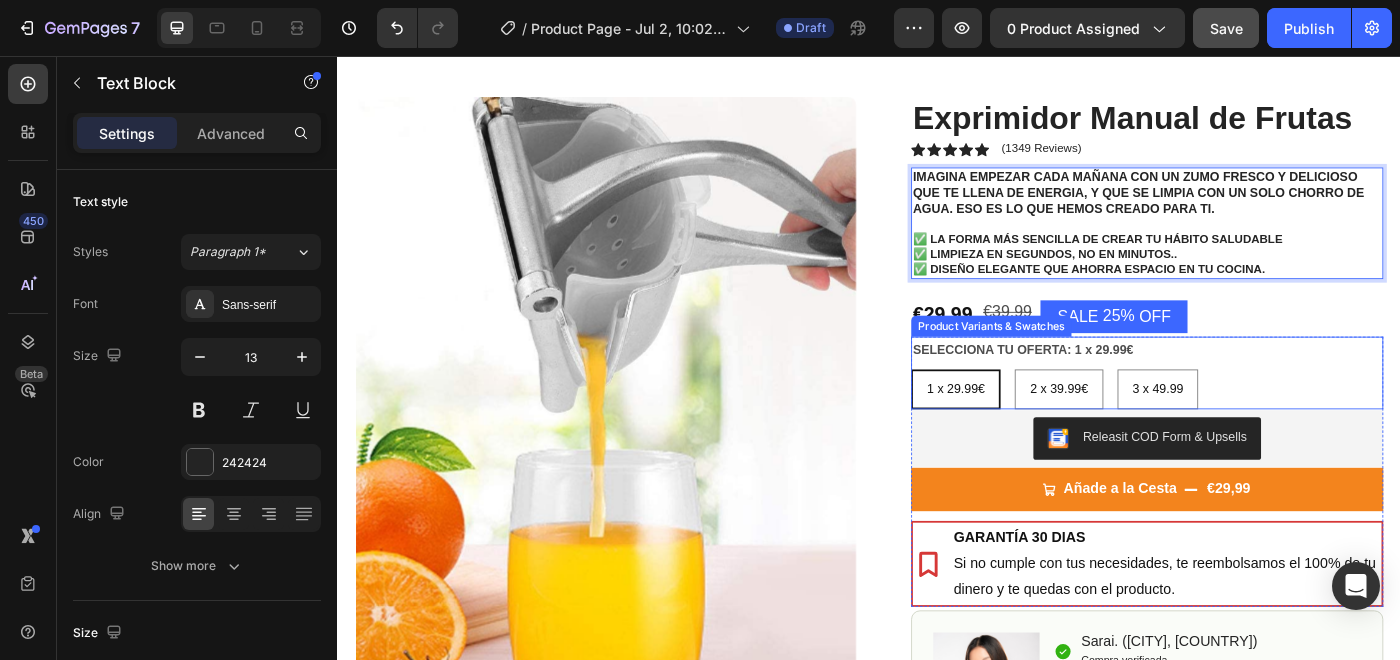 scroll, scrollTop: 167, scrollLeft: 0, axis: vertical 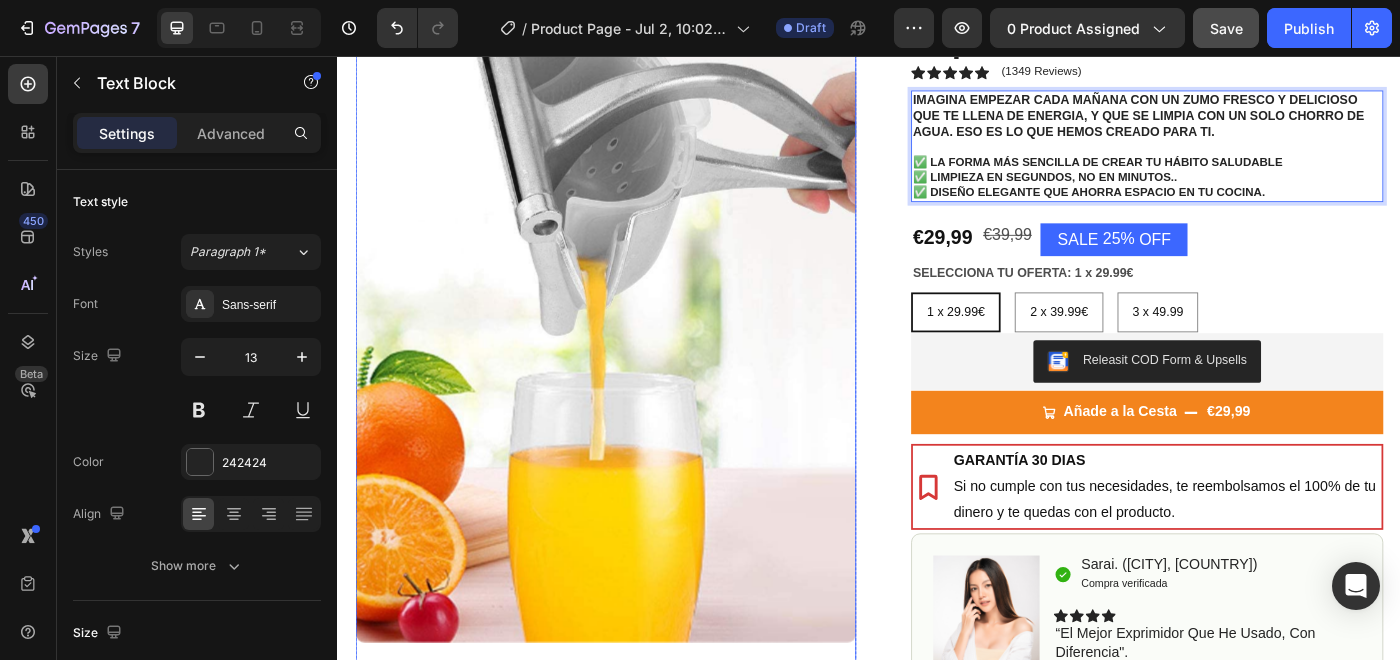 click on "Product Images Row Exprimidor Manual de Frutas Product Title Icon Icon Icon Icon Icon Icon List (1349 Reviews) Text Block Row Imagina empezar cada mañana con un zumo fresco y delicioso que te llena de energia, y que se limpia con un solo chorro de agua. Eso es lo que hemos creado para ti. ✅ La forma más sencilla de crear tu hábito saludable ✅ Limpieza en segundos, no en minutos.. ✅ Diseño elegante que ahorra espacio en tu cocina. Text Block   24 [PRICE] Product Price Product Price [PRICE] Product Price Product Price SALE 25% OFF Discount Tag Row SELECCIONA TU OFERTA: 1 x [PRICE] 1 x [PRICE] 1 x [PRICE] 1 x [PRICE] 2 x [PRICE] 2 x [PRICE] 2 x [PRICE] 3 x [PRICE] 3 x [PRICE] 3 x [PRICE] Product Variants & Swatches Releasit COD Form & Upsells Releasit COD Form & Upsells
Añade a la Cesta
[PRICE] Add to Cart
GARANTÍA 30 DIAS   Item List Row Row Image
Icon [CITY], [STATE] Text Block Row" at bounding box center (937, 411) 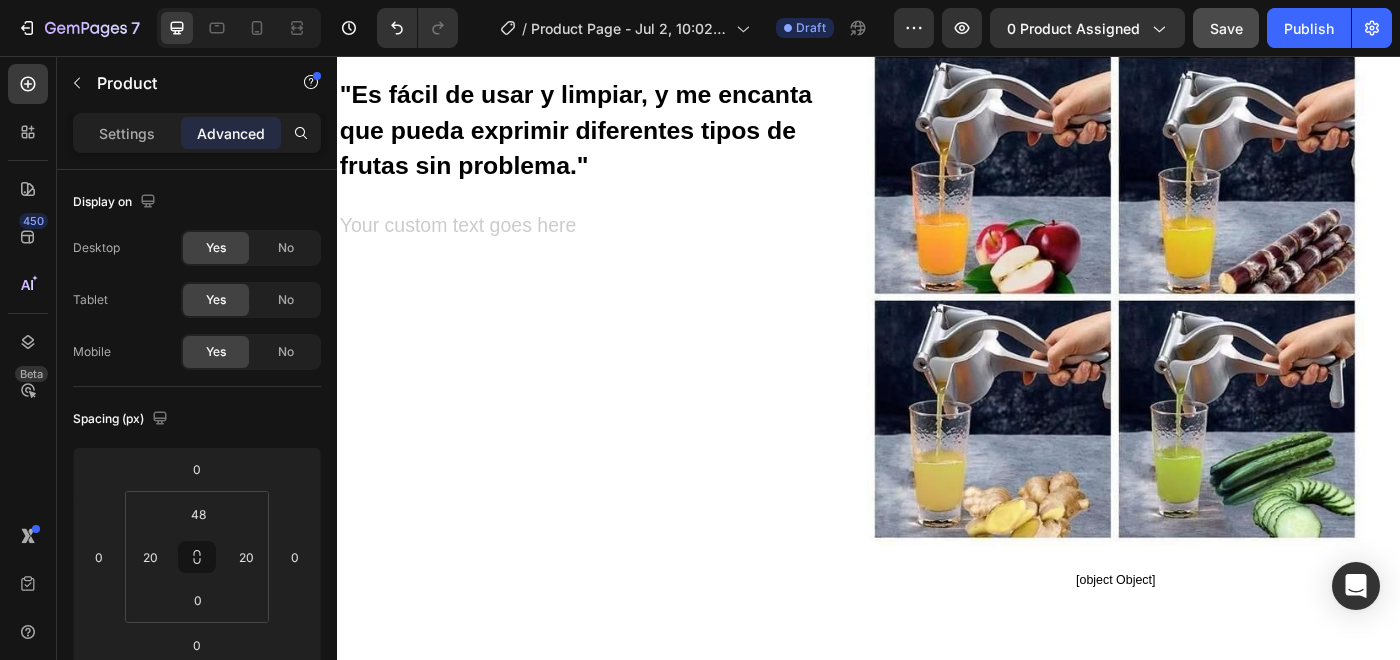 scroll, scrollTop: 985, scrollLeft: 0, axis: vertical 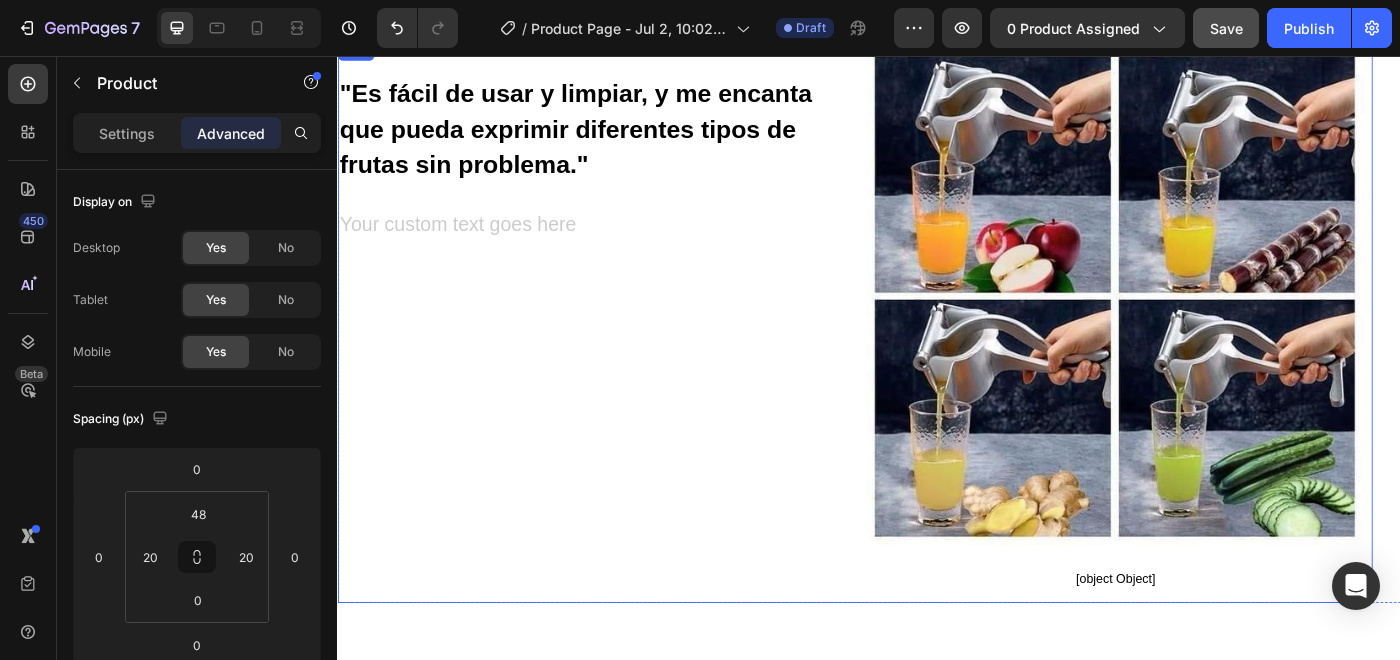 click on ""Es fácil de usar y limpiar, y me encanta que pueda exprimir diferentes tipos de frutas sin problema." Heading   Text Block" at bounding box center [627, 356] 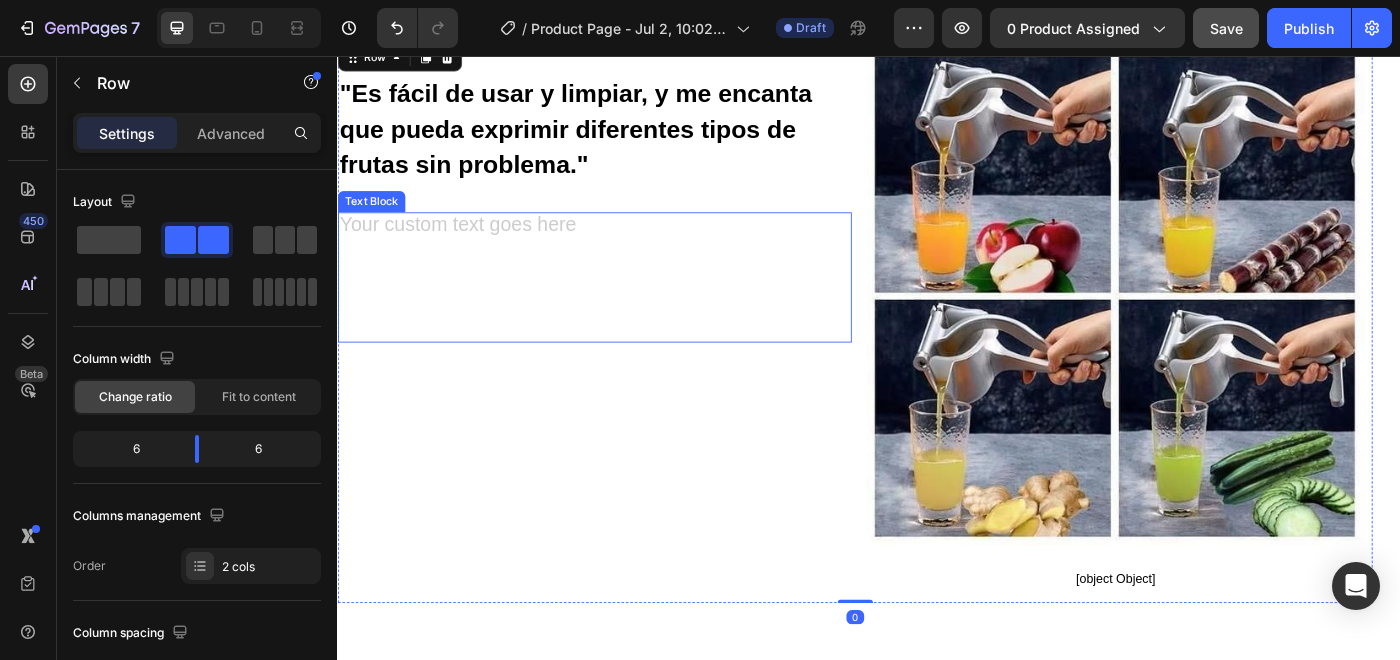 click at bounding box center [613, 306] 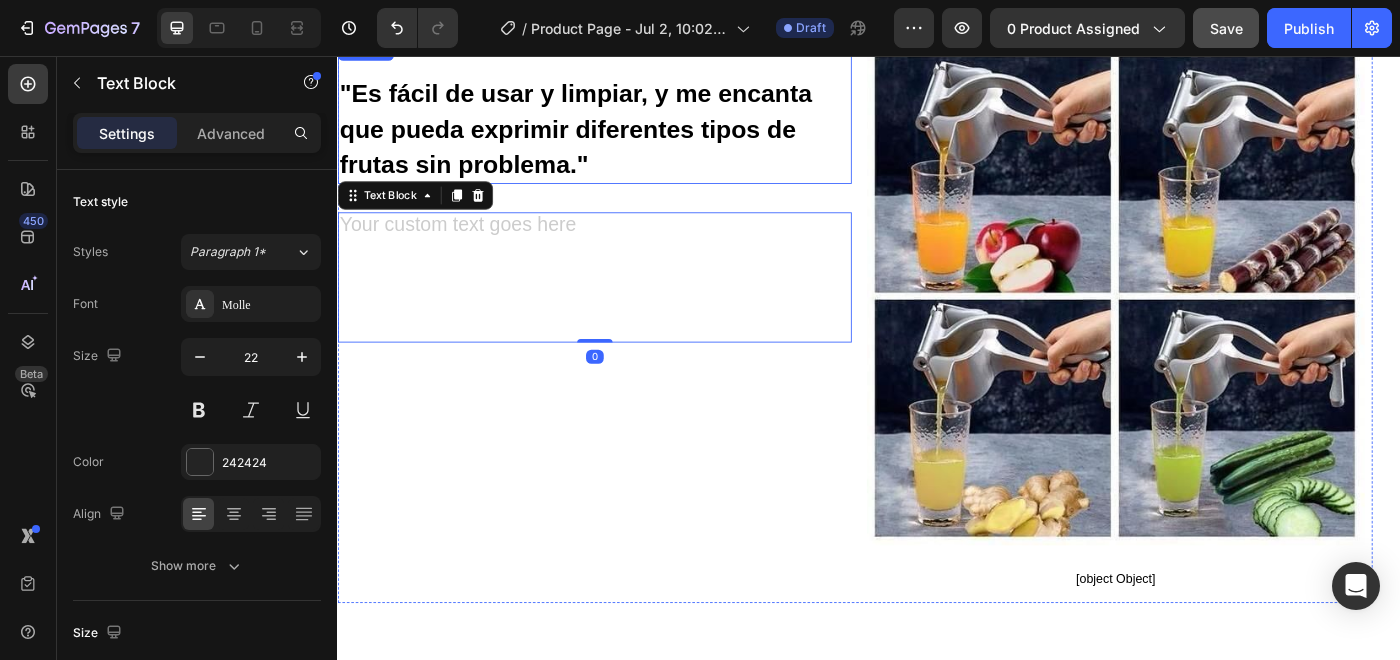 click on ""Es fácil de usar y limpiar, y me encanta que pueda exprimir diferentes tipos de frutas sin problema."" at bounding box center [613, 119] 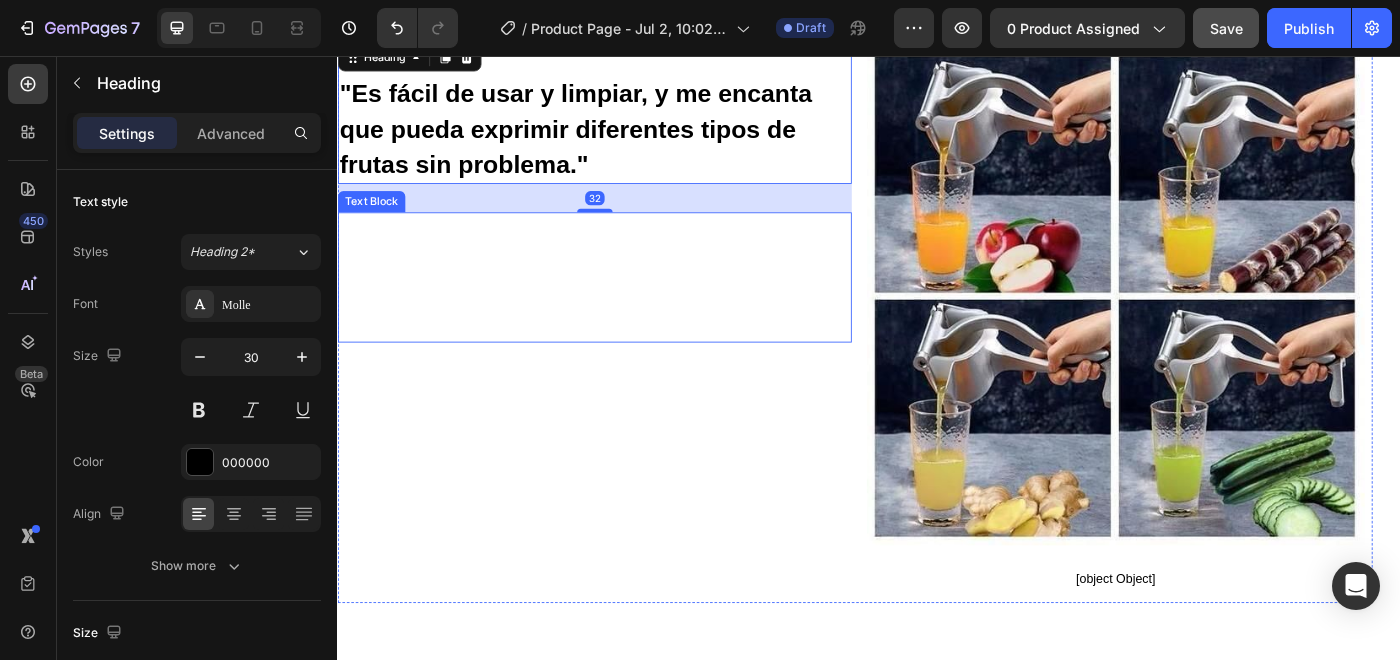 click at bounding box center [613, 277] 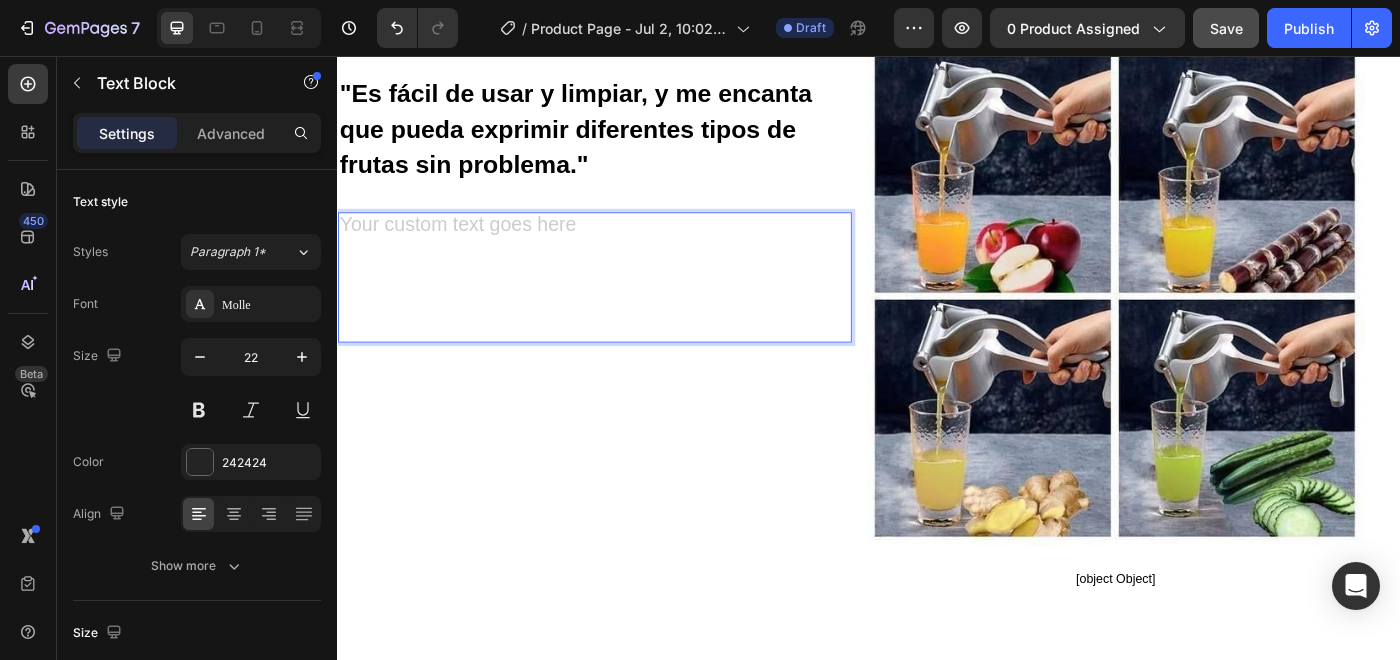 click at bounding box center (613, 348) 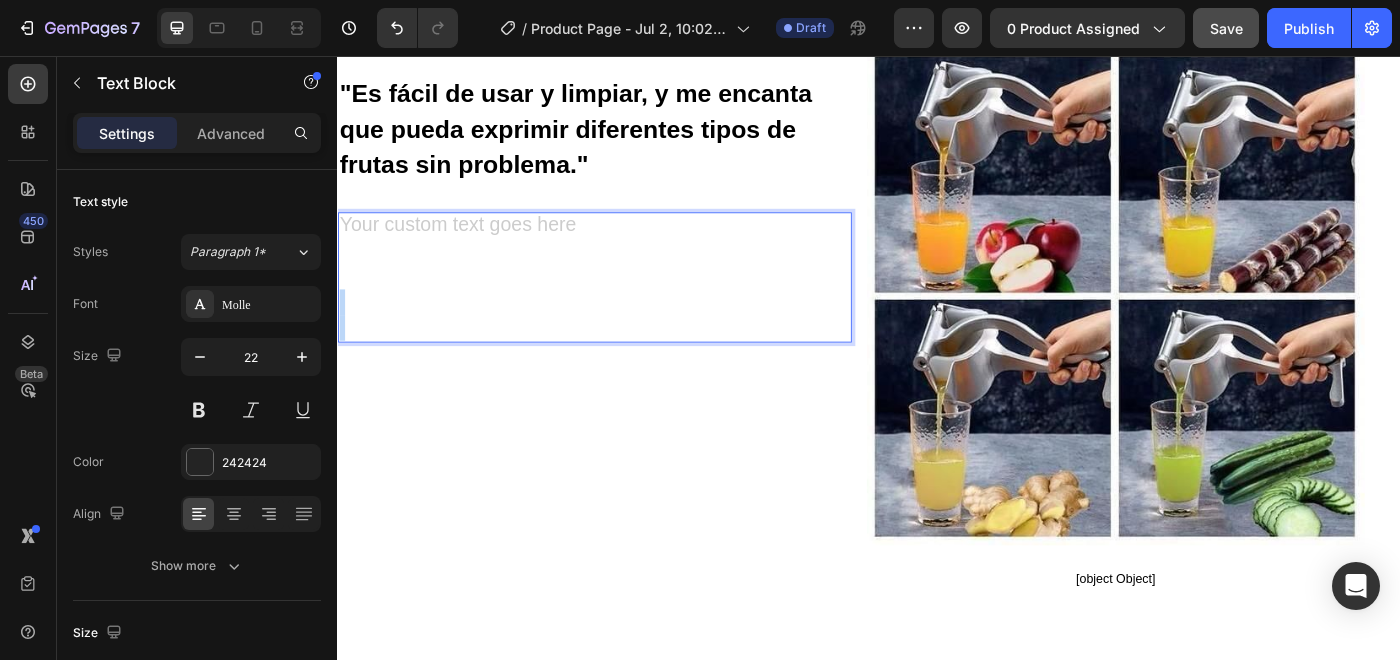 click at bounding box center (613, 348) 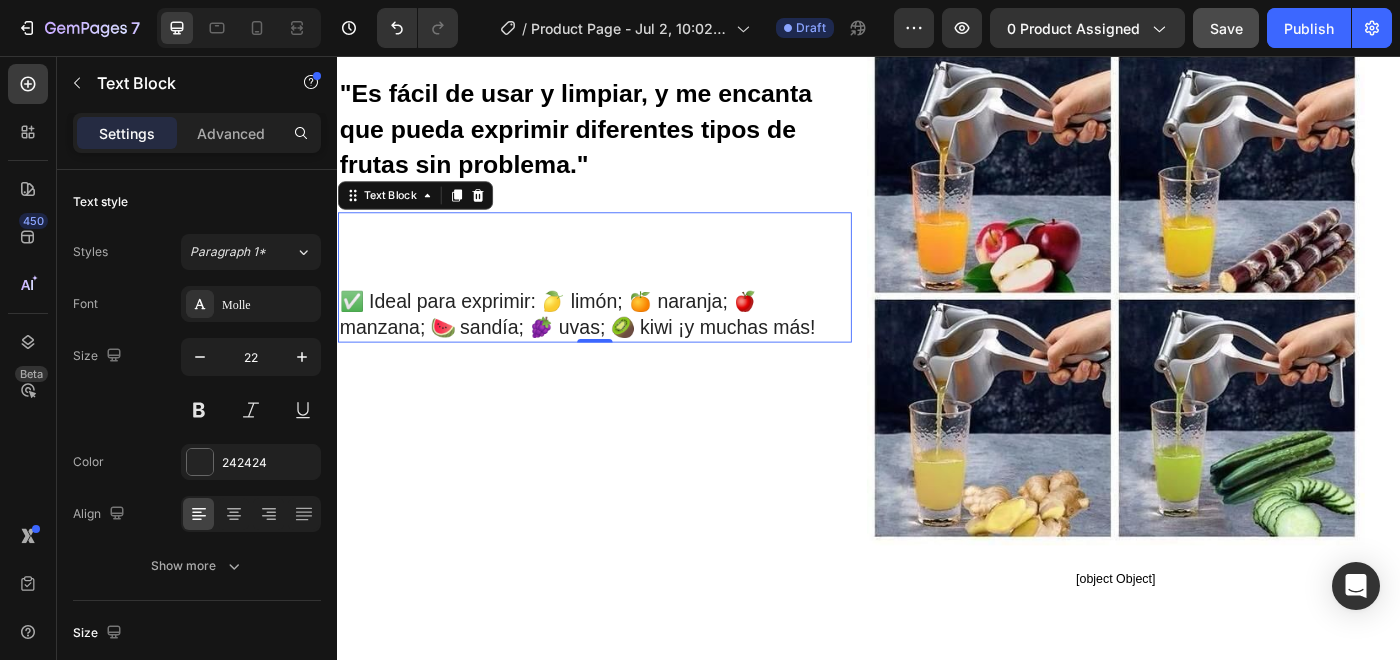 click at bounding box center [613, 249] 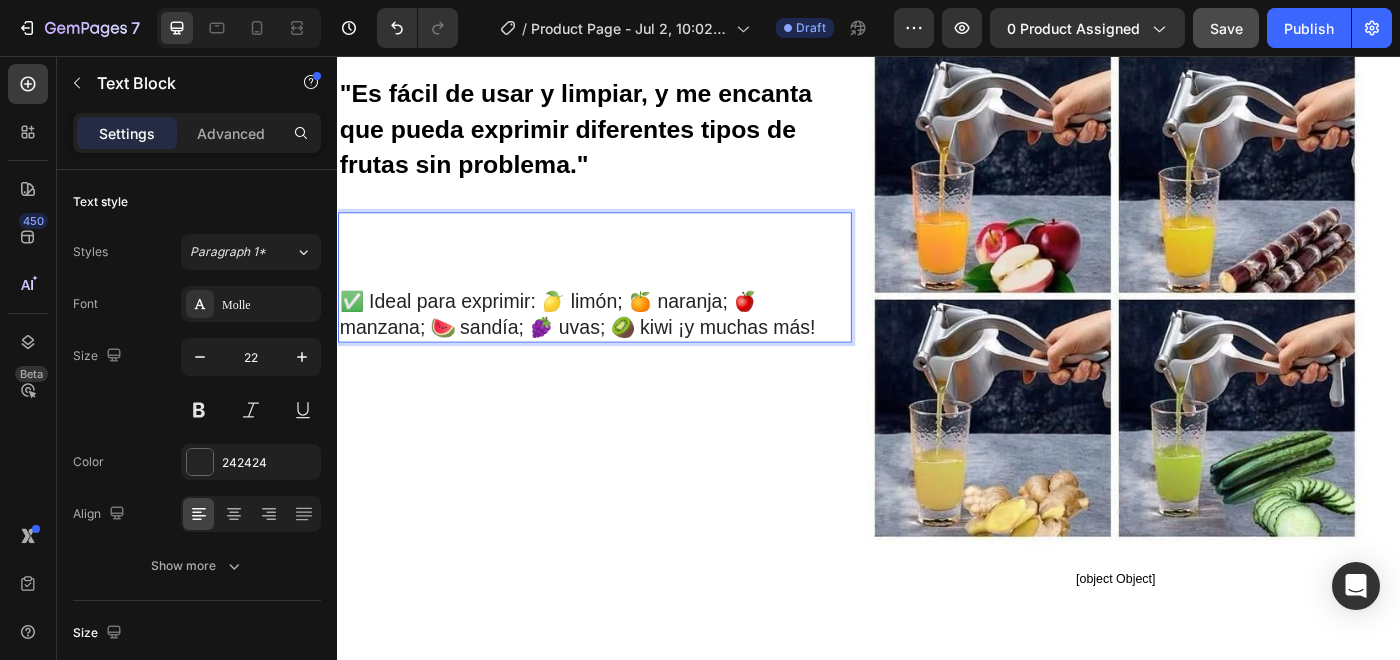 click at bounding box center (613, 249) 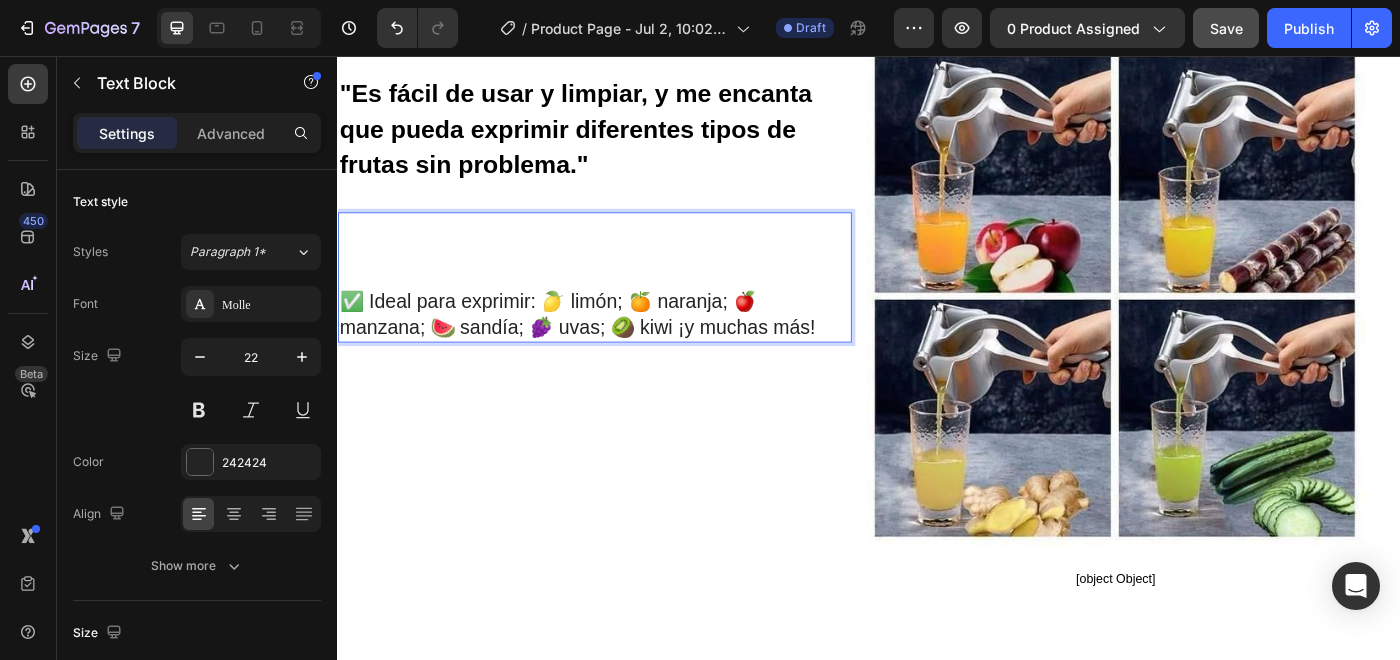 click at bounding box center (613, 306) 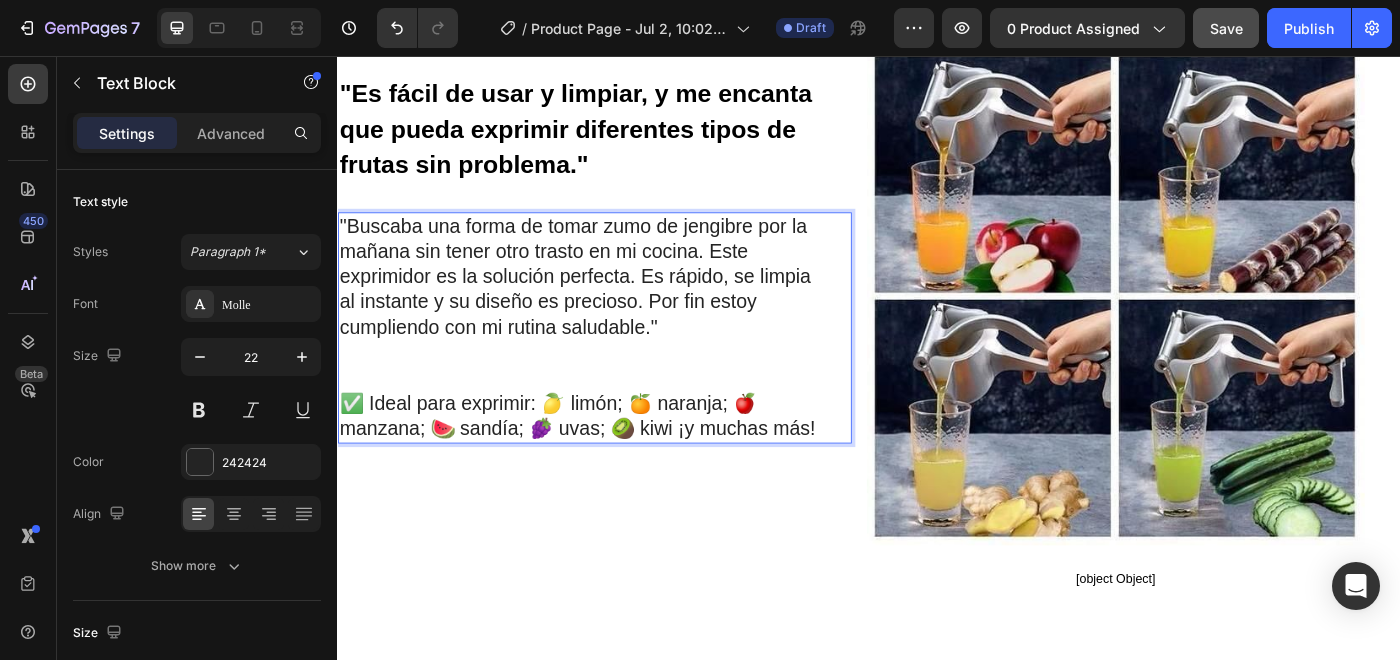 click at bounding box center (613, 420) 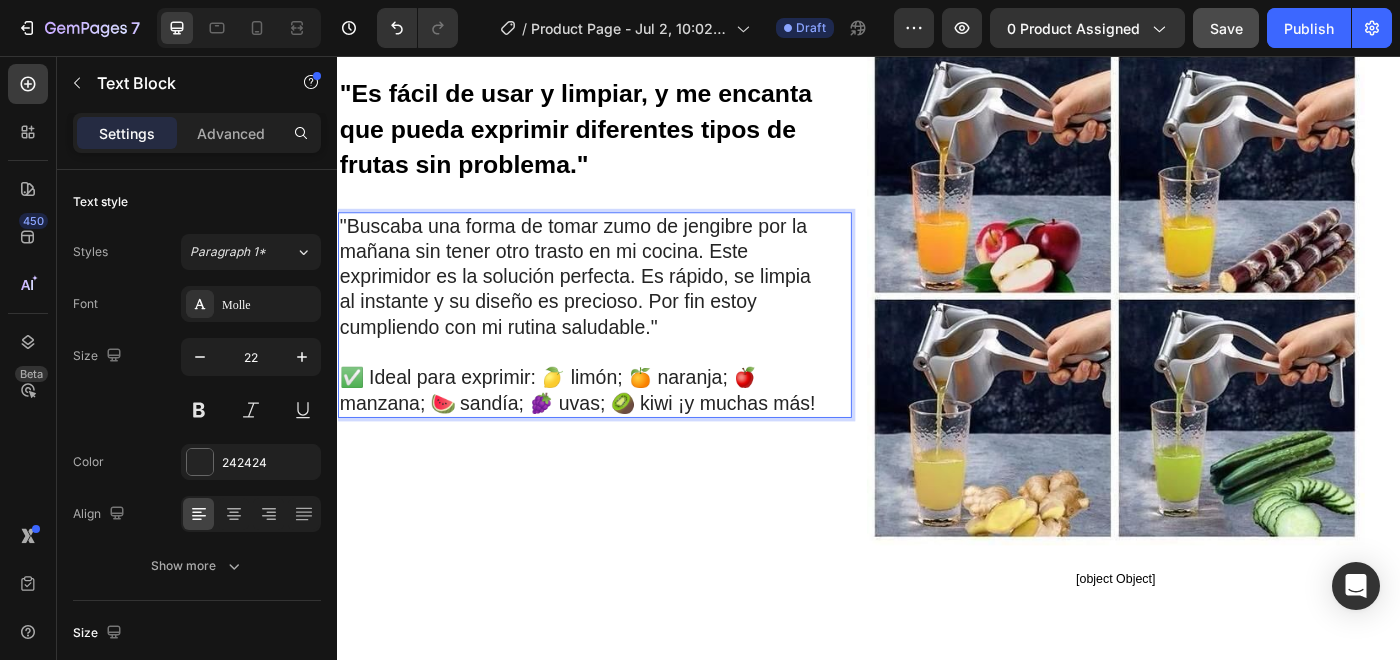 click on ""Buscaba una forma de tomar zumo de jengibre por la mañana sin tener otro trasto en mi cocina. Este exprimidor es la solución perfecta. Es rápido, se limpia al instante y su diseño es precioso. Por fin estoy cumpliendo con mi rutina saludable." ✅ Ideal para exprimir: 🍋 limón; 🍊 naranja; 🍎 manzana; 🍉 sandía; 🍇 uvas; 🥝 kiwi ¡y muchas más!" at bounding box center (613, 349) 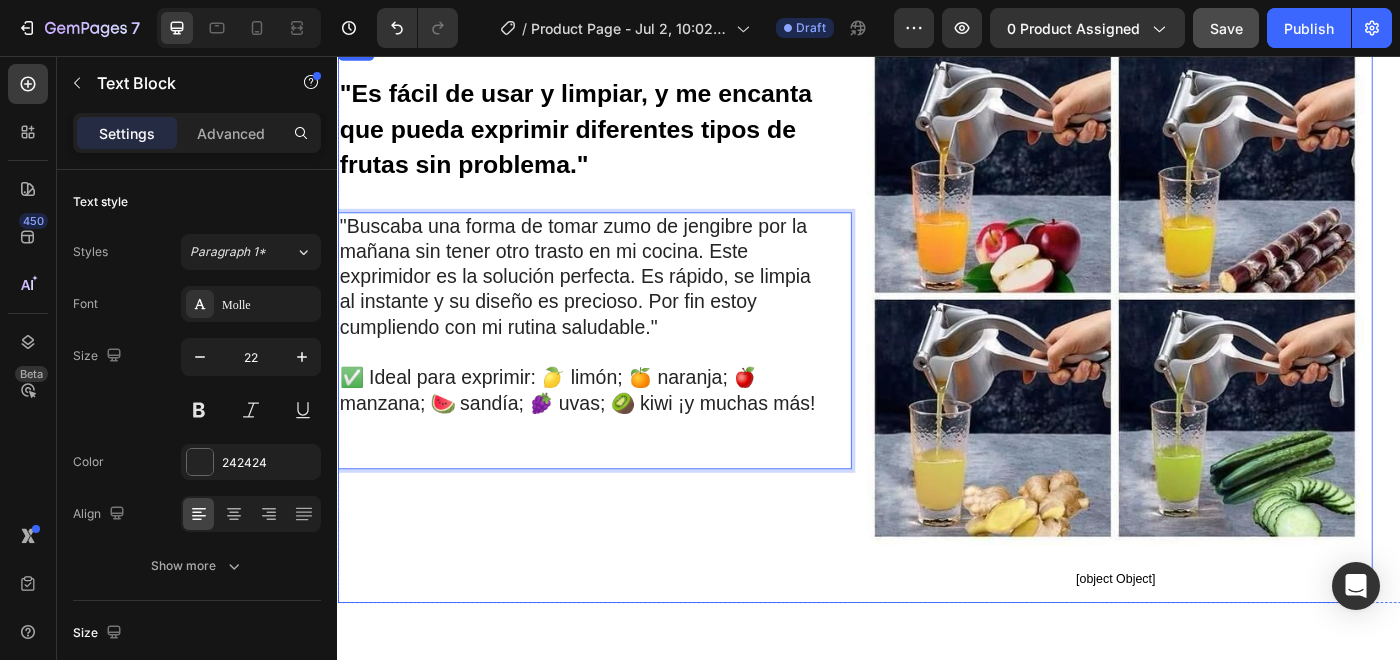 click on ""Es fácil de usar y limpiar, y me encanta que pueda exprimir diferentes tipos de frutas sin problema." Heading "Buscaba una forma de tomar zumo de jengibre por la mañana sin tener otro trasto en mi cocina. Este exprimidor es la solución perfecta. Es rápido, se limpia al instante y su diseño es precioso. Por fin estoy cumpliendo con mi rutina saludable." ✅ Ideal para exprimir: 🍋 limón; 🍊 naranja; 🍎 manzana; 🍉 sandía; 🍇 uvas; 🥝 kiwi ¡y muchas más! Text Block   0" at bounding box center (627, 356) 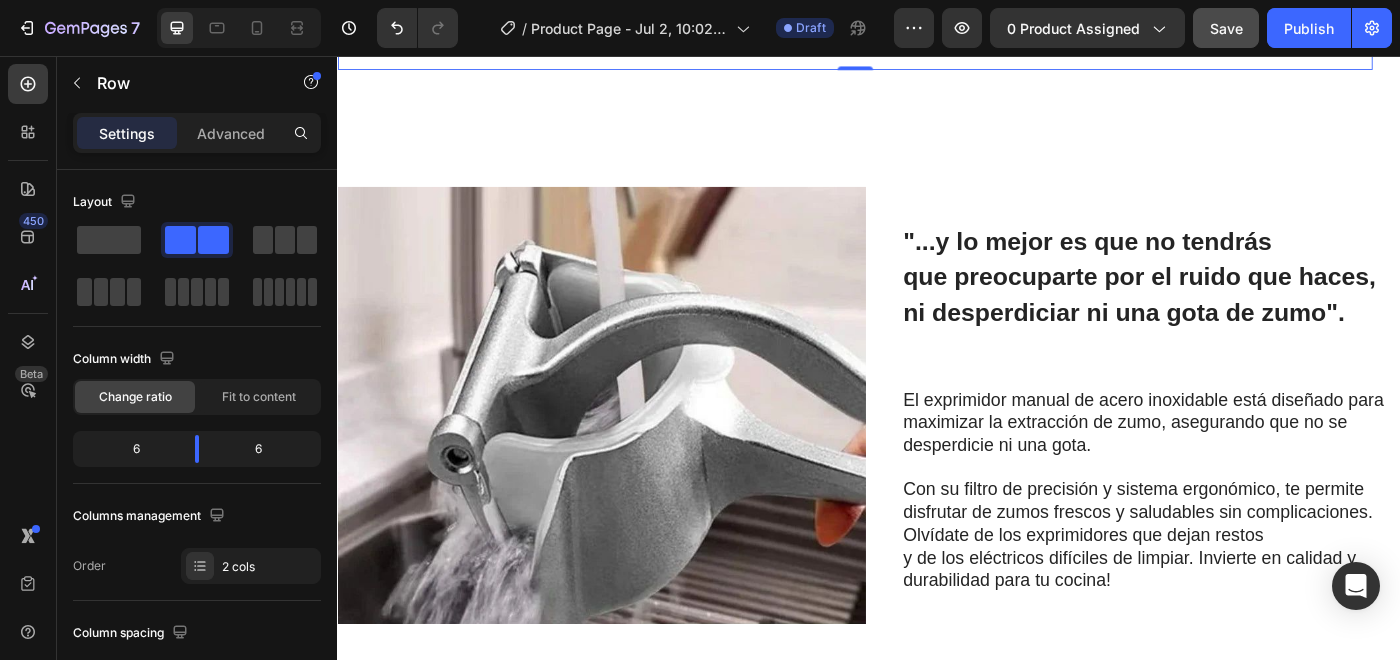 scroll, scrollTop: 1720, scrollLeft: 0, axis: vertical 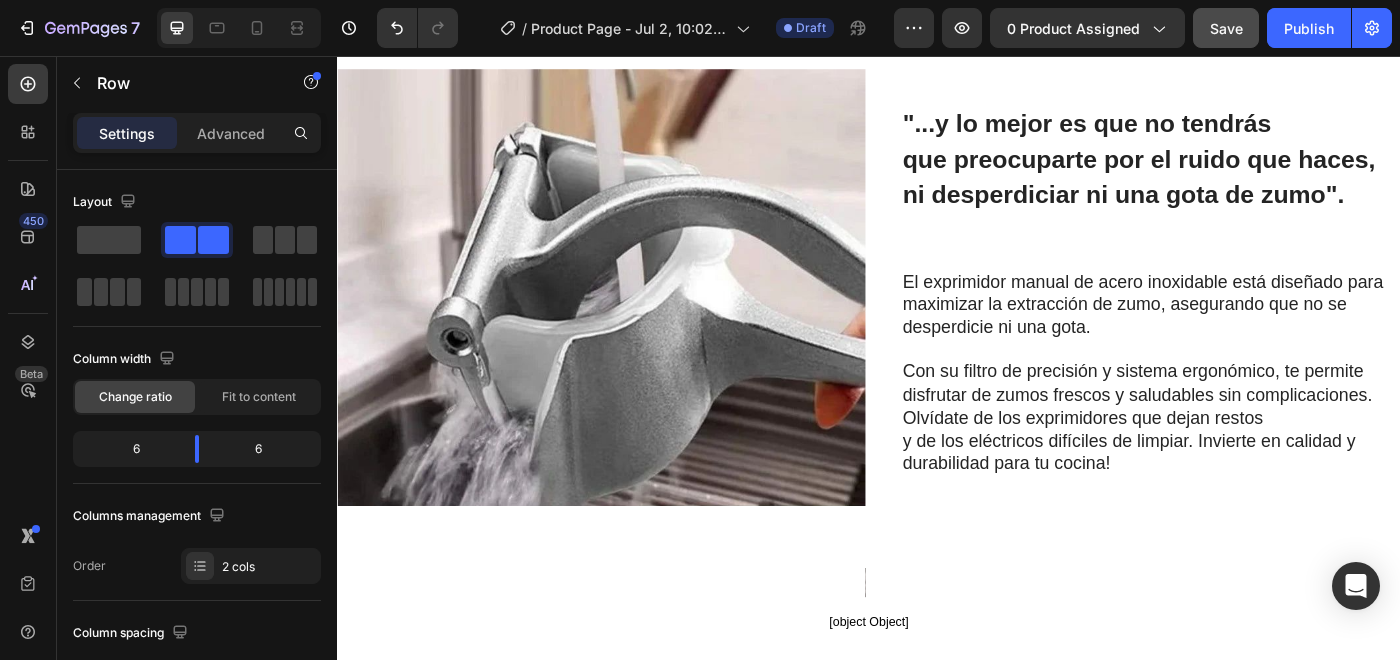 click on ""...y lo mejor es que no tendrás que preocuparte por el ruido que haces, ni desperdiciar ni una gota de zumo". Heading El exprimidor manual de acero inoxidable está diseñado para maximizar la extracción de zumo, asegurando que no se desperdicie ni una gota.    Con su filtro de precisión y sistema ergonómico, te permite disfrutar de zumos frescos y saludables sin complicaciones. Olvídate de los exprimidores que dejan restos y de los eléctricos difíciles de limpiar. Invierte en calidad y durabilidad para tu cocina! Text Block Row" at bounding box center (1239, 301) 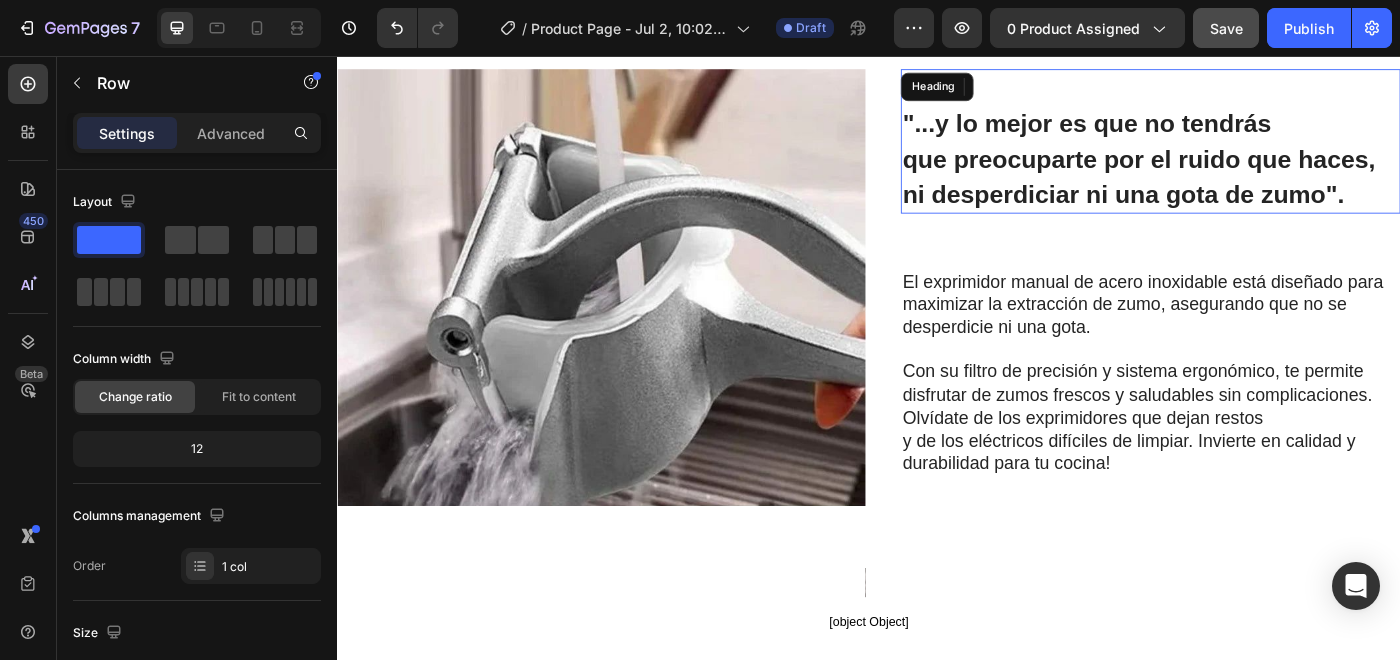 click on ""...y lo mejor es que no tendrás que preocuparte por el ruido que haces, ni desperdiciar ni una gota de zumo"." at bounding box center [1242, 172] 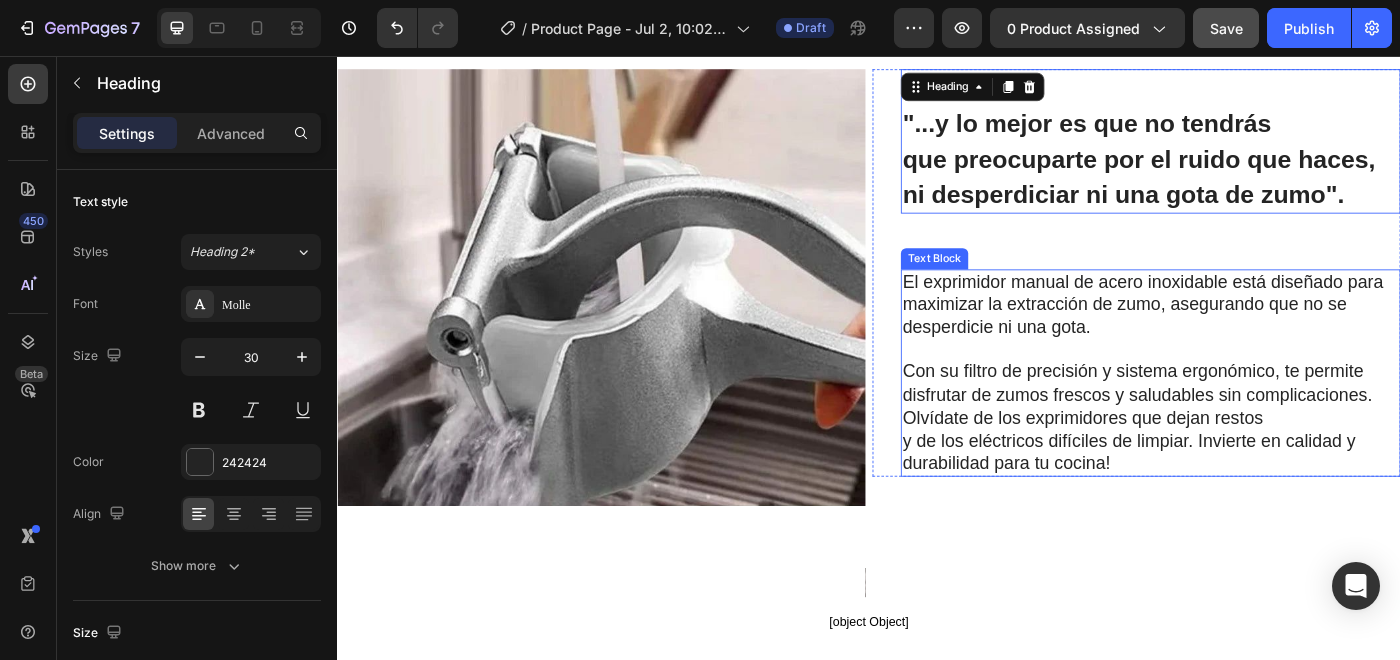 click on "y de los eléctricos difíciles de limpiar. Invierte en calidad y durabilidad para tu cocina!" at bounding box center (1249, 503) 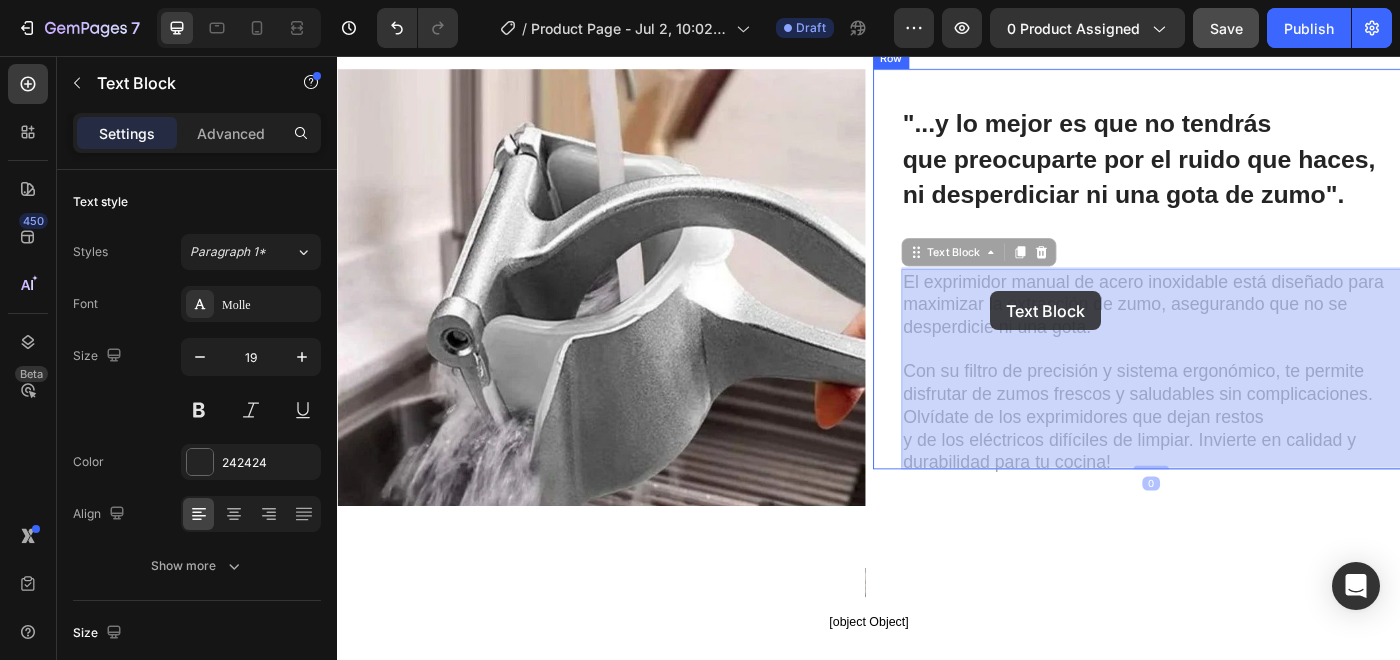 drag, startPoint x: 1230, startPoint y: 504, endPoint x: 990, endPoint y: 291, distance: 320.88782 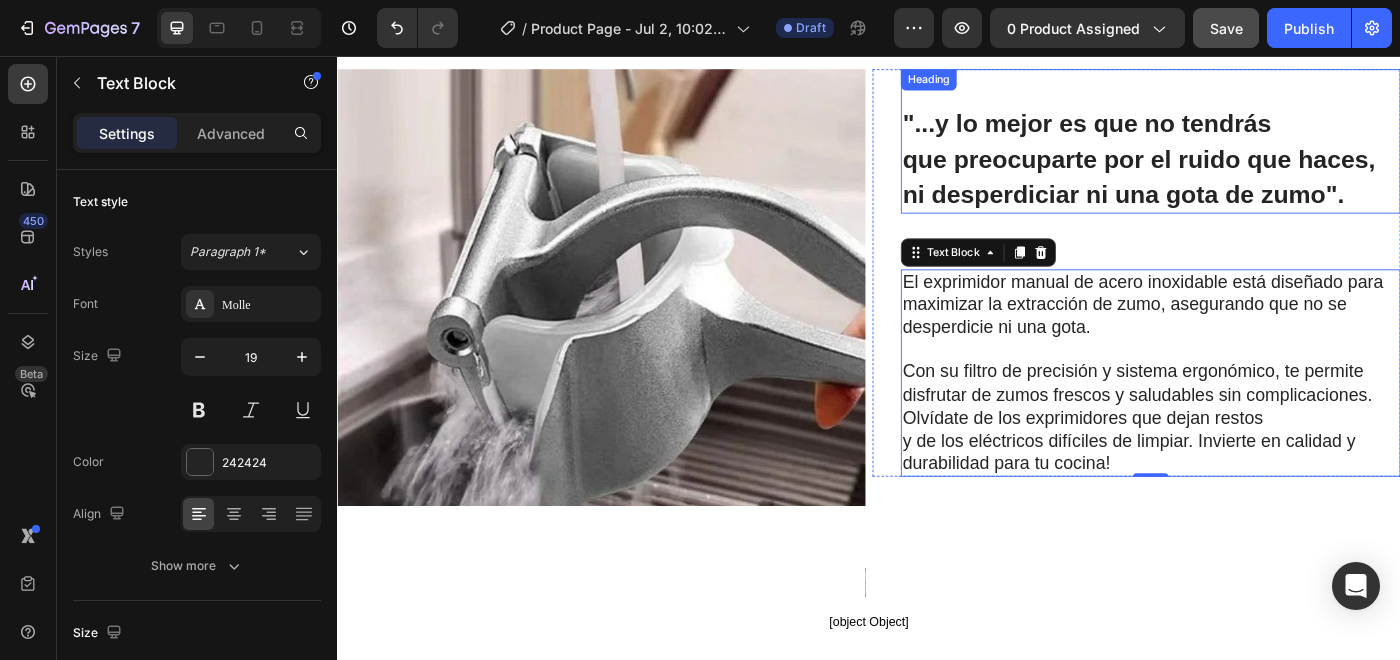 click on ""...y lo mejor es que no tendrás que preocuparte por el ruido que haces, ni desperdiciar ni una gota de zumo"." at bounding box center (1242, 172) 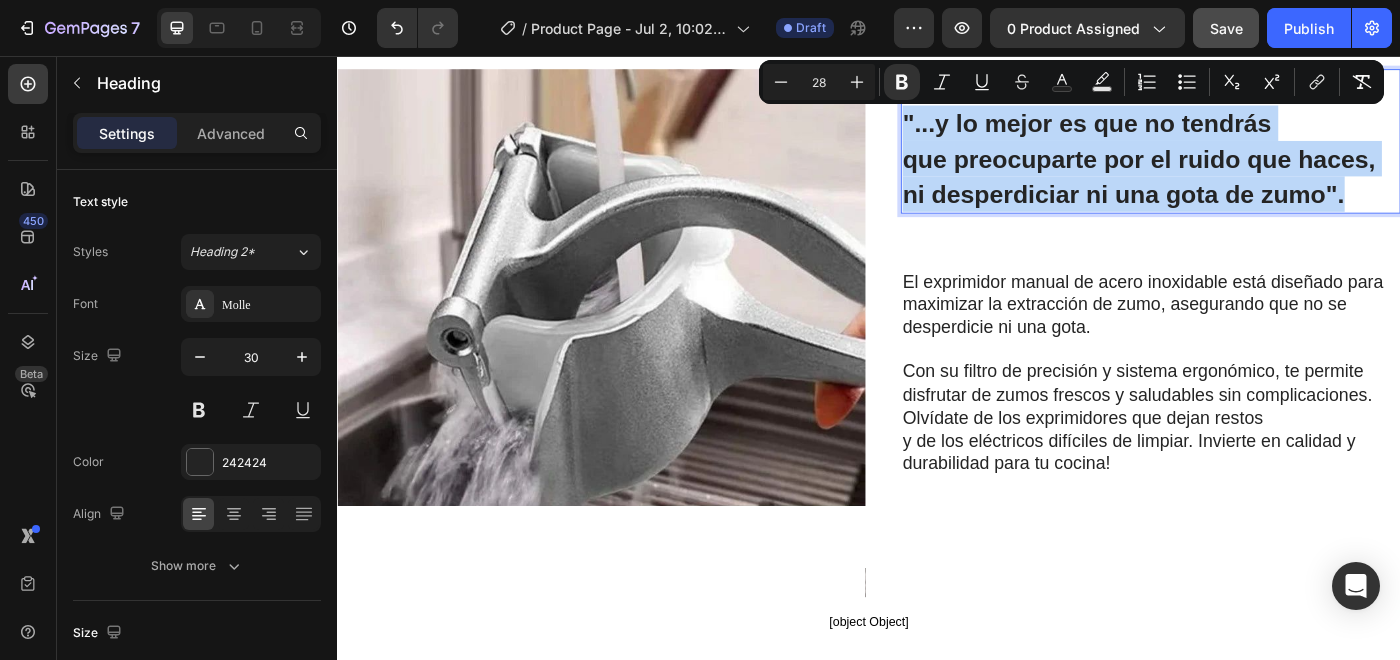 drag, startPoint x: 1484, startPoint y: 215, endPoint x: 958, endPoint y: 132, distance: 532.50824 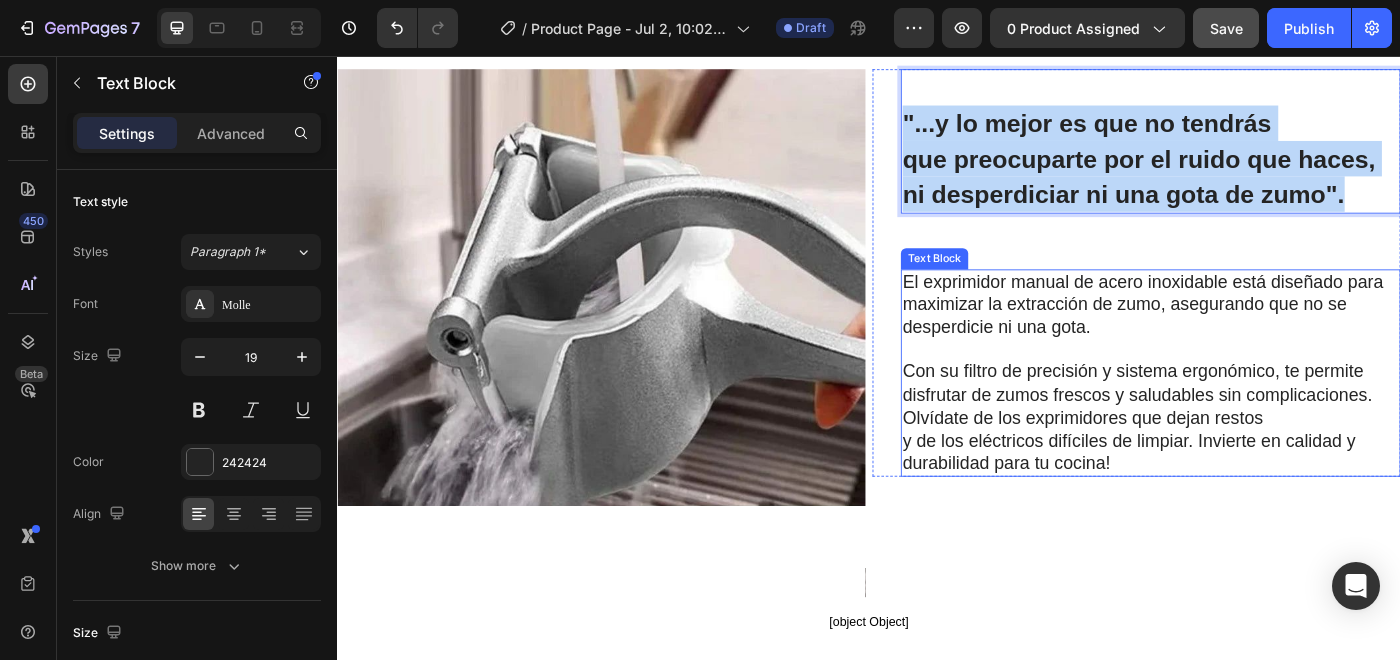 click on "El exprimidor manual de acero inoxidable está diseñado para maximizar la extracción de zumo, asegurando que no se desperdicie ni una gota." at bounding box center [1249, 337] 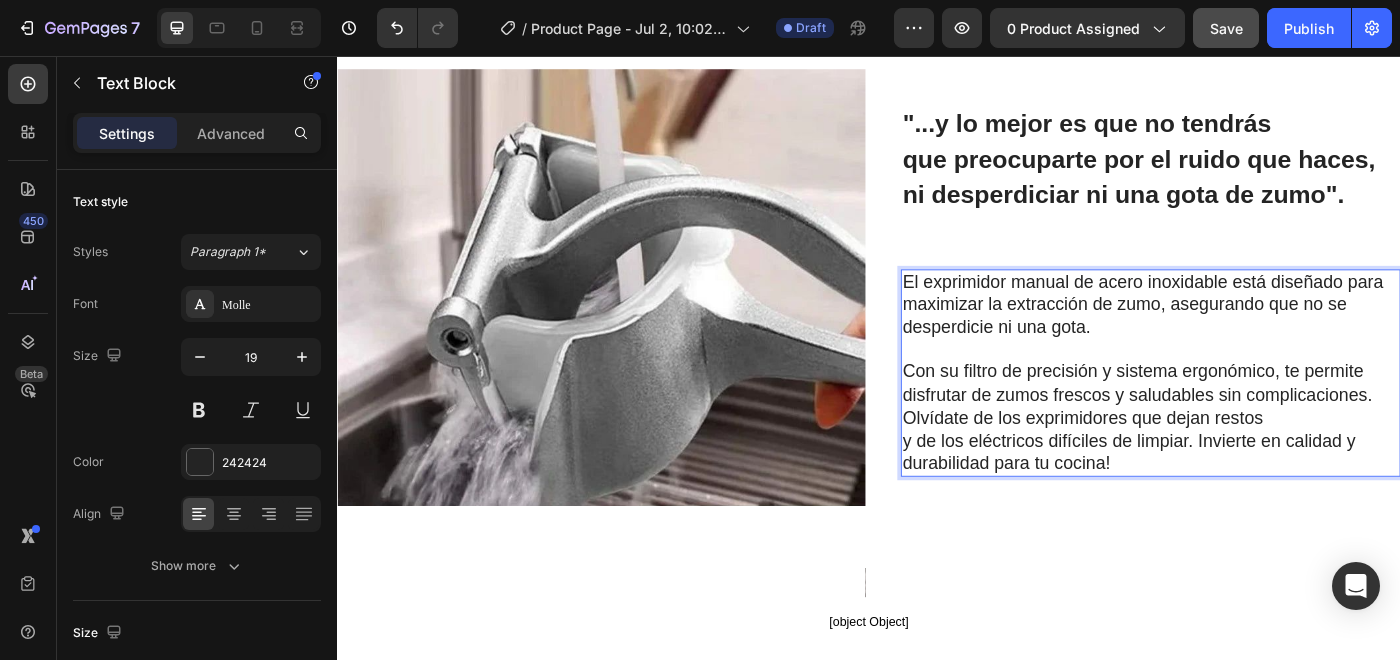 drag, startPoint x: 979, startPoint y: 307, endPoint x: 1219, endPoint y: 500, distance: 307.97565 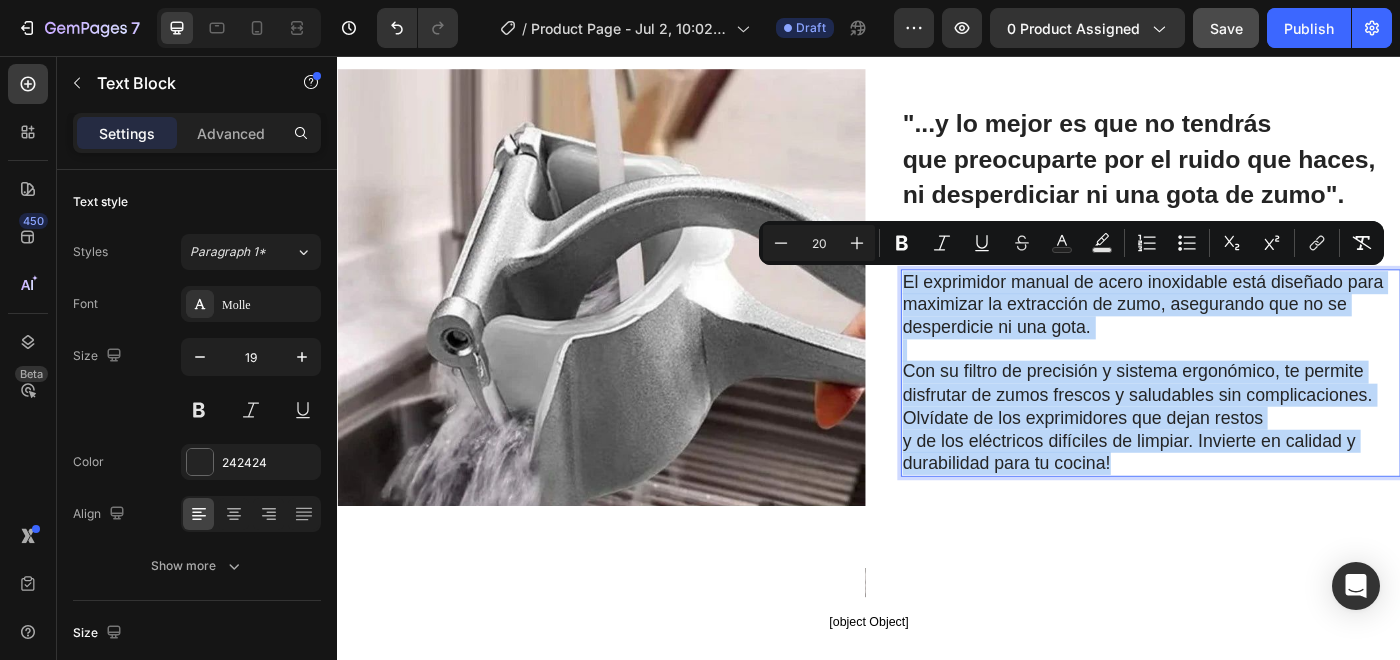 drag, startPoint x: 1219, startPoint y: 500, endPoint x: 948, endPoint y: 286, distance: 345.3071 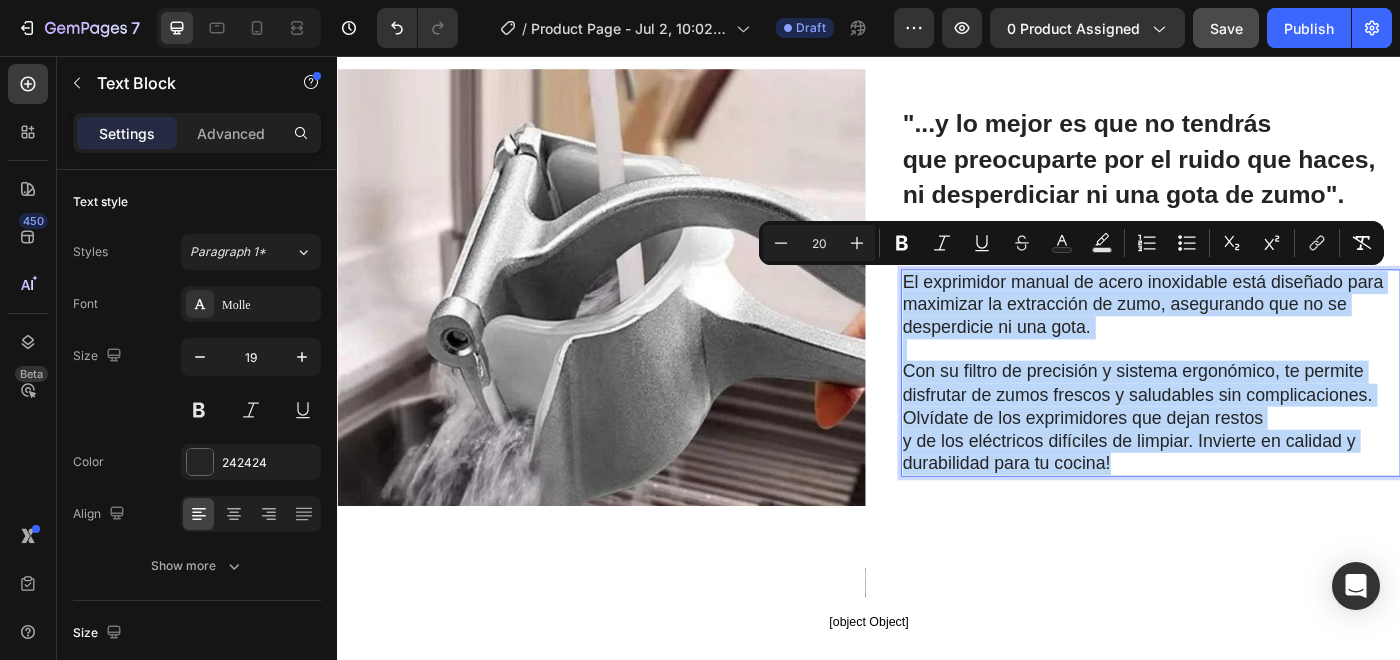 copy on "El exprimidor manual de acero inoxidable está diseñado para maximizar la extracción de zumo, asegurando que no se desperdicie ni una gota.  Con su filtro de precisión y sistema ergonómico, te permite disfrutar de zumos frescos y saludables sin complicaciones. Olvídate de los exprimidores que dejan restos y de los eléctricos difíciles de limpiar. Invierte en calidad y durabilidad para tu cocina!" 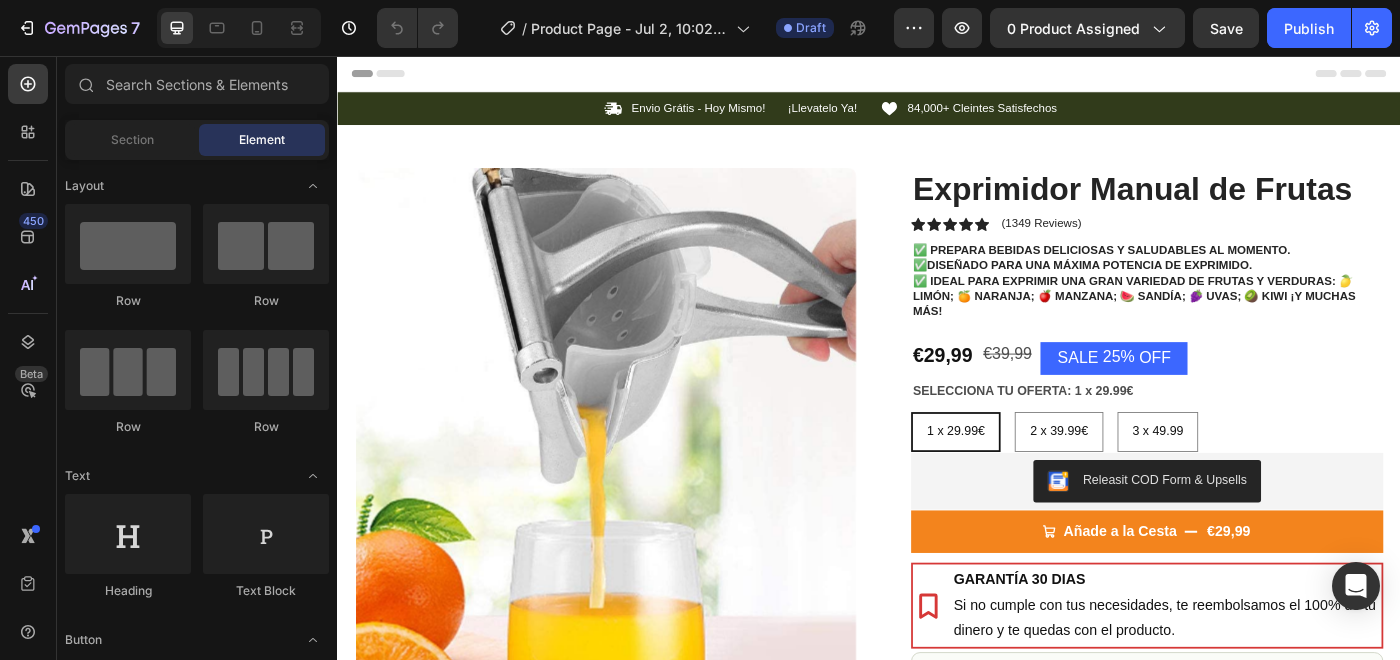 scroll, scrollTop: 0, scrollLeft: 0, axis: both 